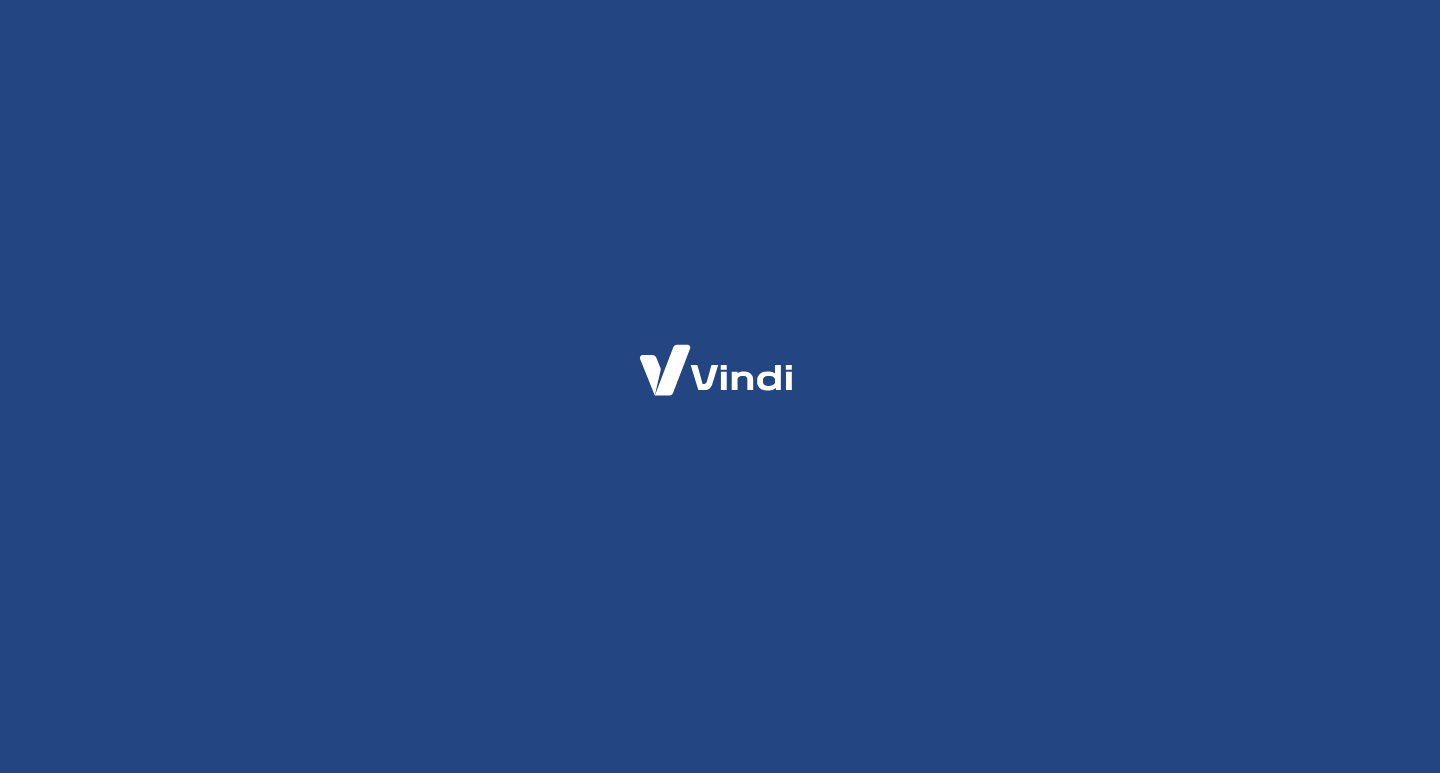 scroll, scrollTop: 0, scrollLeft: 0, axis: both 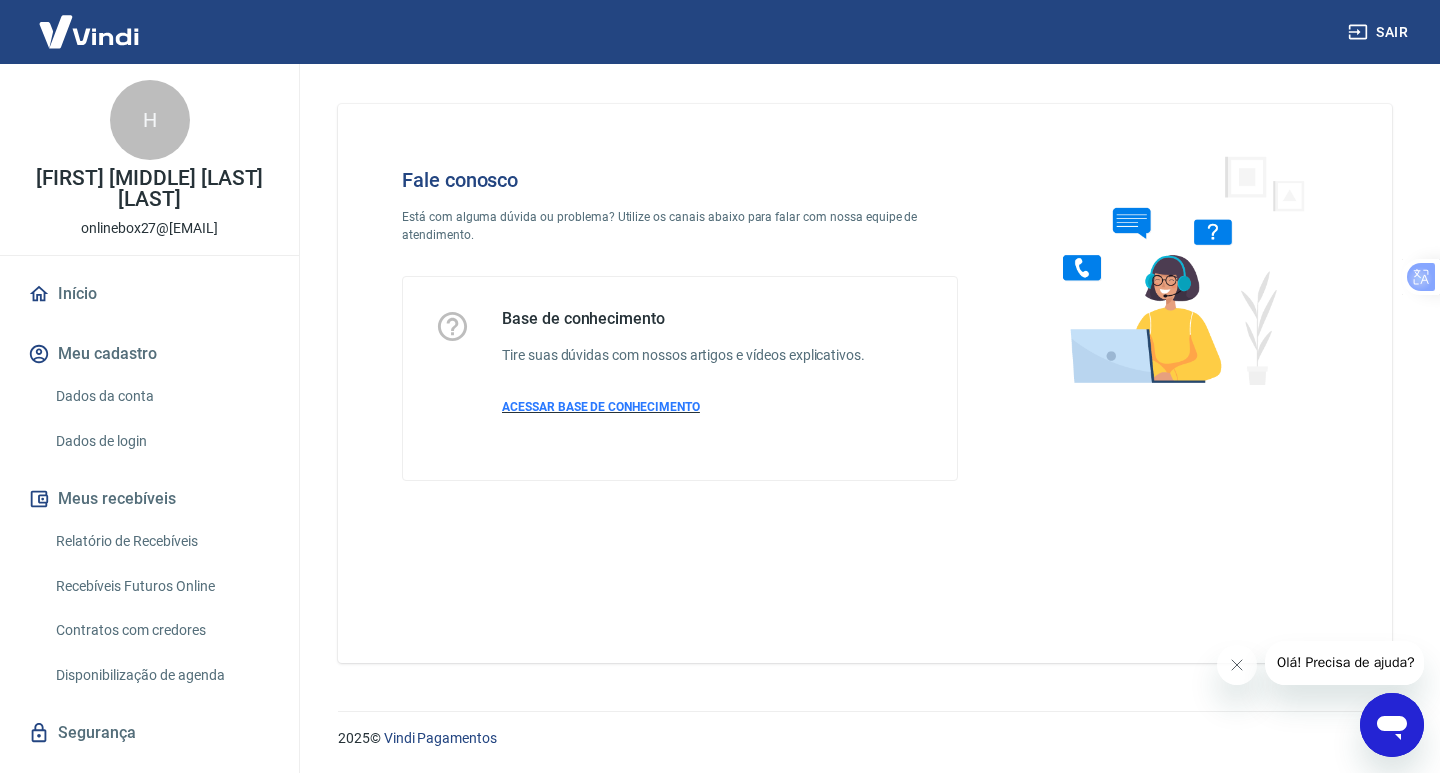 click on "ACESSAR BASE DE CONHECIMENTO" at bounding box center (601, 407) 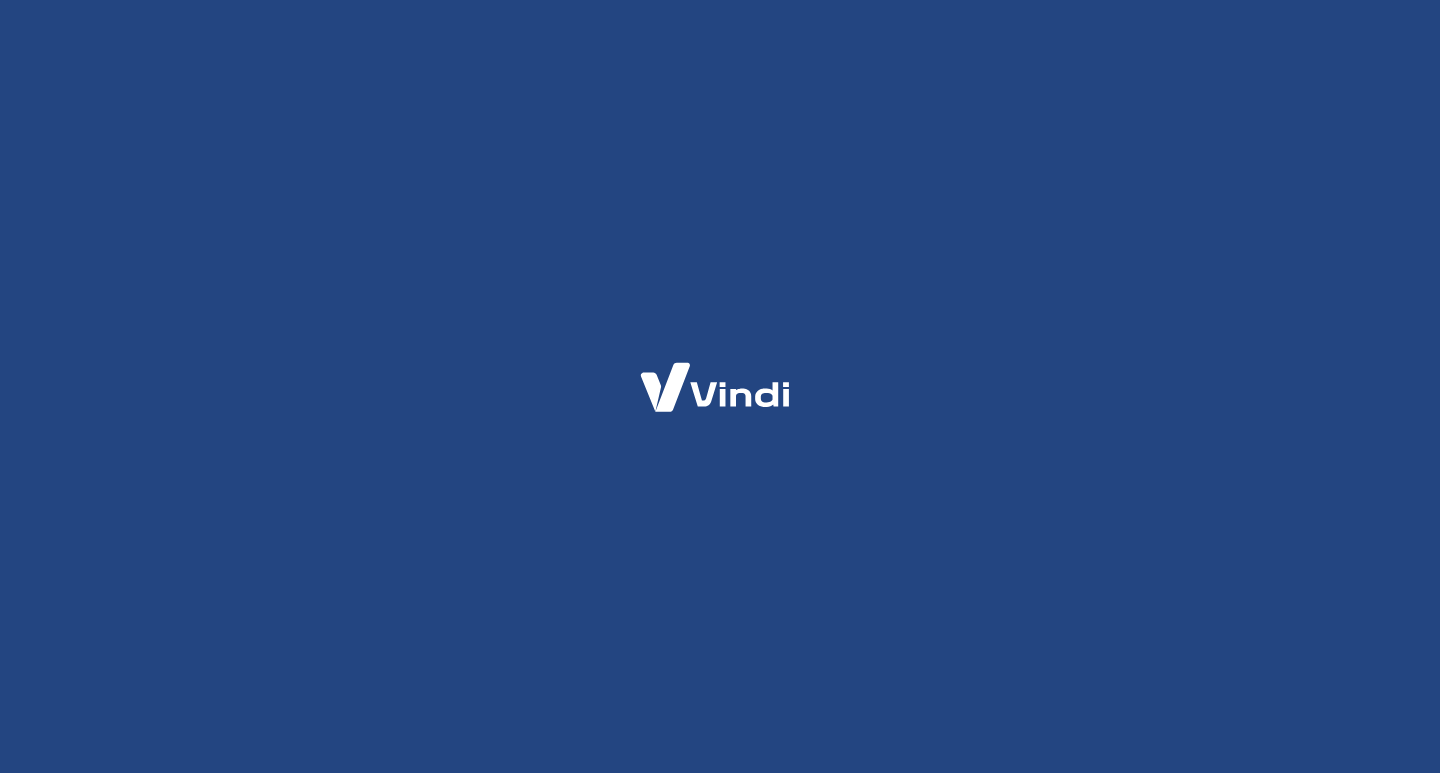 scroll, scrollTop: 0, scrollLeft: 0, axis: both 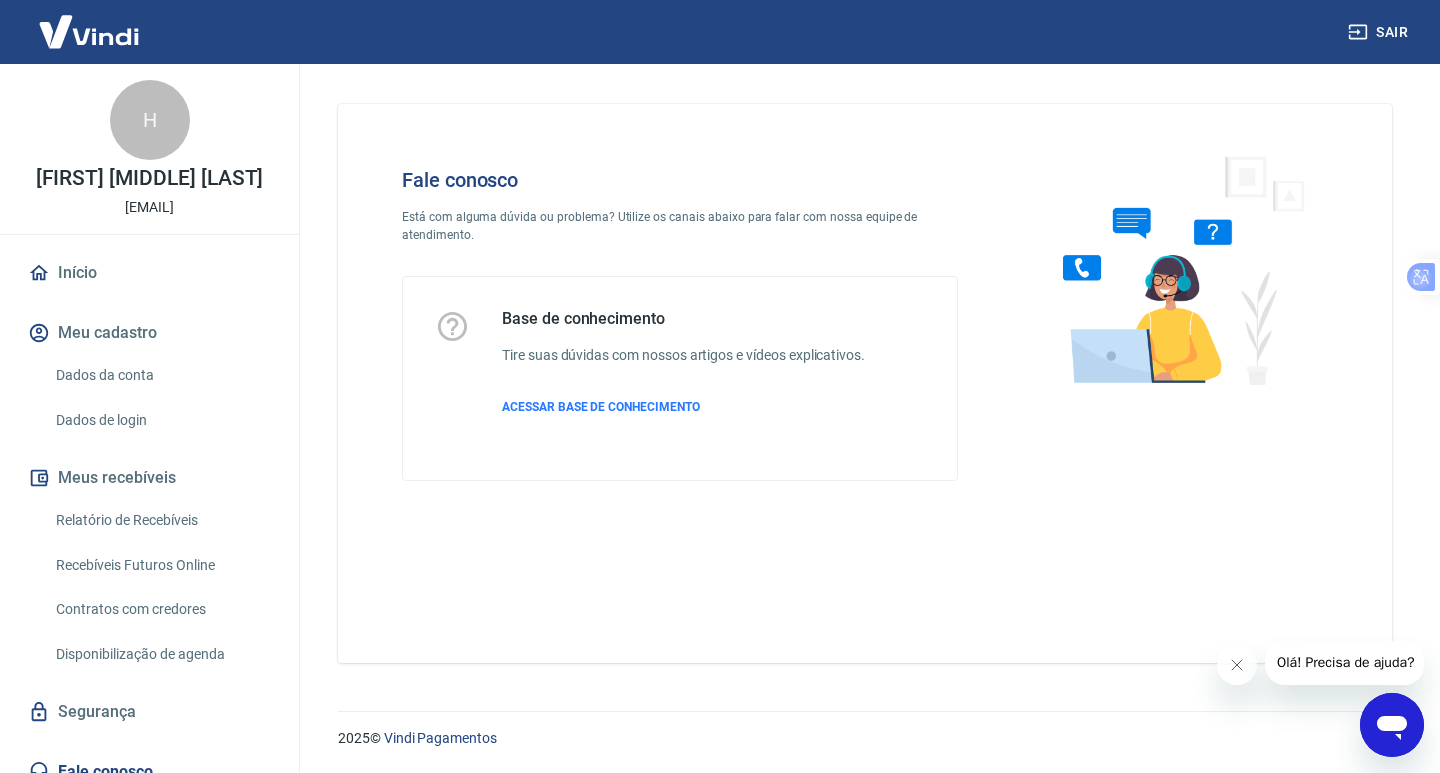 click 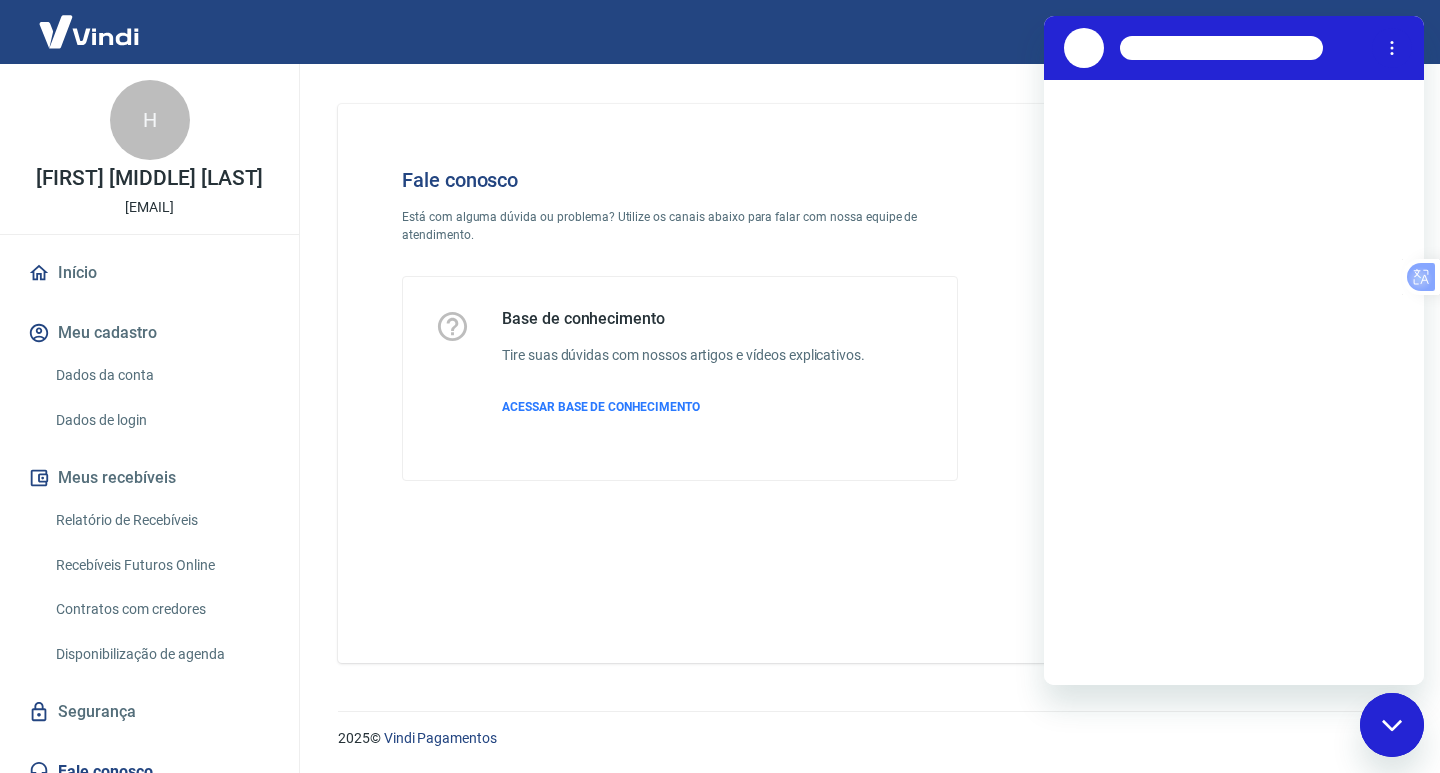 scroll, scrollTop: 0, scrollLeft: 0, axis: both 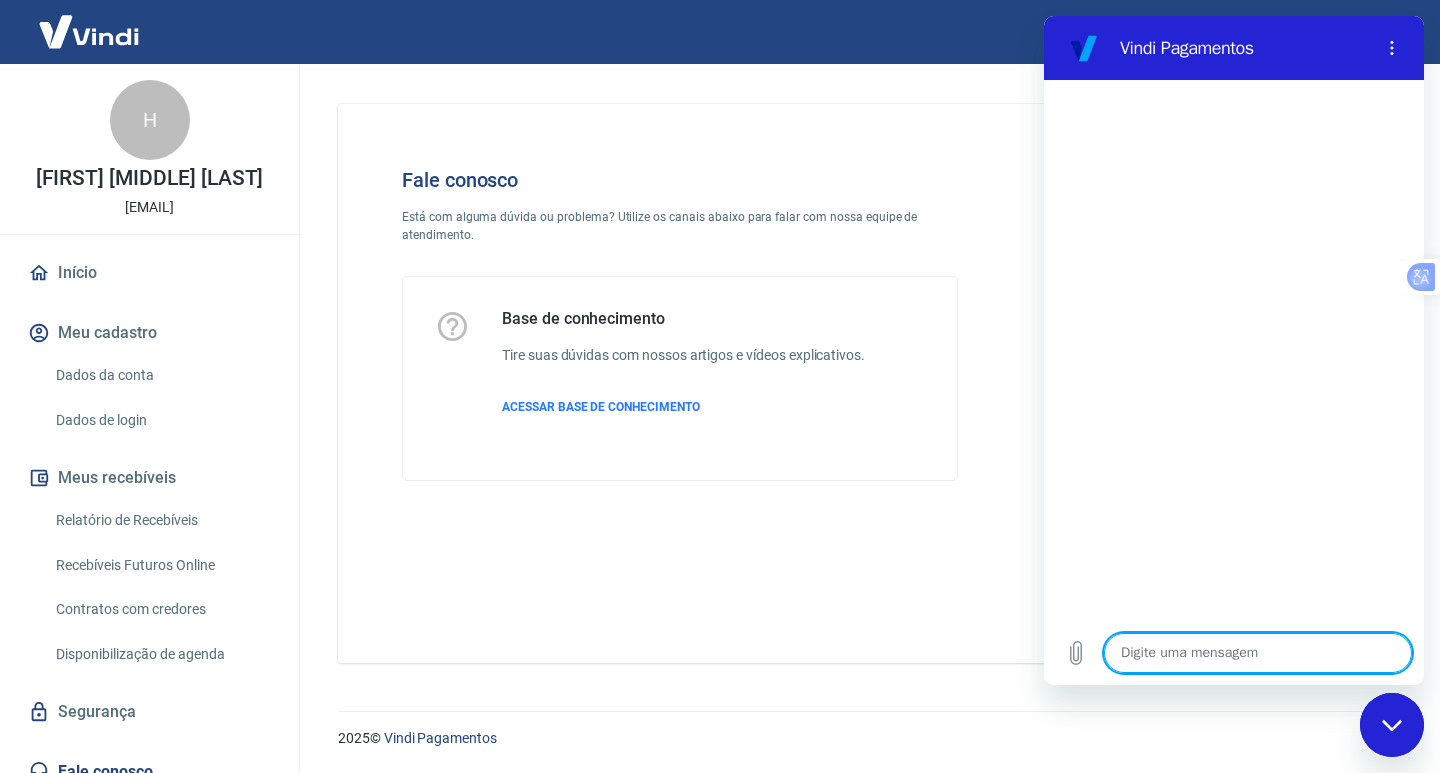 type on "f" 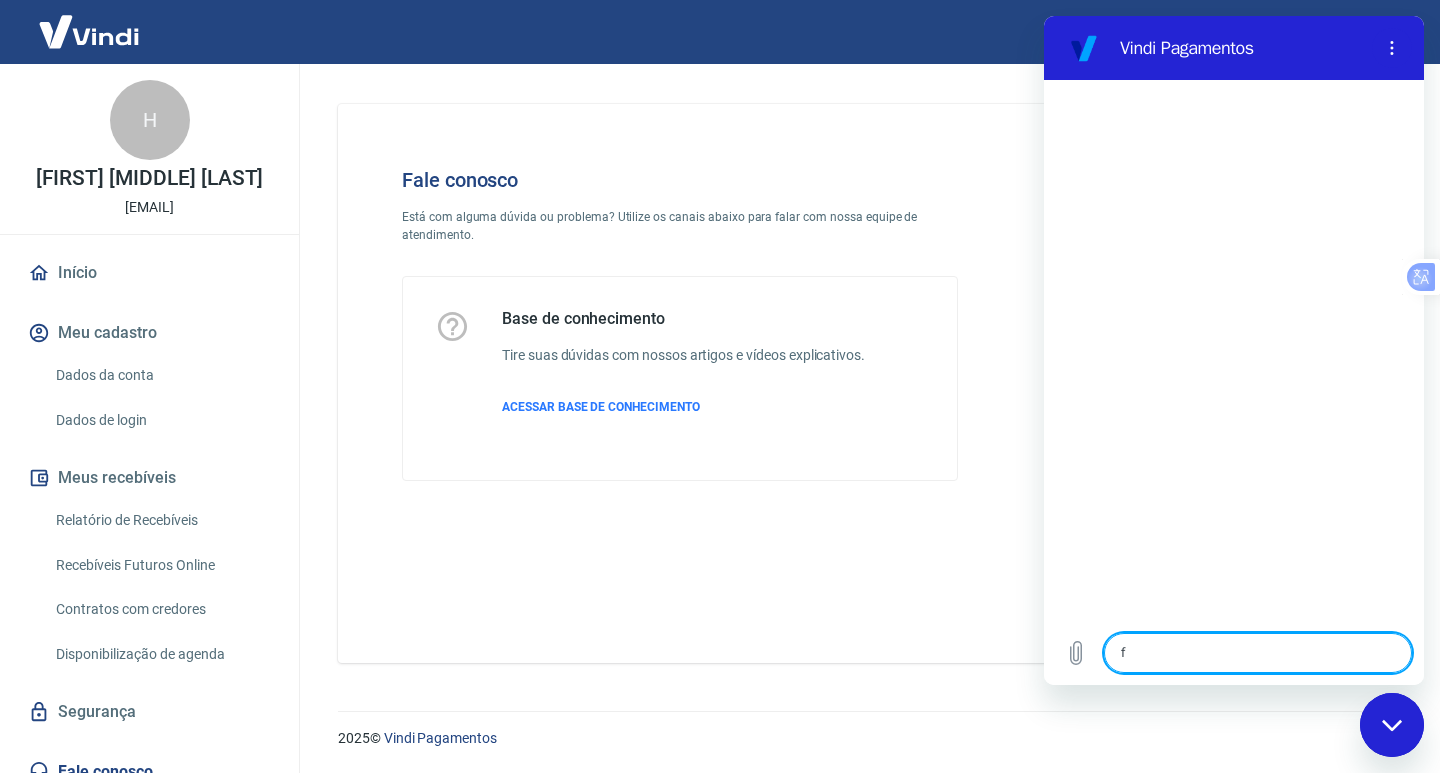 type on "x" 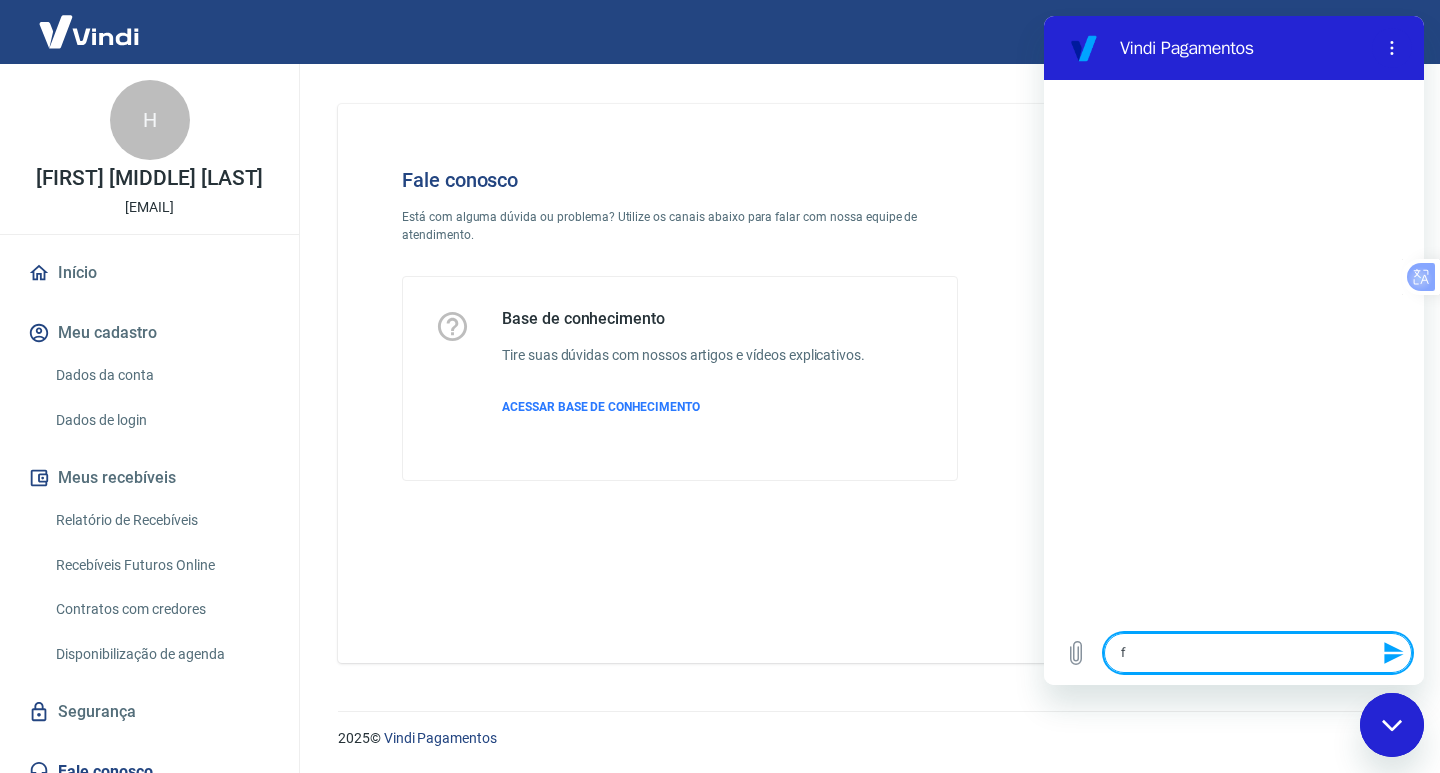 type on "fa" 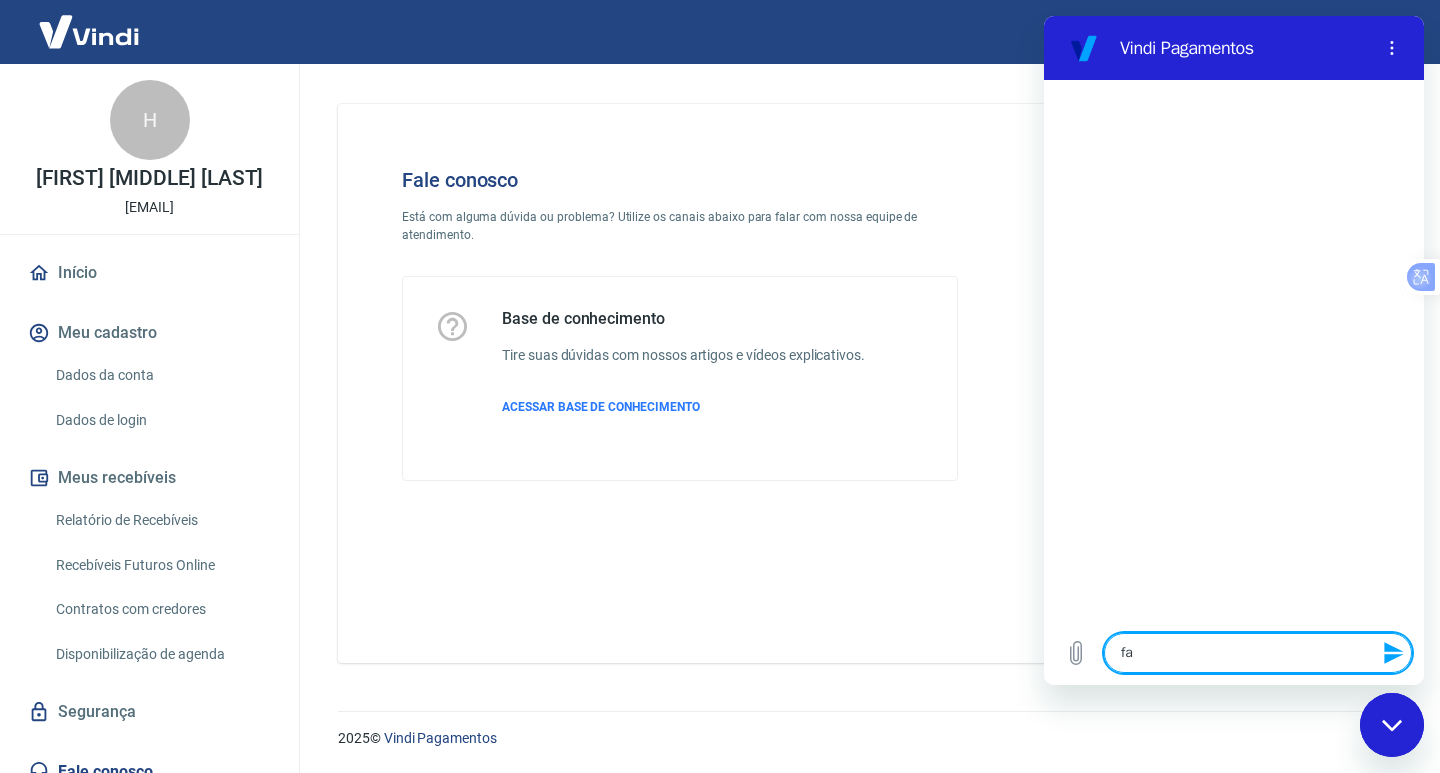 type on "fal" 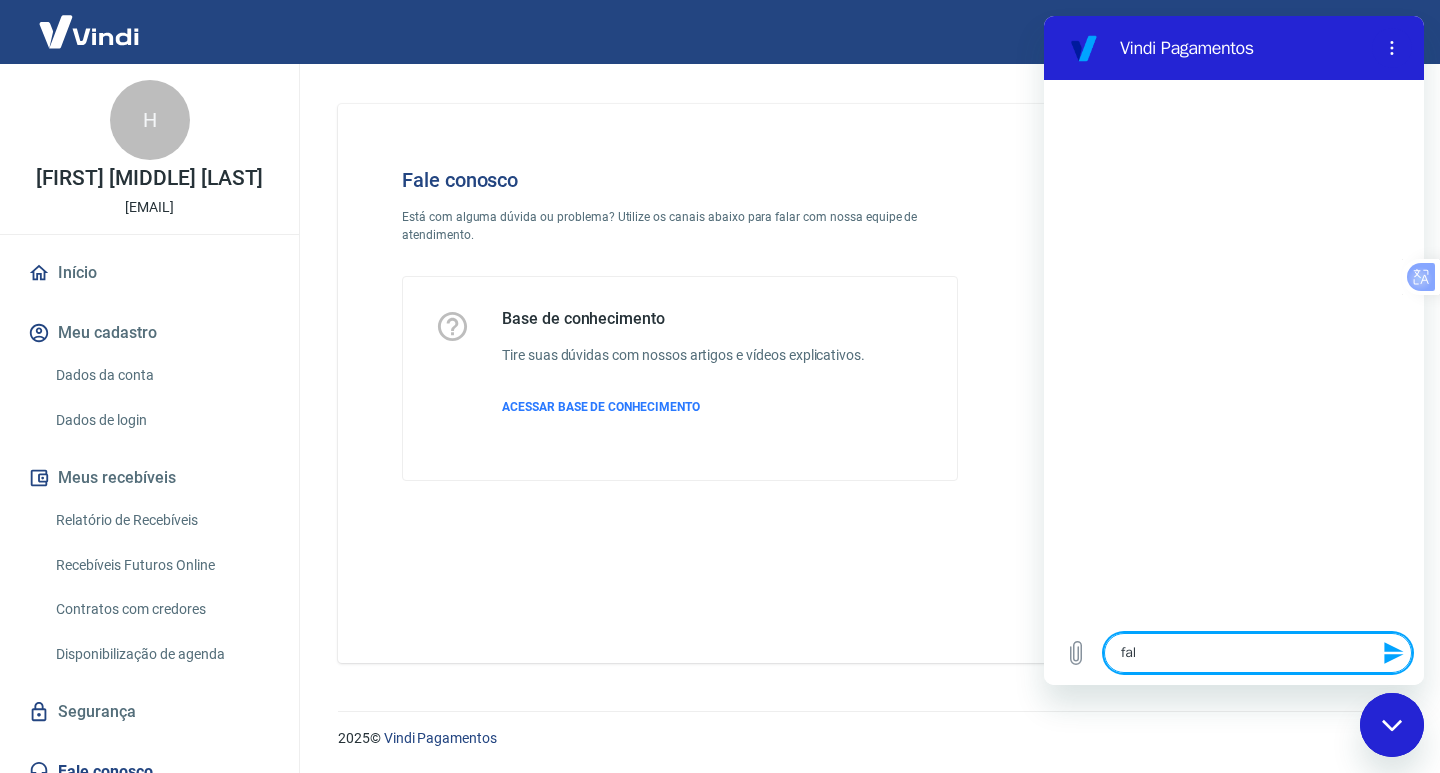 type on "fala" 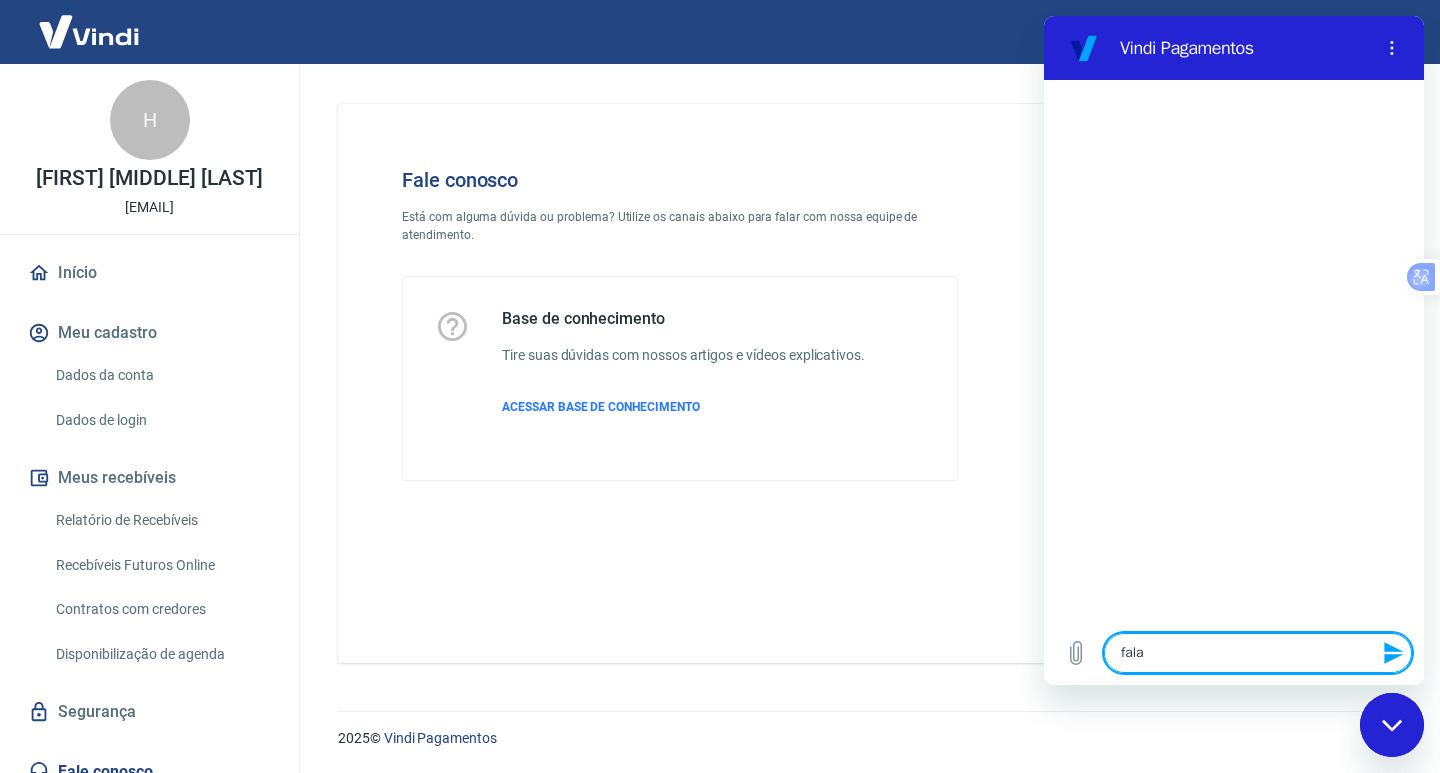 type on "x" 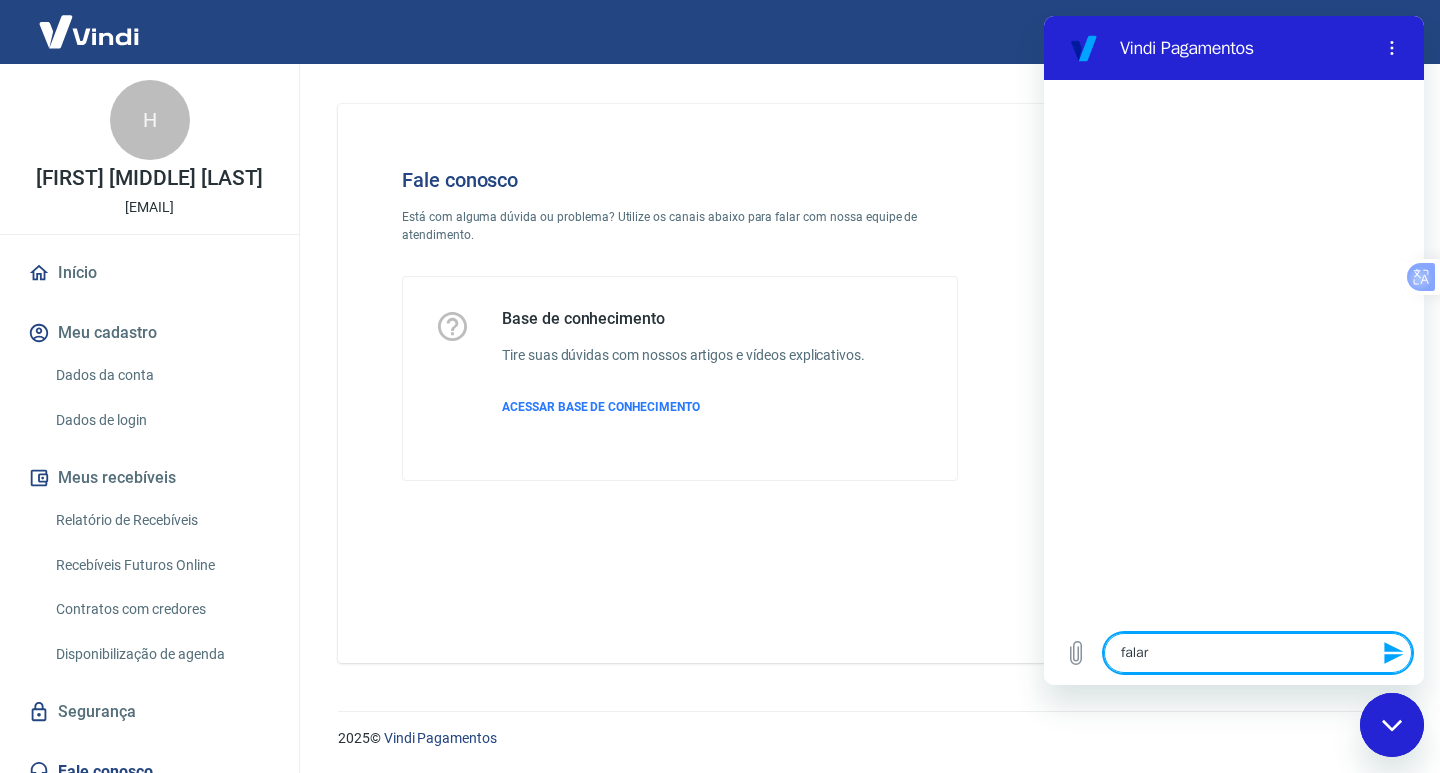 type on "falar" 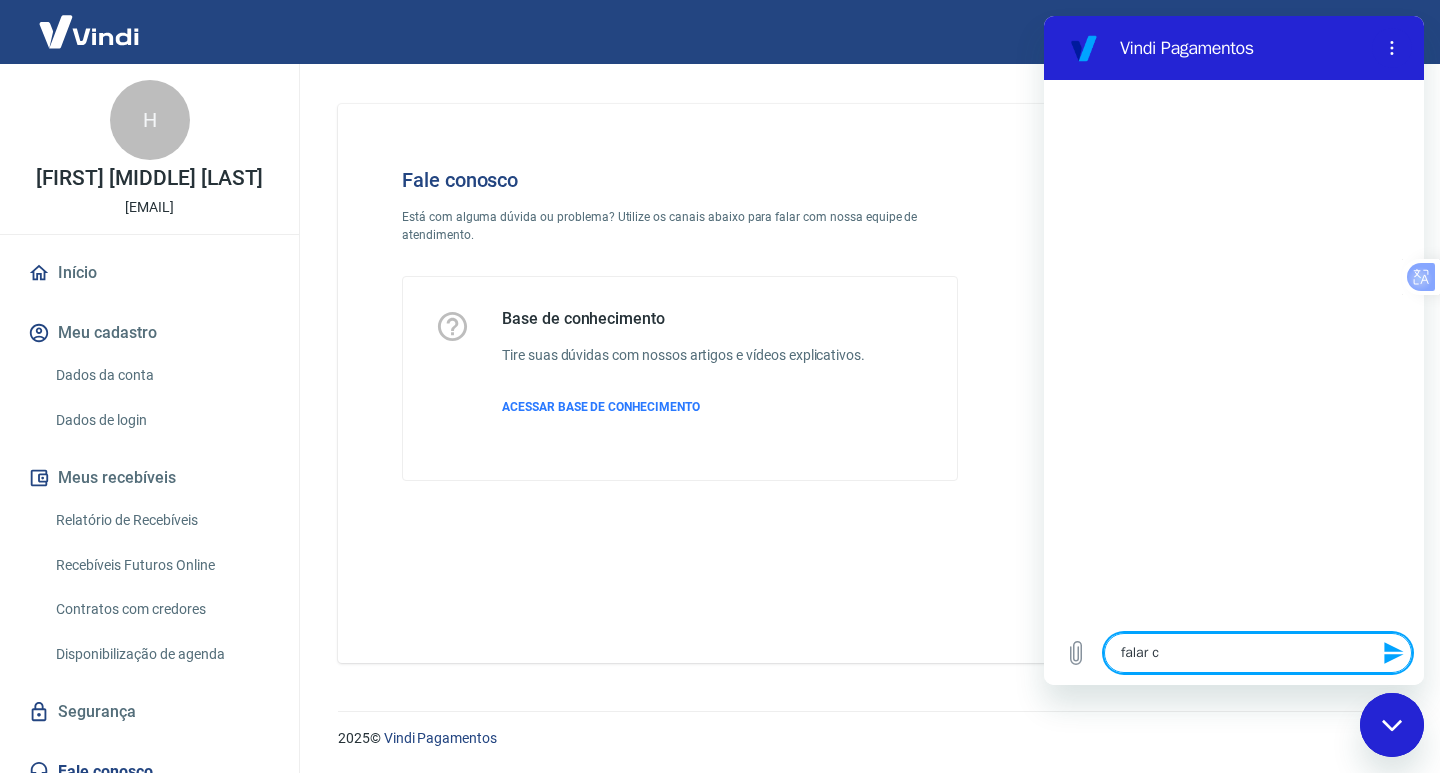 type on "falar co" 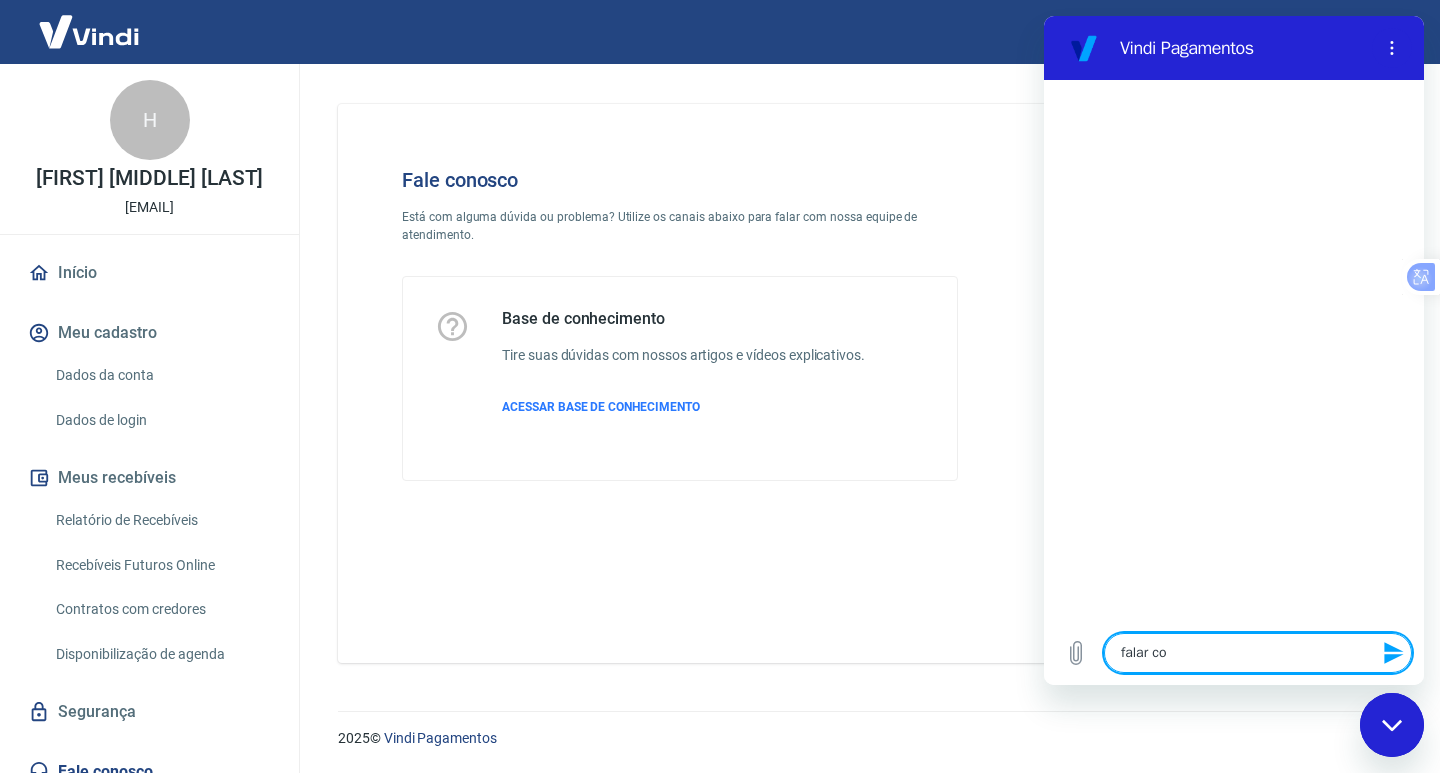 type on "falar com" 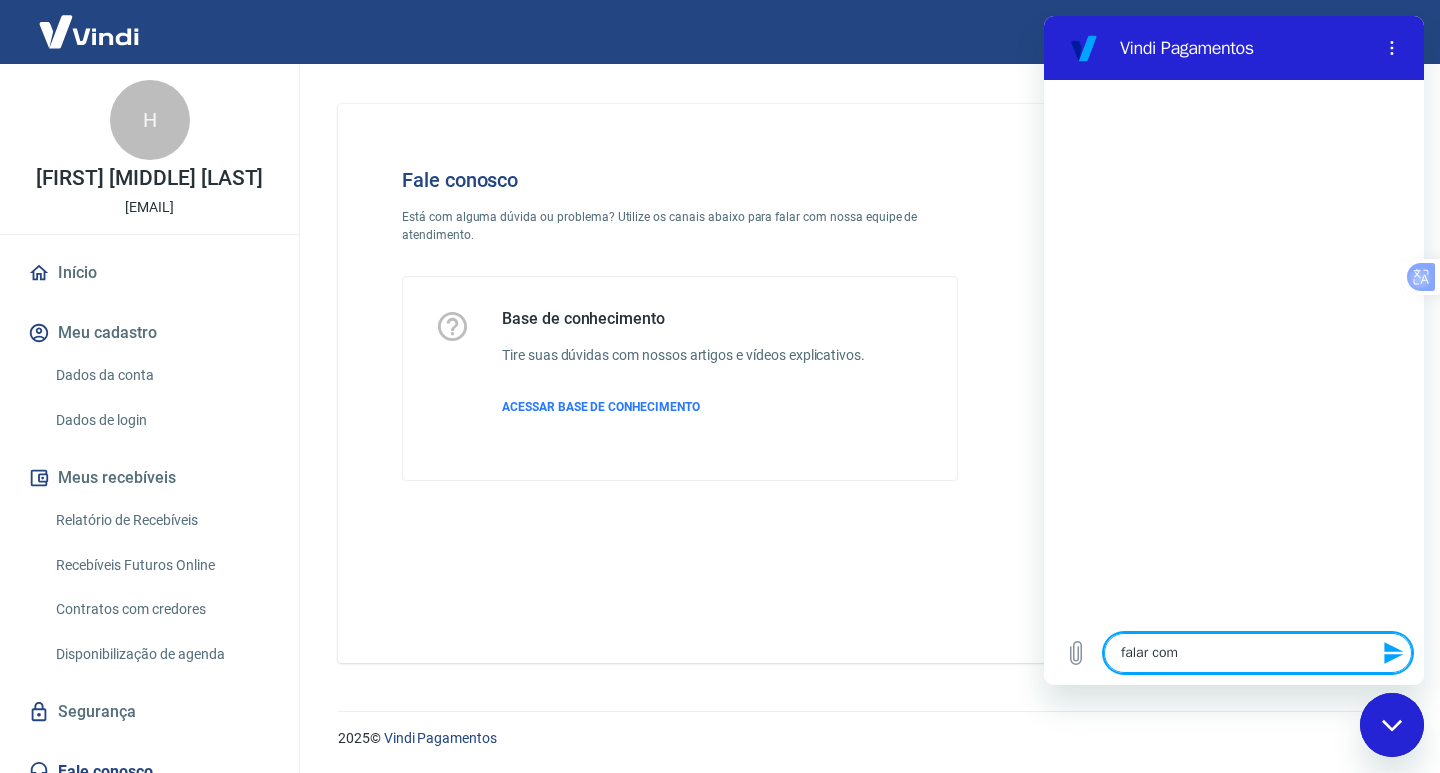 type on "falar com" 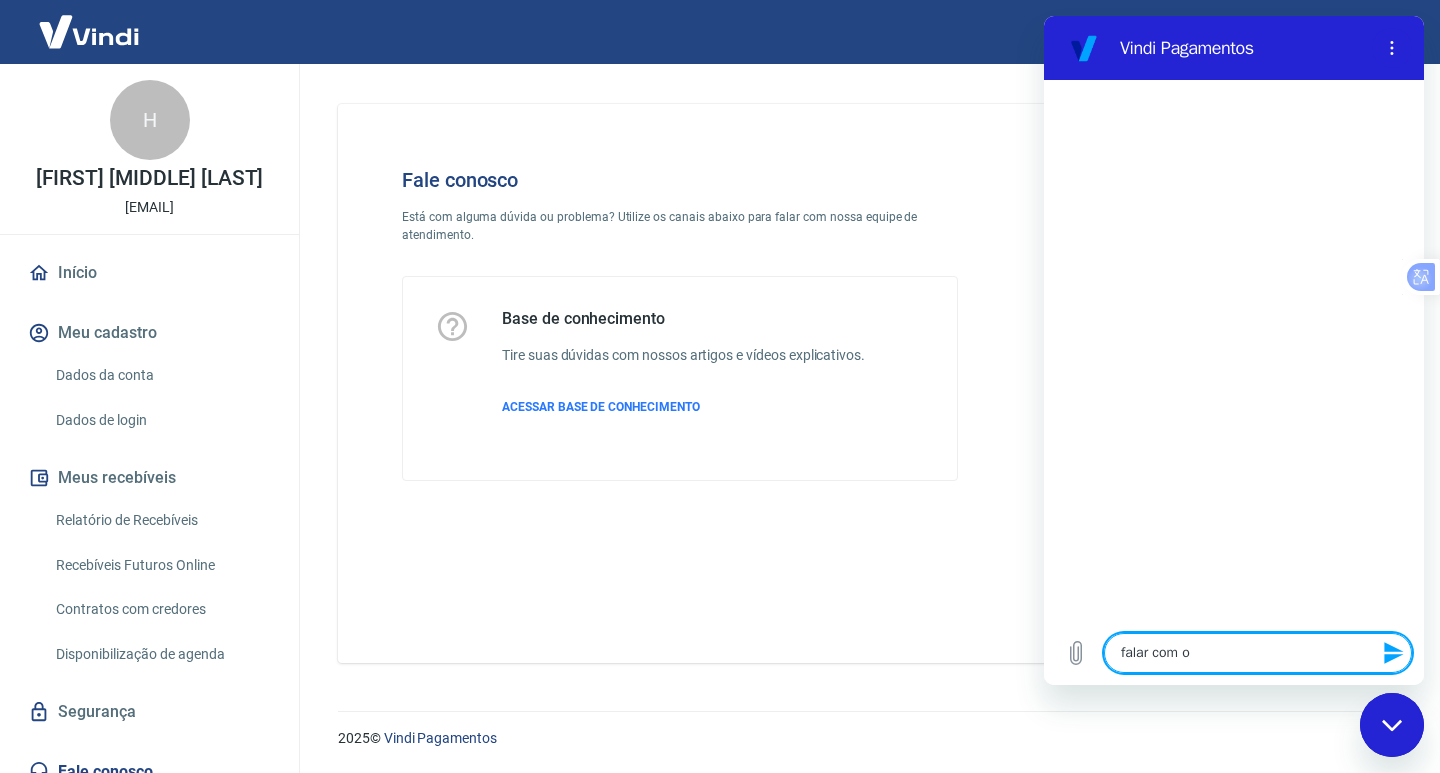 type on "falar com o" 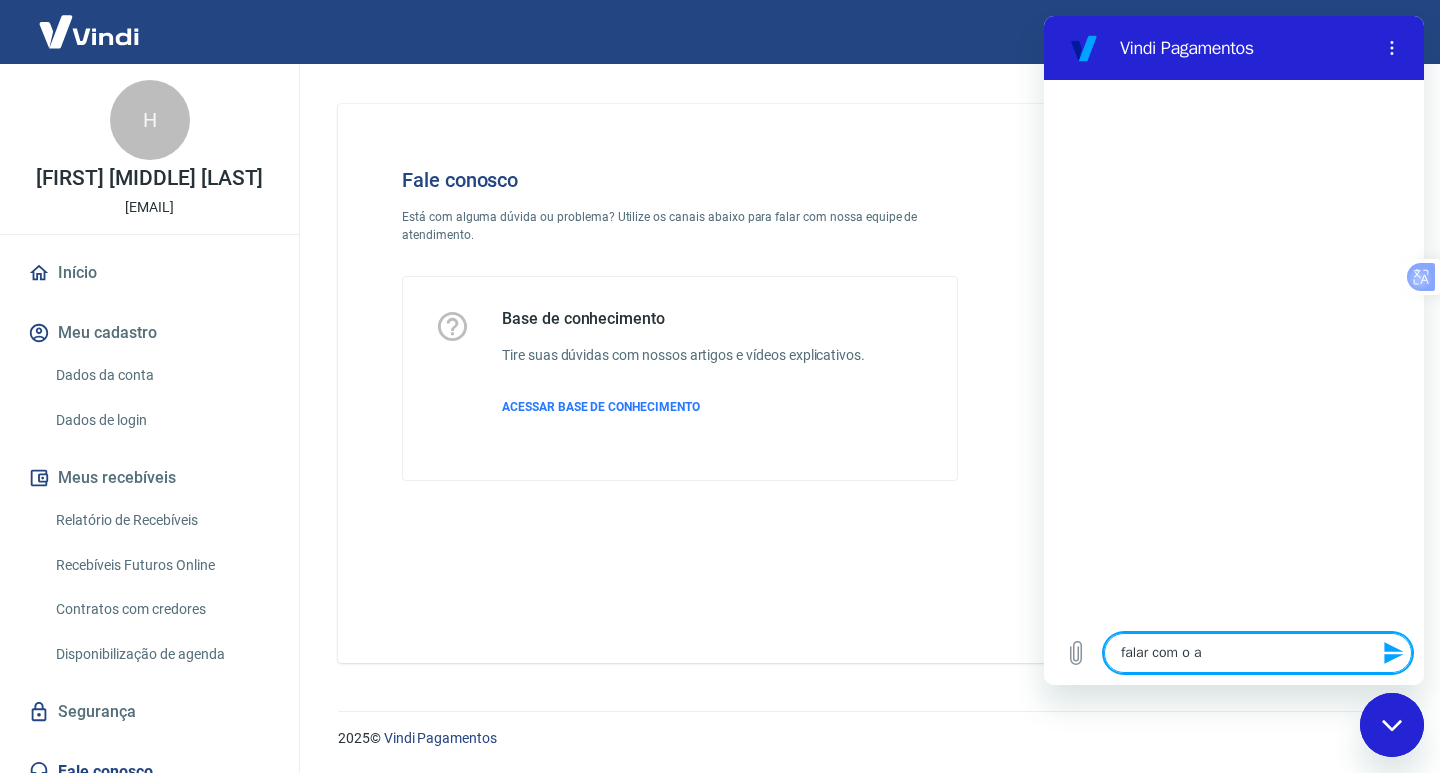 type on "falar com o at" 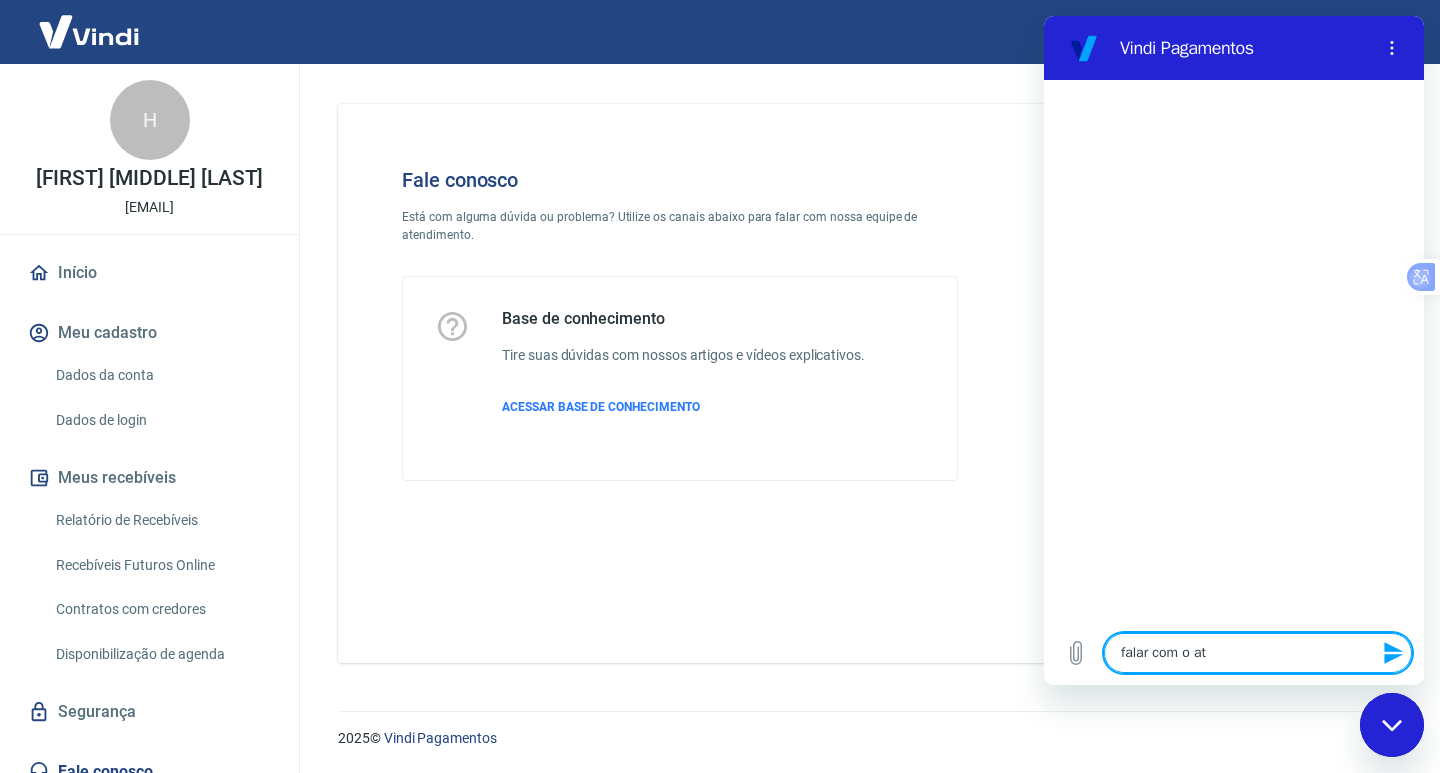 type on "falar com o ate" 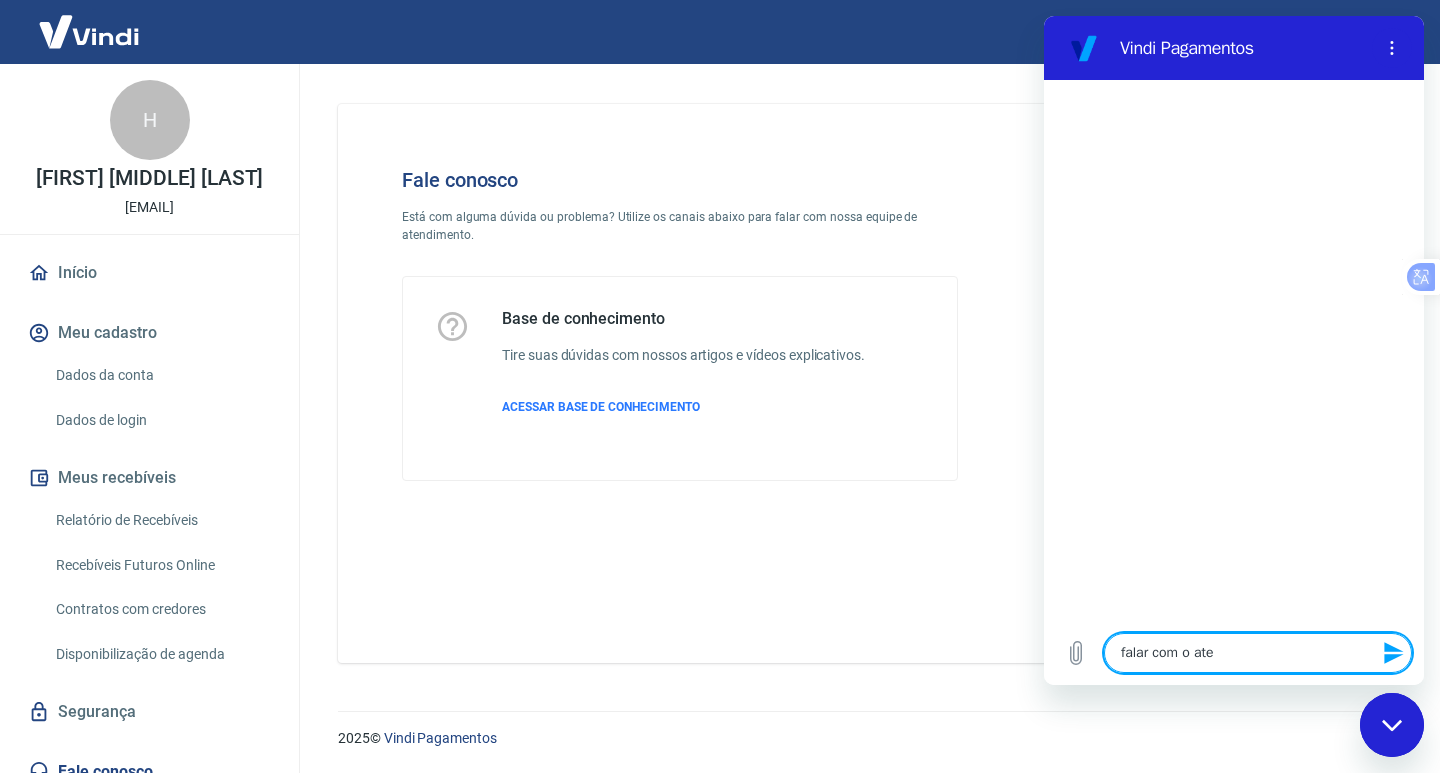 type on "falar com o aten" 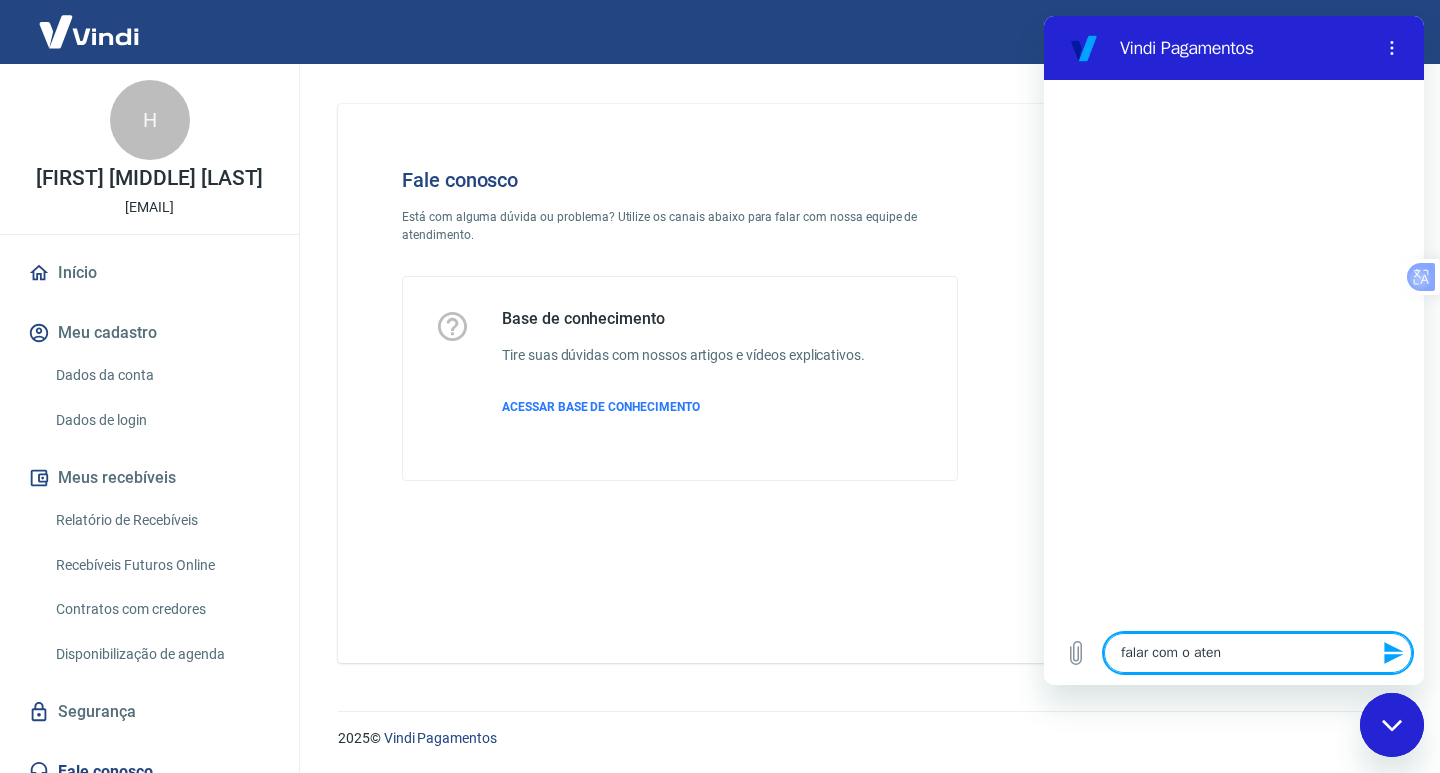 type on "falar com o atend" 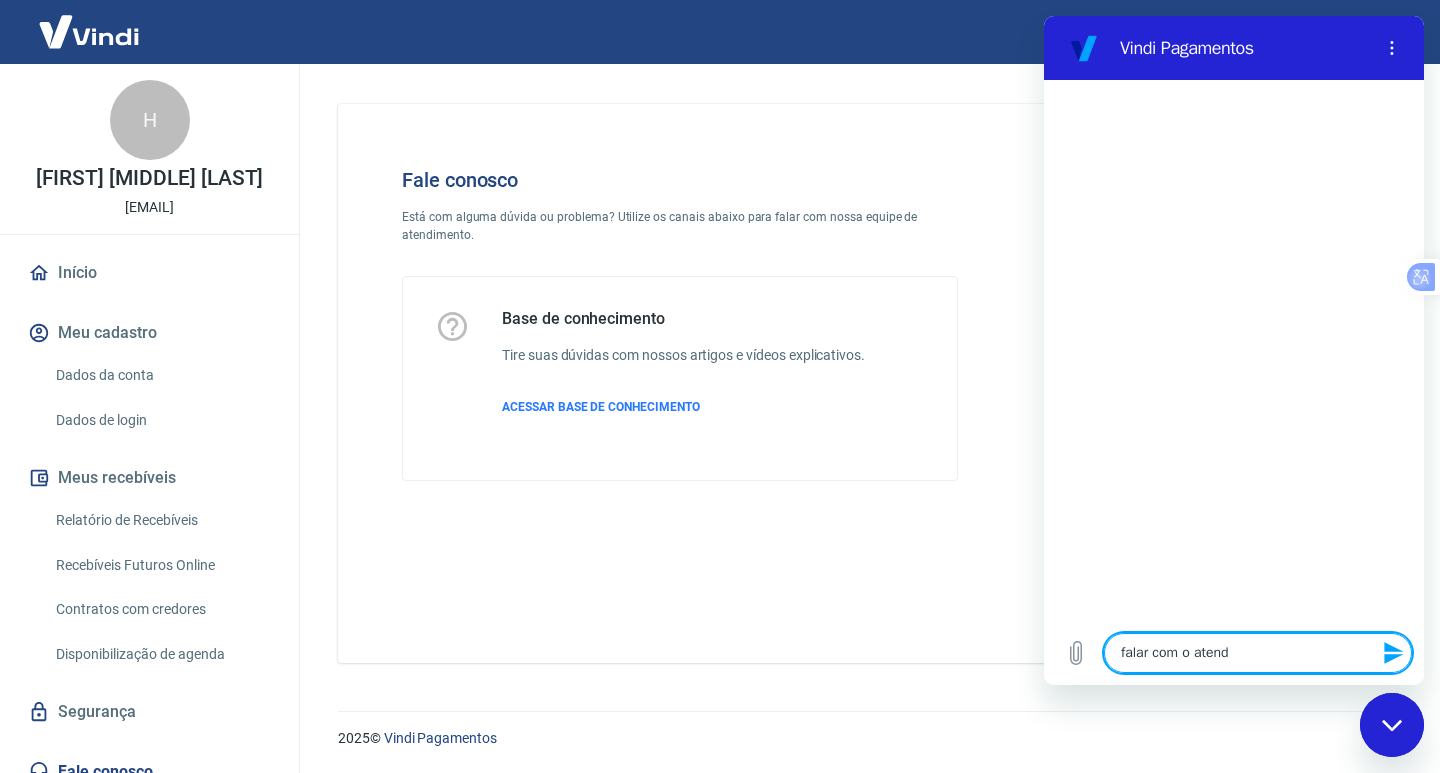 type on "falar com o atendi" 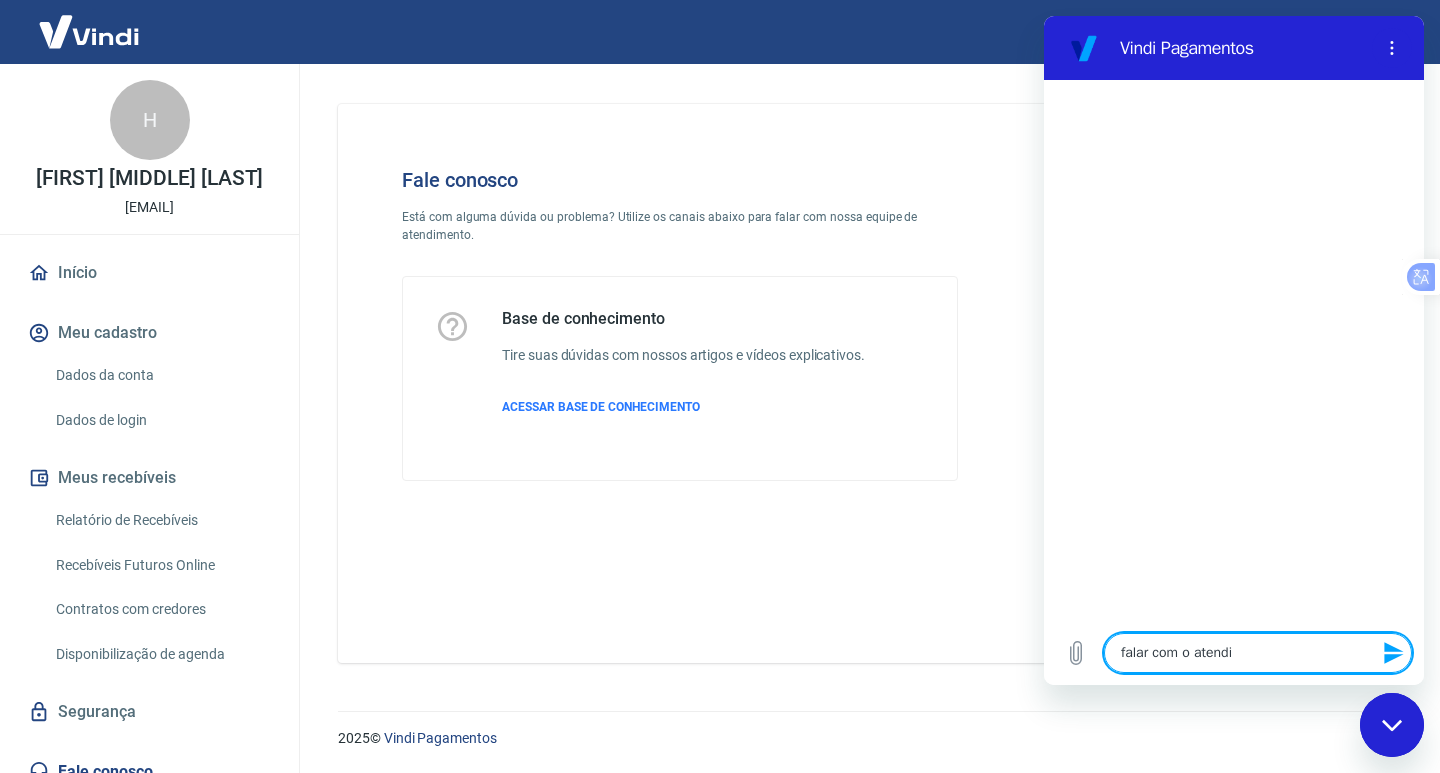 type on "falar com o atendim" 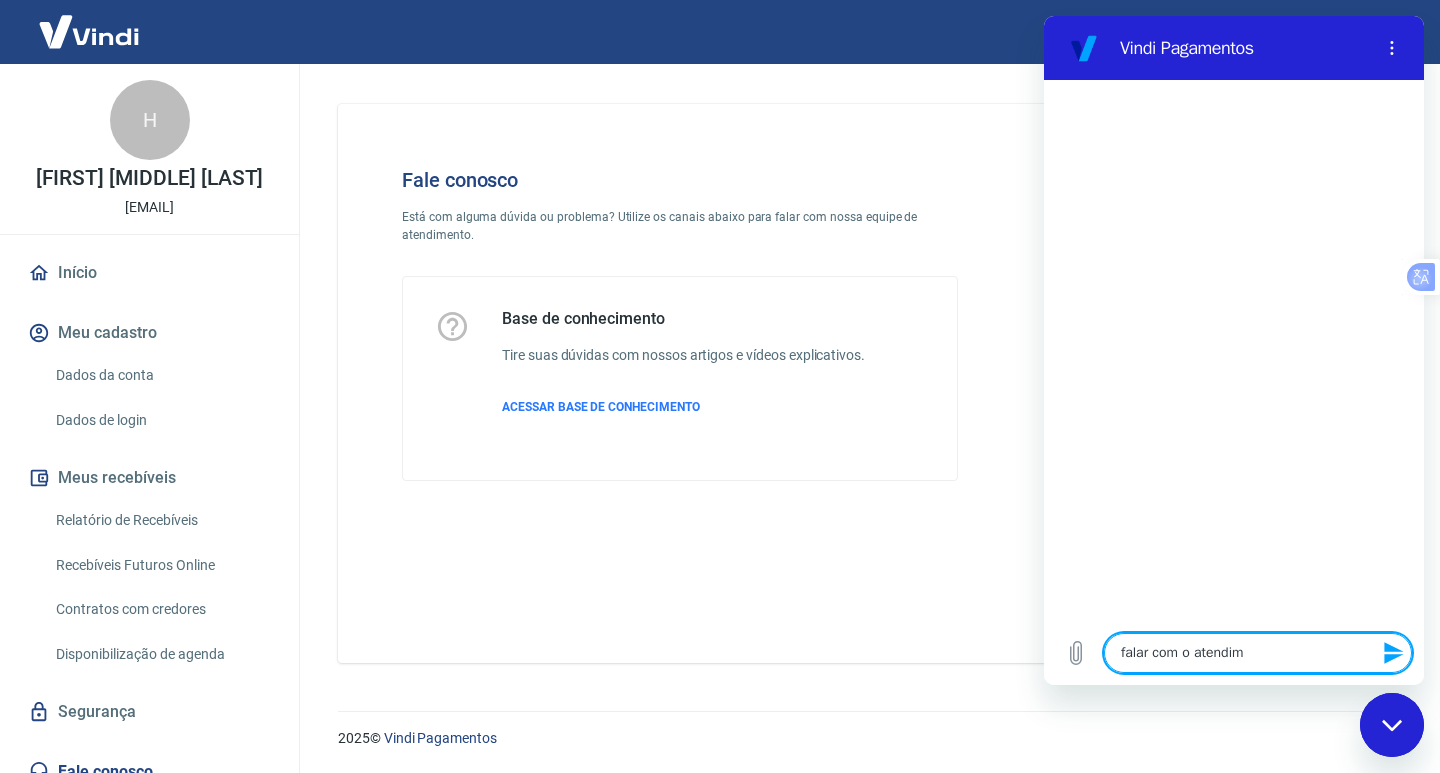 type on "falar com o atendime" 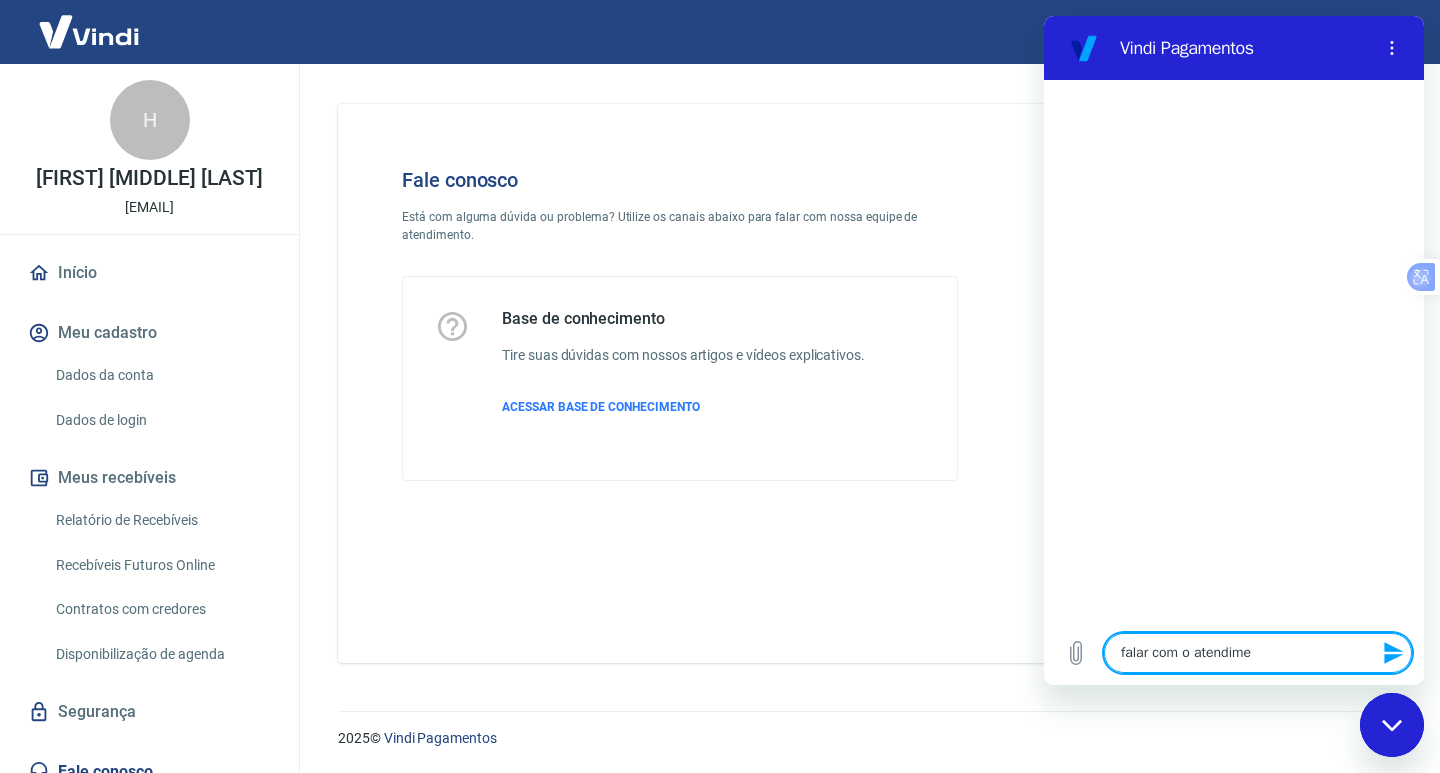 type on "falar com o atendimen" 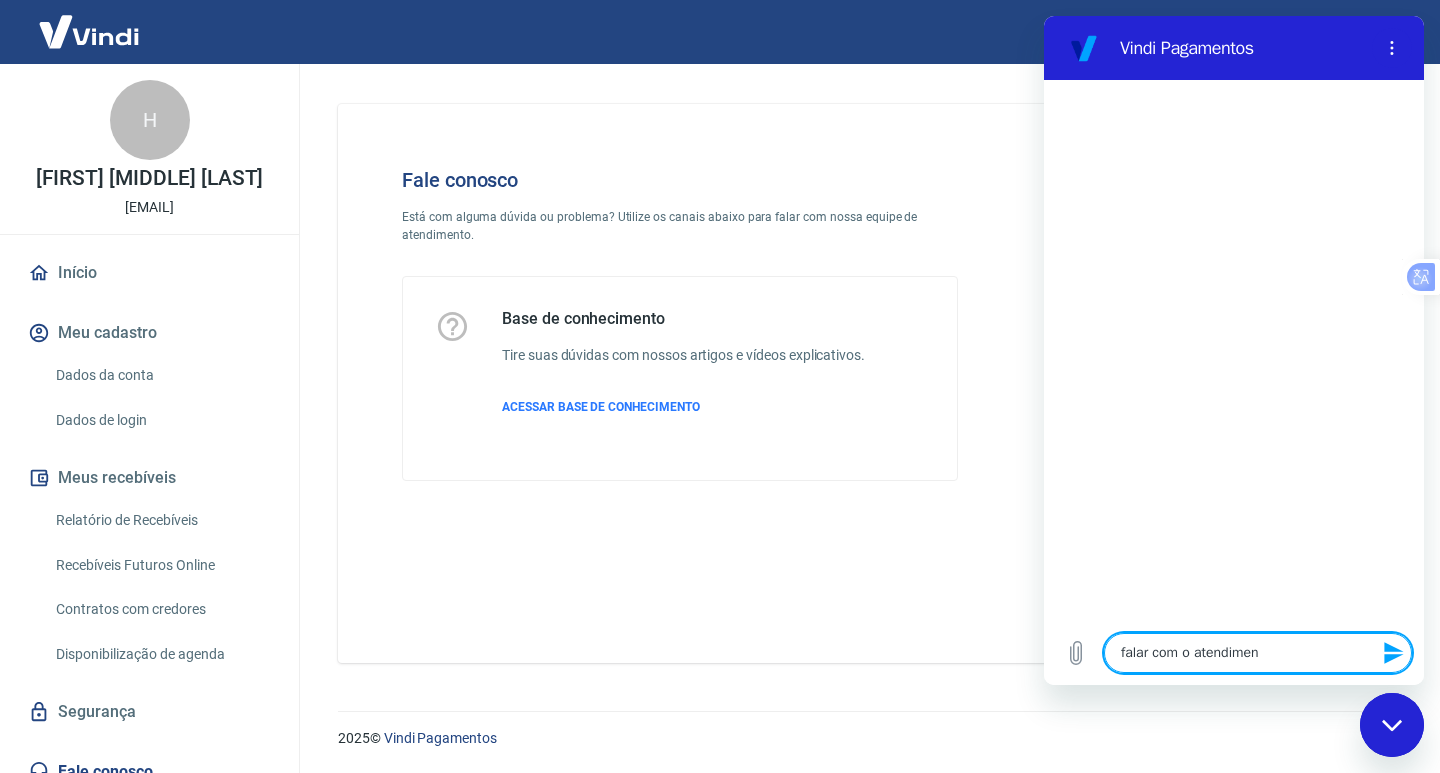 type on "falar com o atendiment" 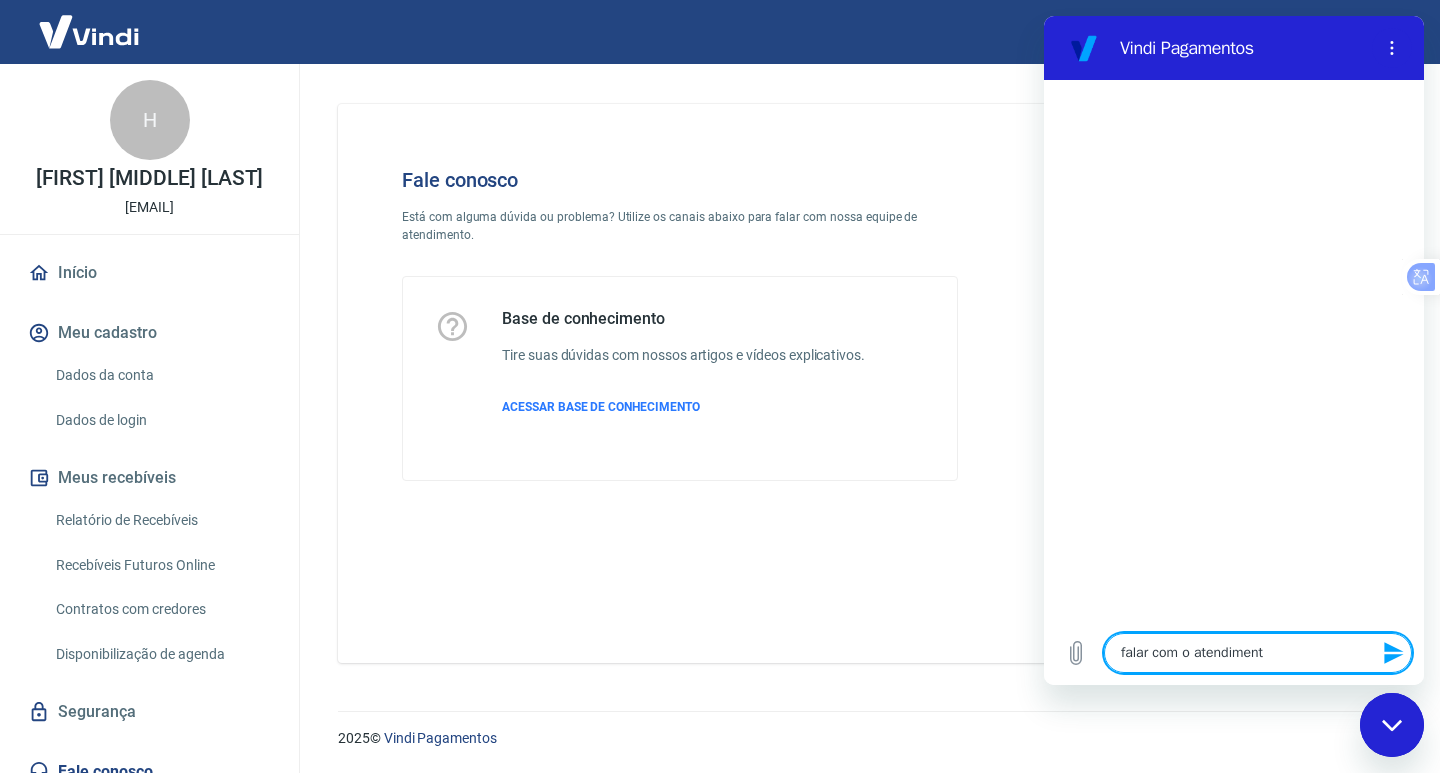 type on "falar com o atendimento" 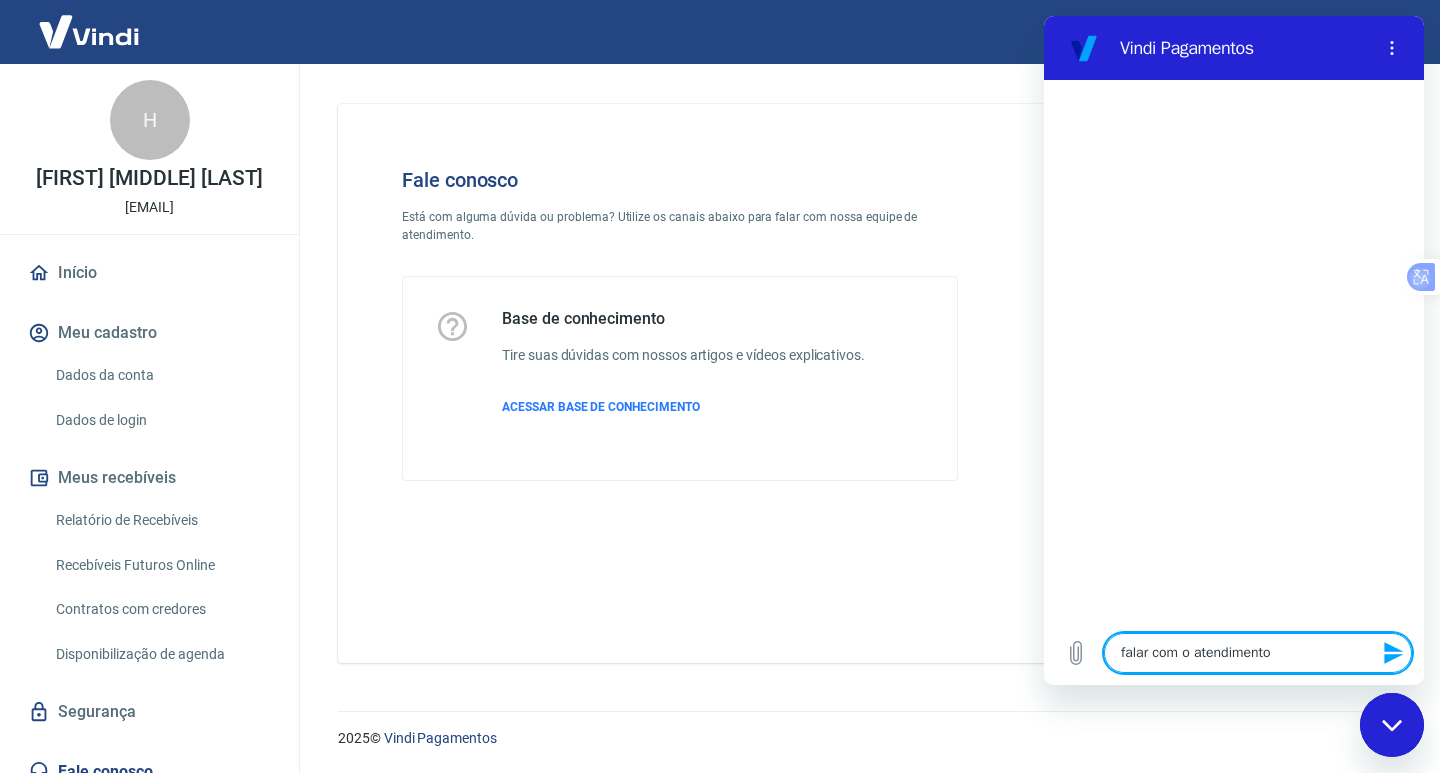 type 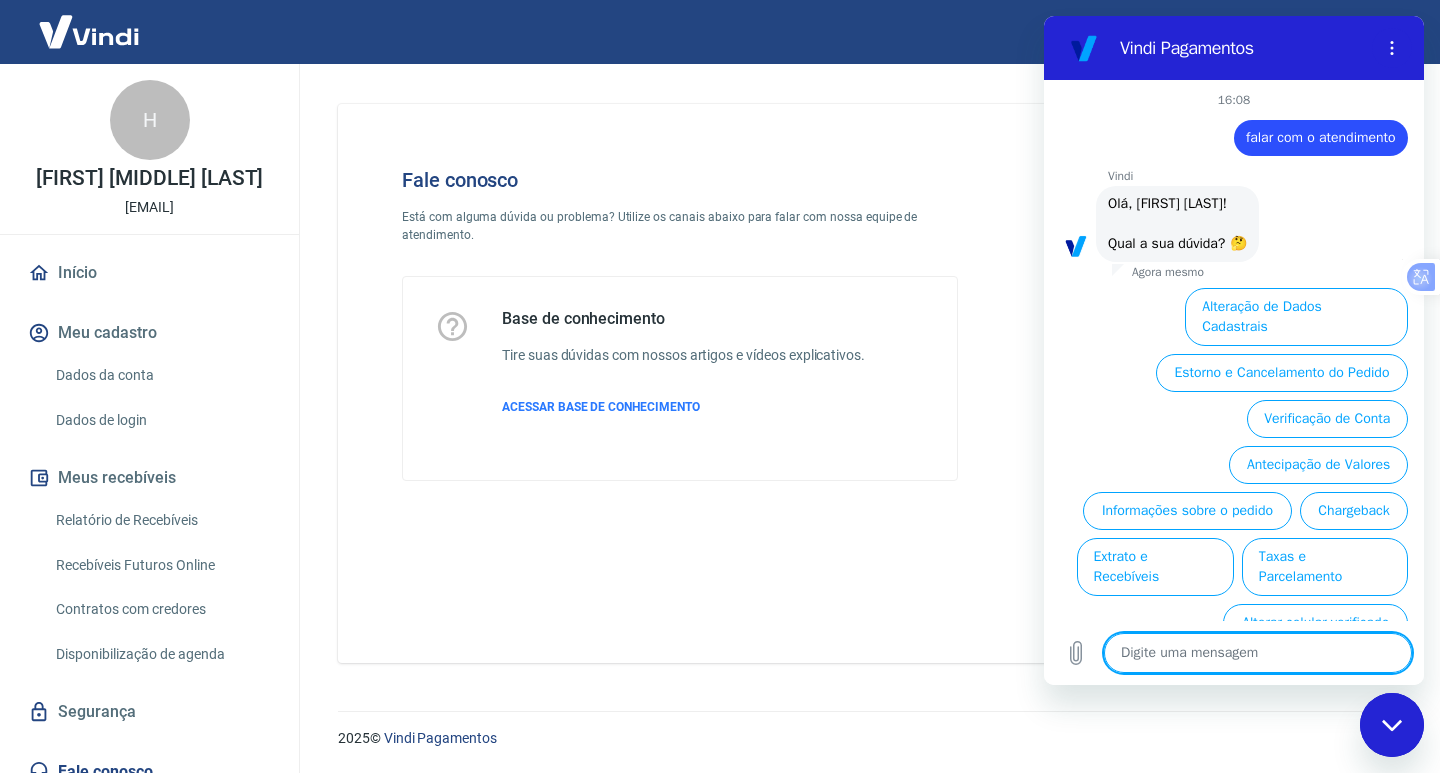 scroll, scrollTop: 52, scrollLeft: 0, axis: vertical 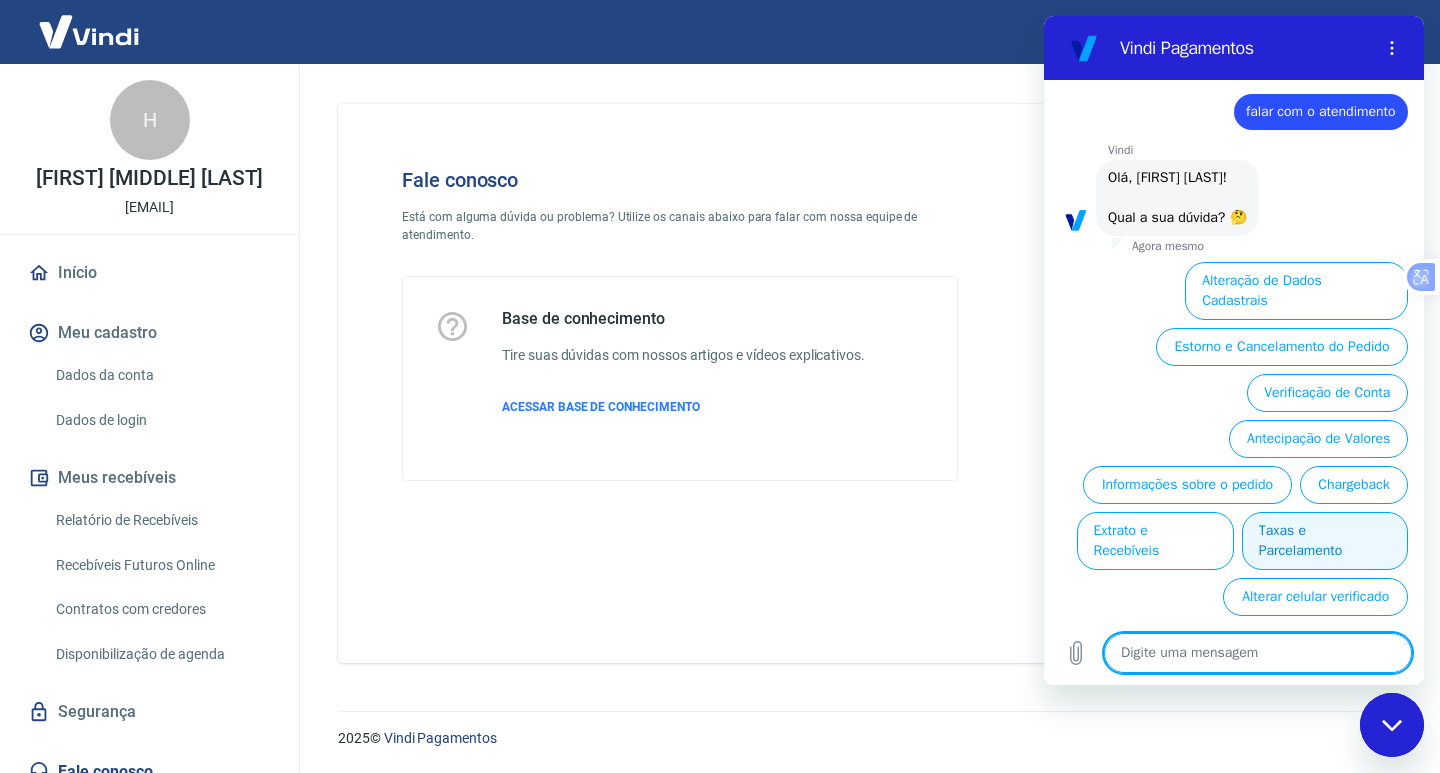 click on "Taxas e Parcelamento" at bounding box center (1325, 541) 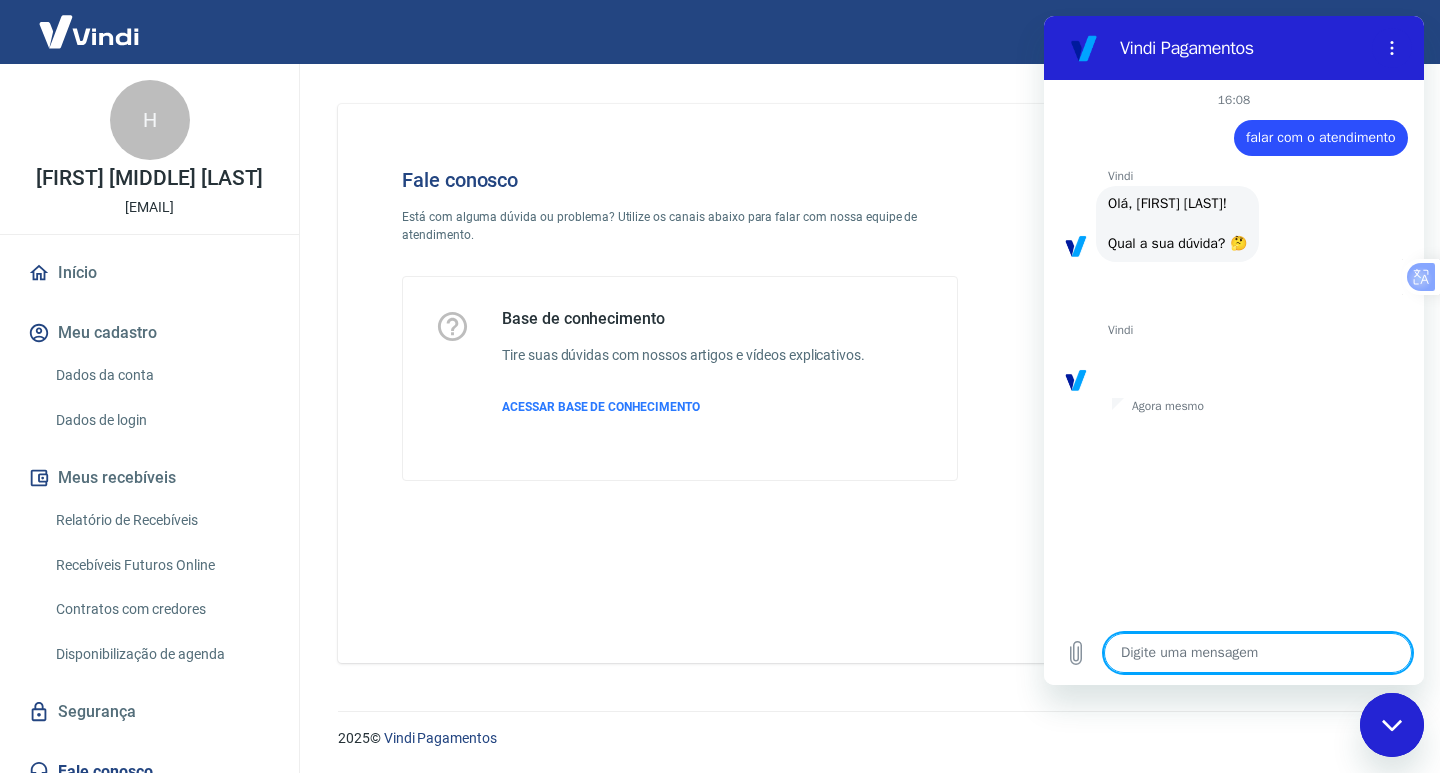 scroll, scrollTop: 88, scrollLeft: 0, axis: vertical 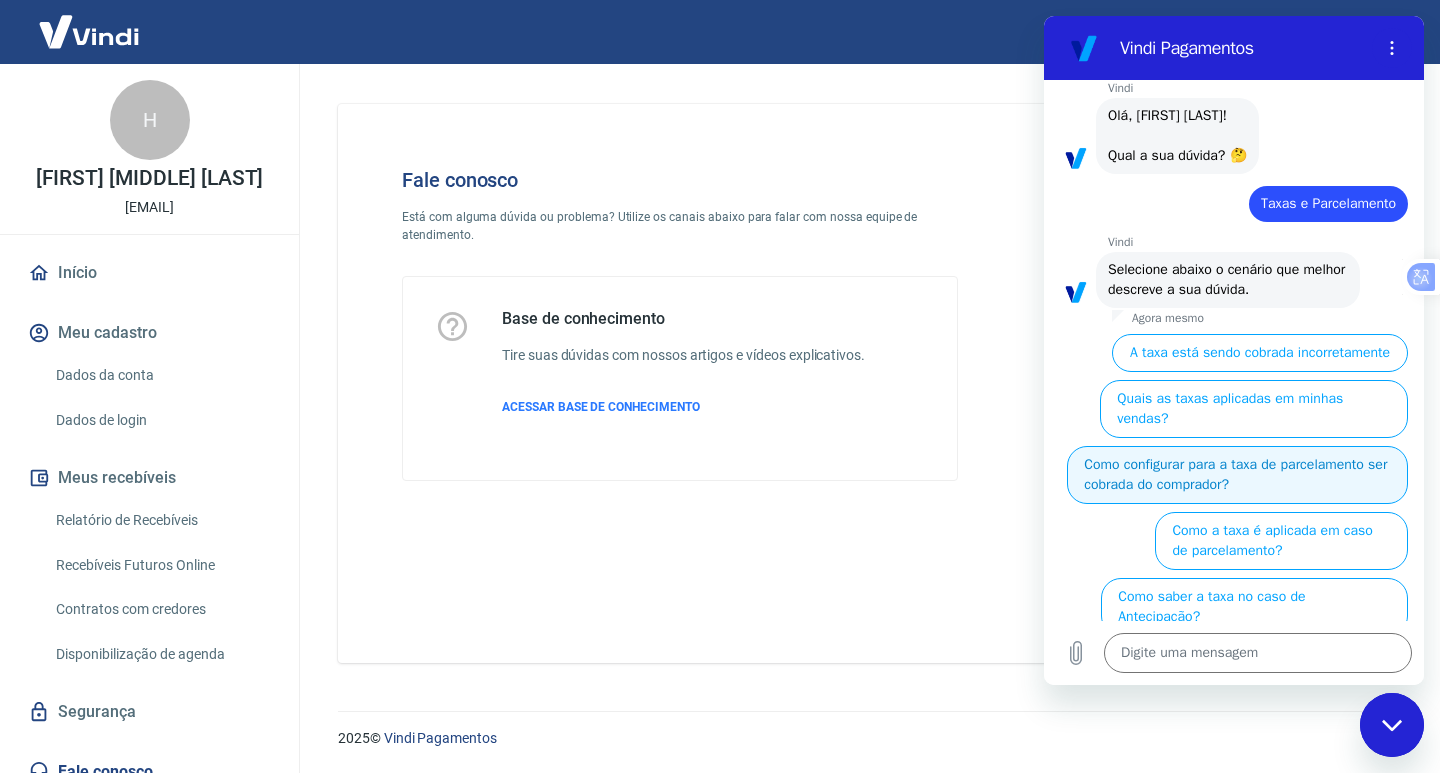 click on "Como configurar para a taxa de parcelamento ser cobrada do comprador?" at bounding box center (1237, 475) 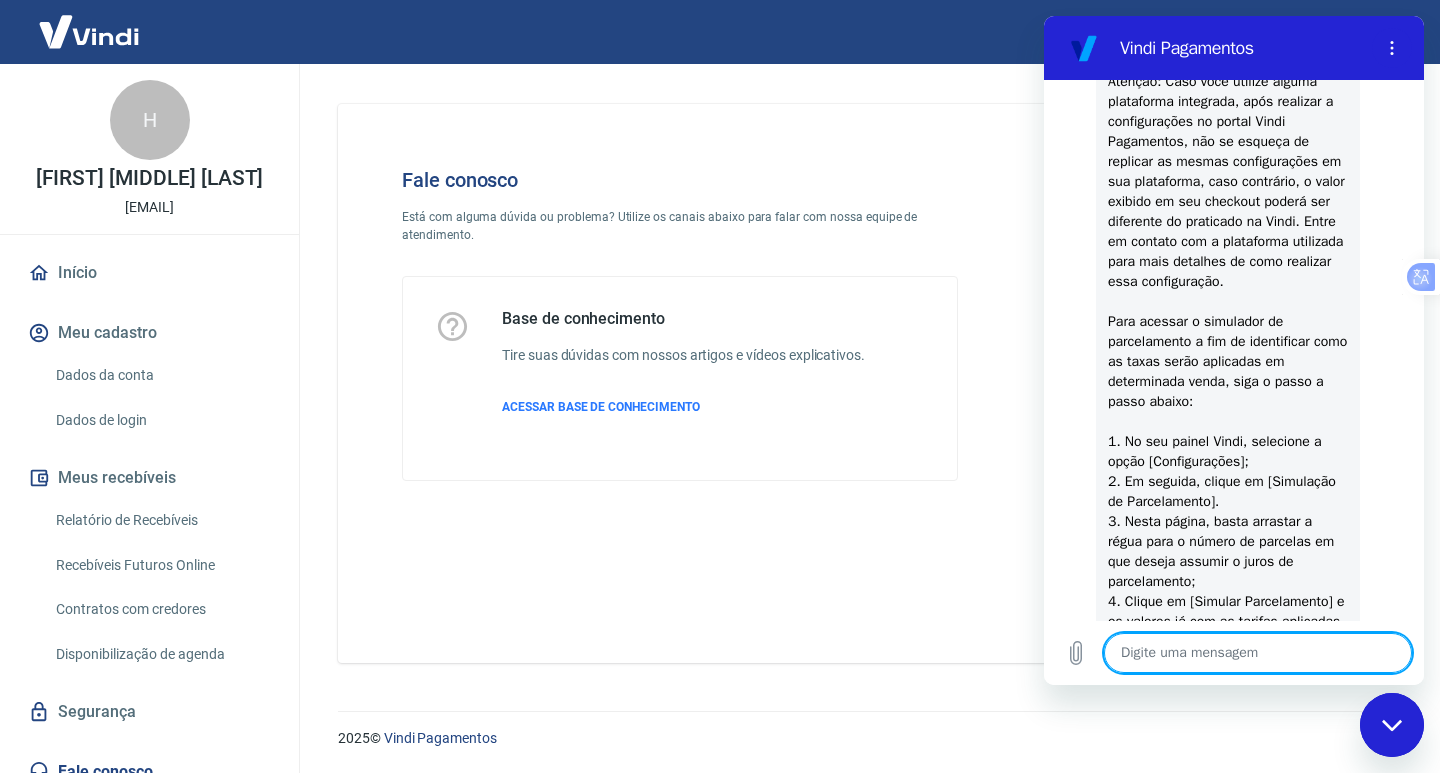 scroll, scrollTop: 350, scrollLeft: 0, axis: vertical 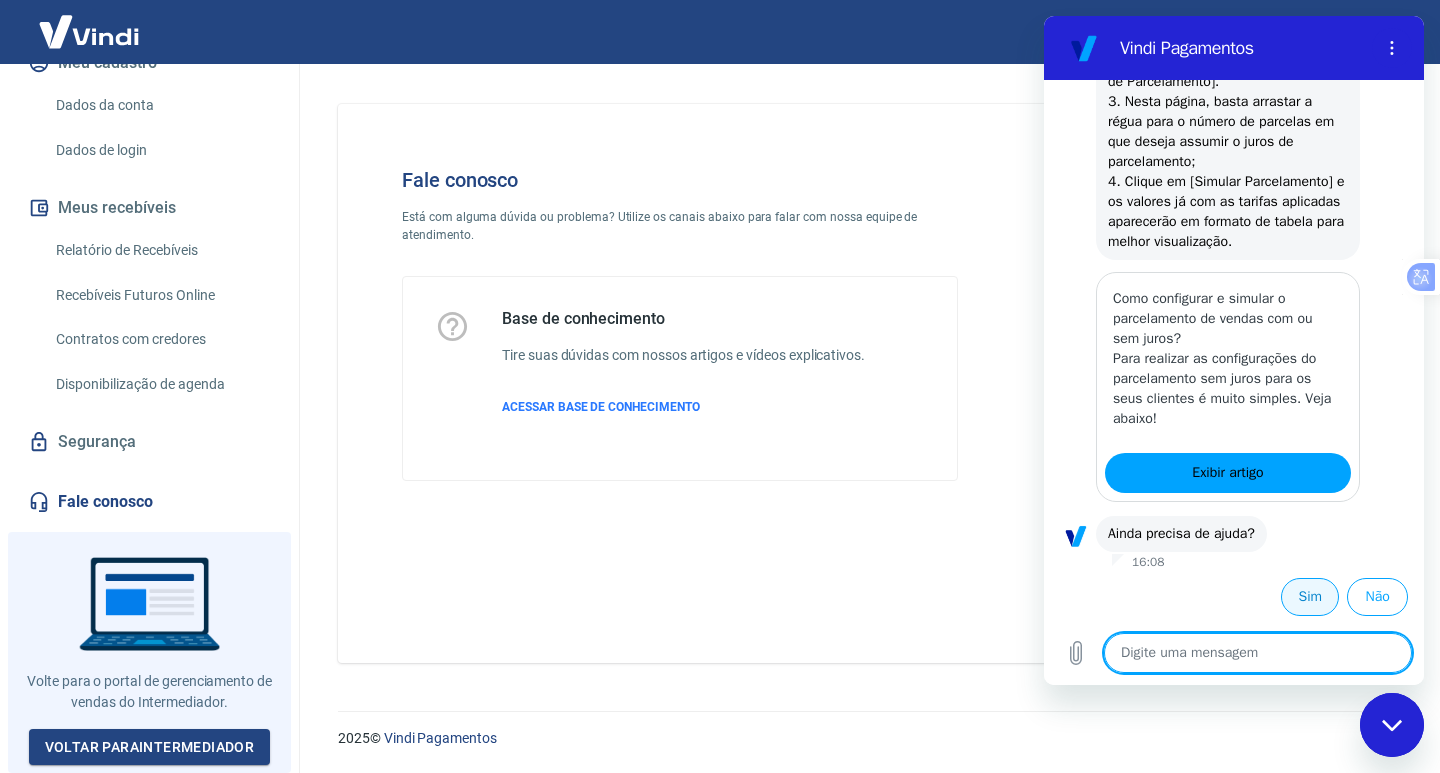 click on "Sim" at bounding box center [1310, 597] 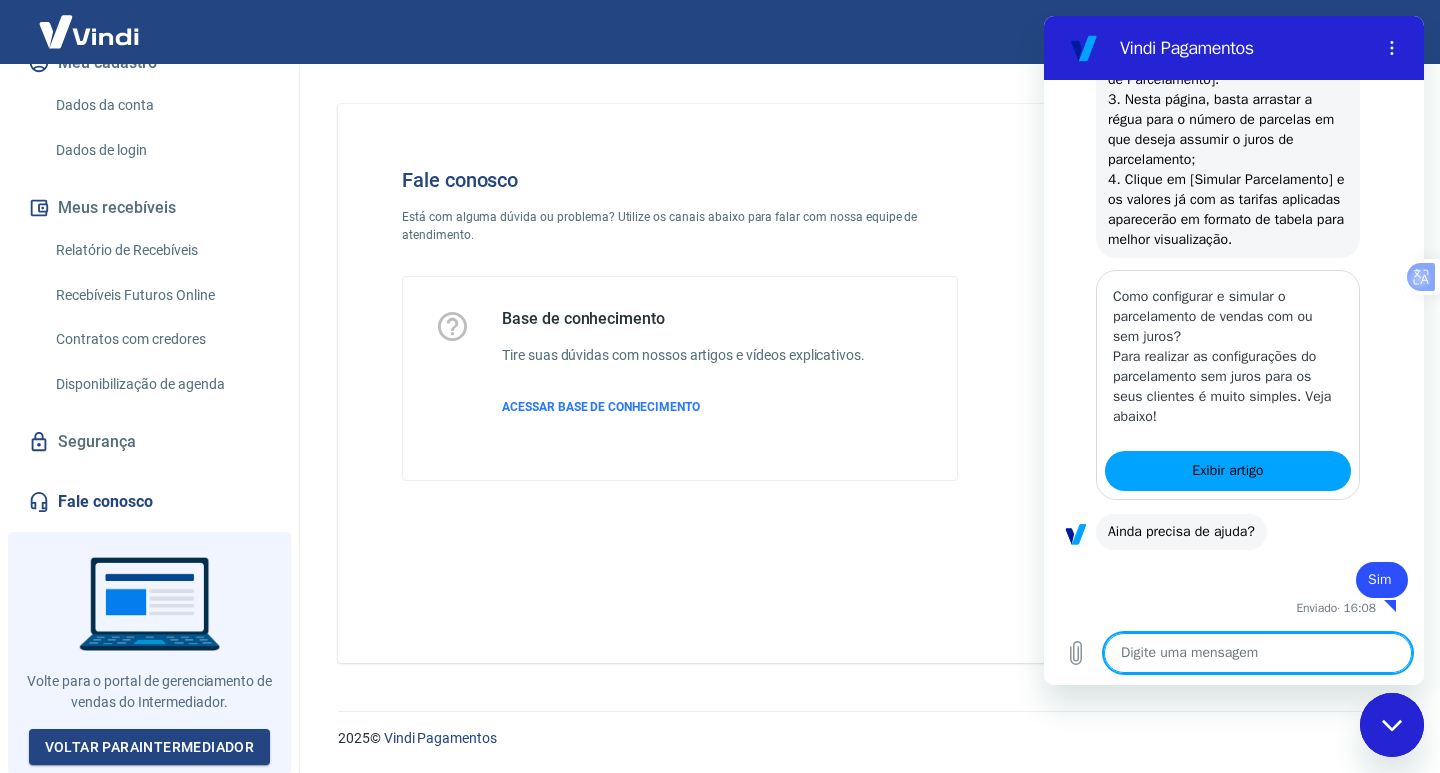 scroll, scrollTop: 1152, scrollLeft: 0, axis: vertical 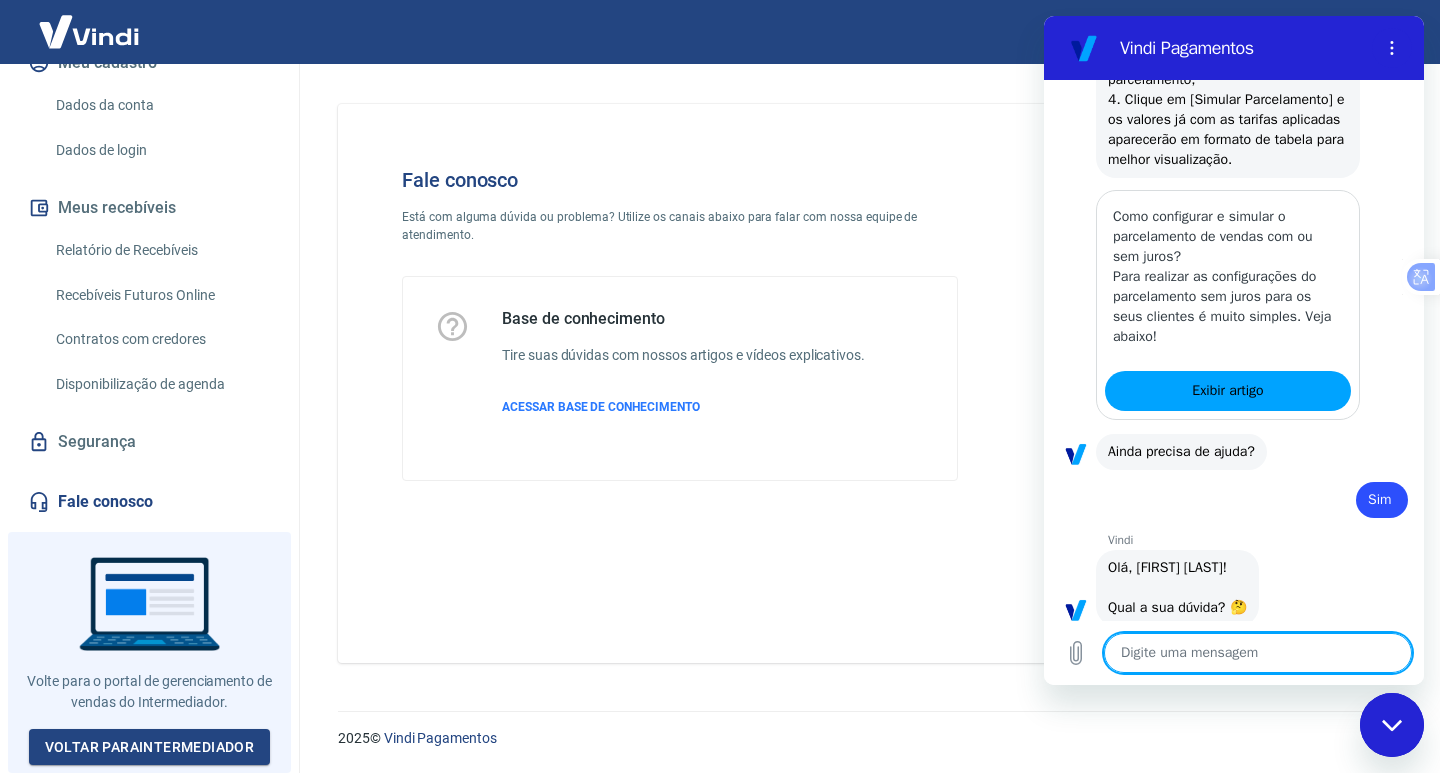 type on "x" 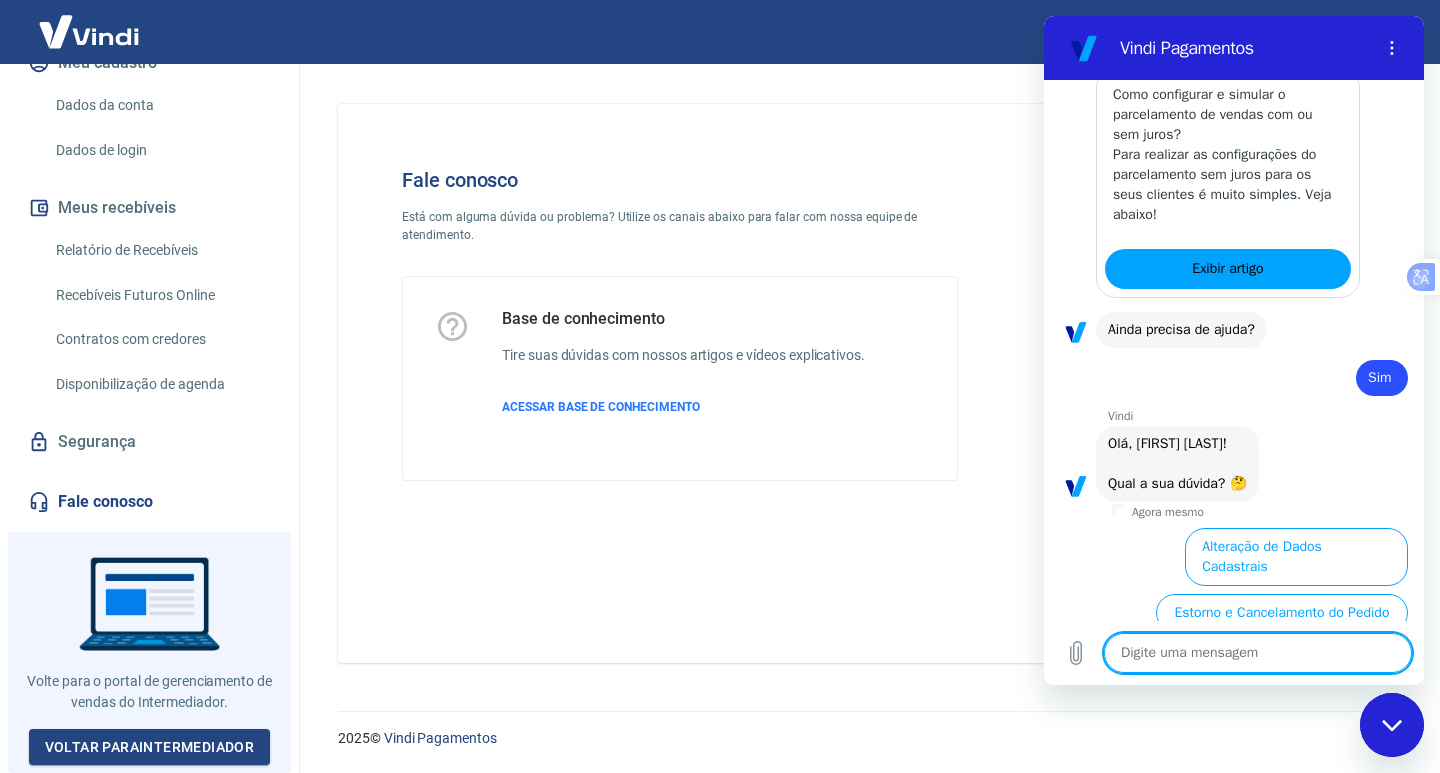 scroll, scrollTop: 1646, scrollLeft: 0, axis: vertical 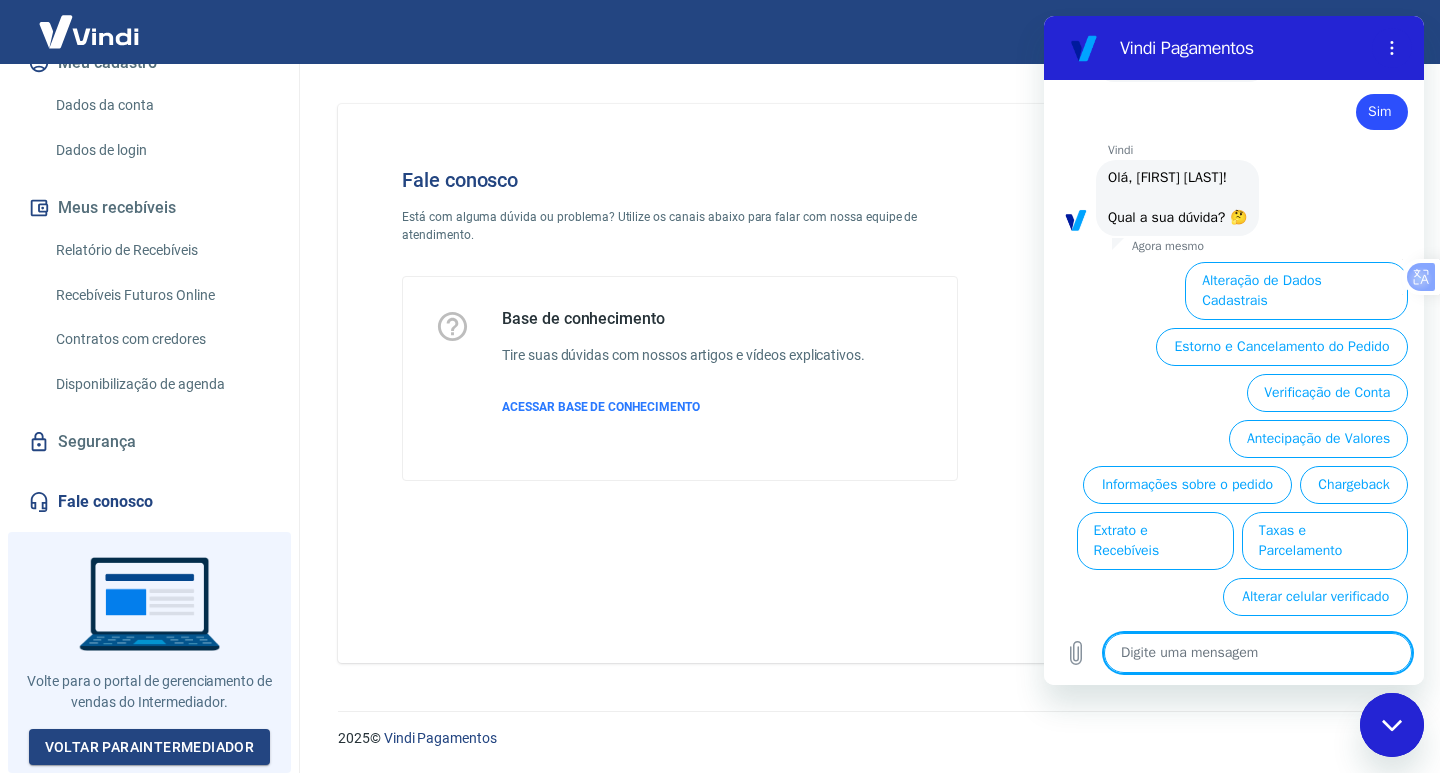 type on "f" 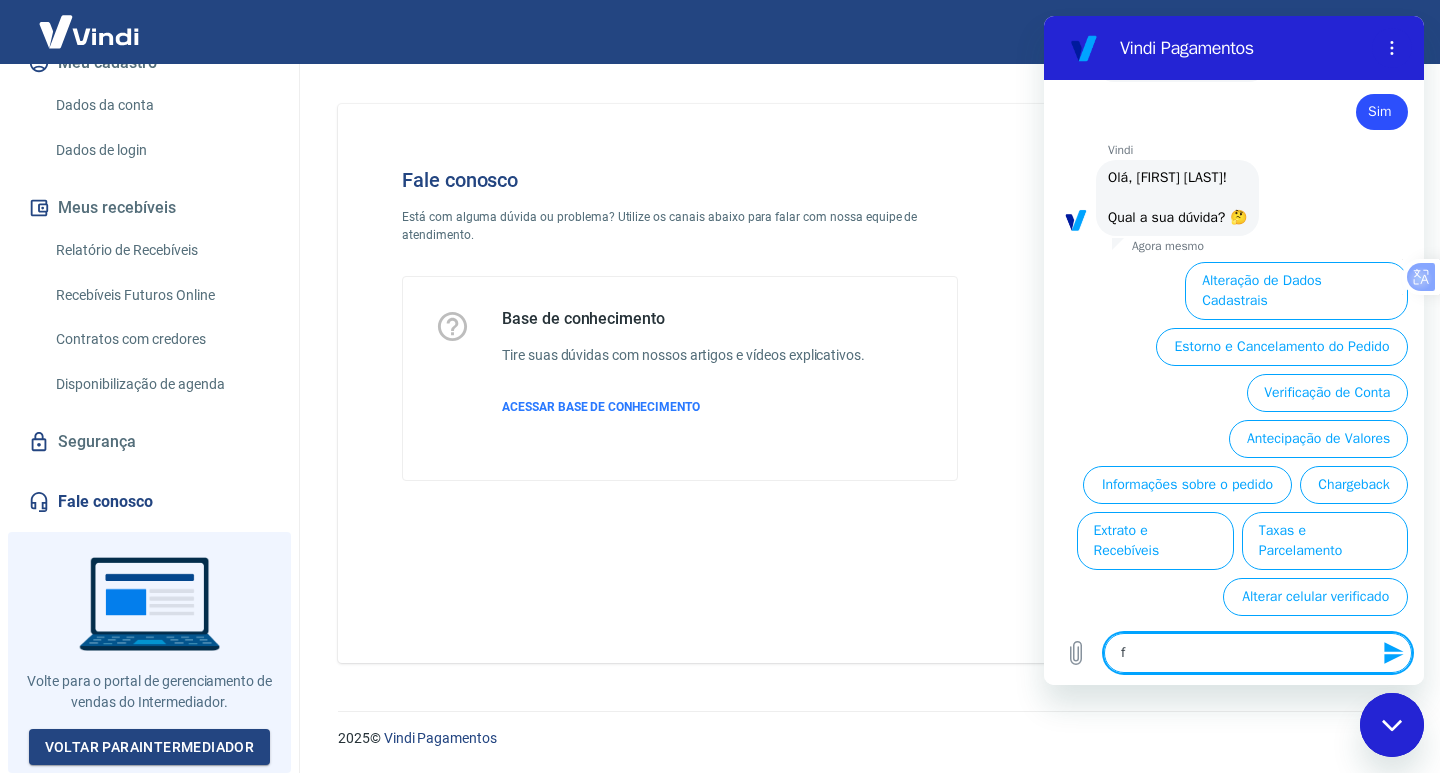 type on "fa" 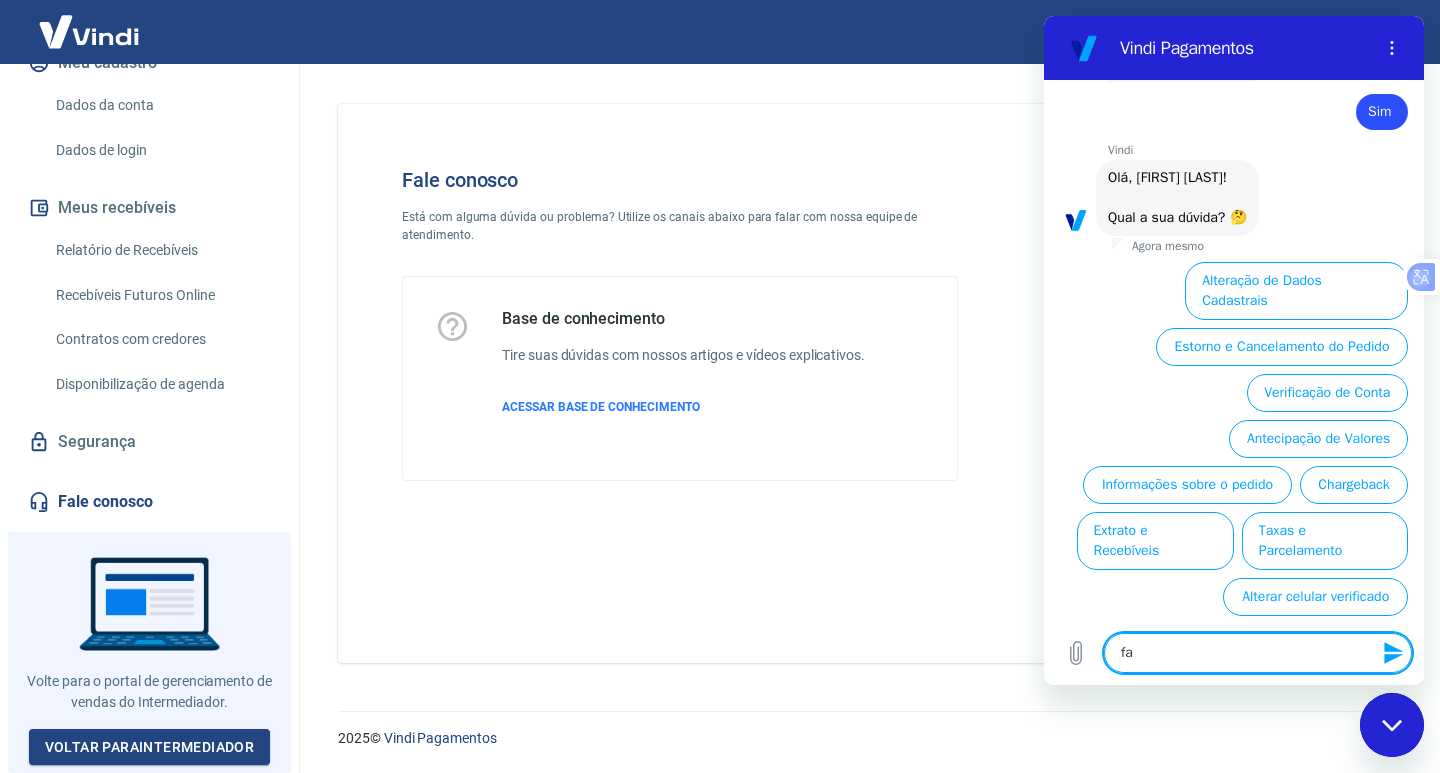 type on "fal" 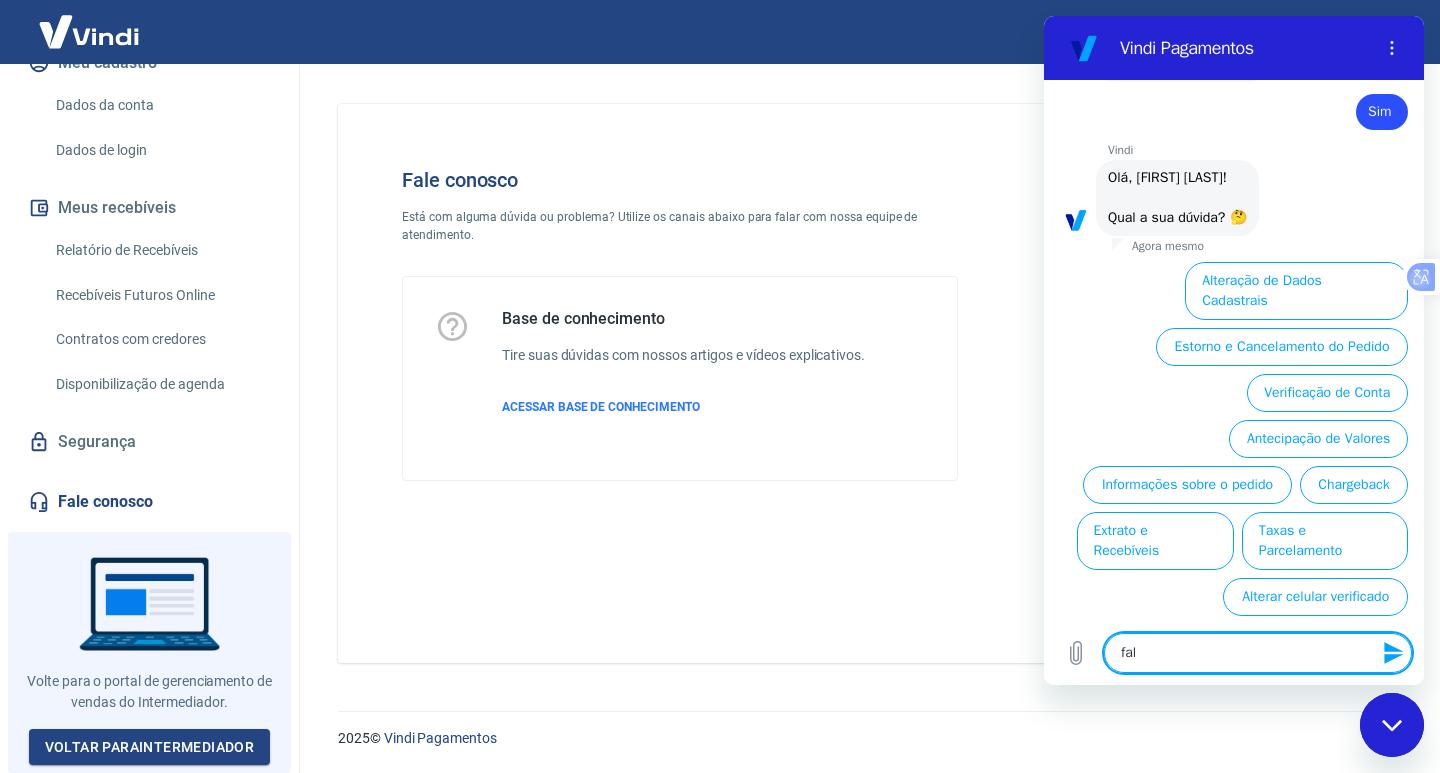 type on "fala" 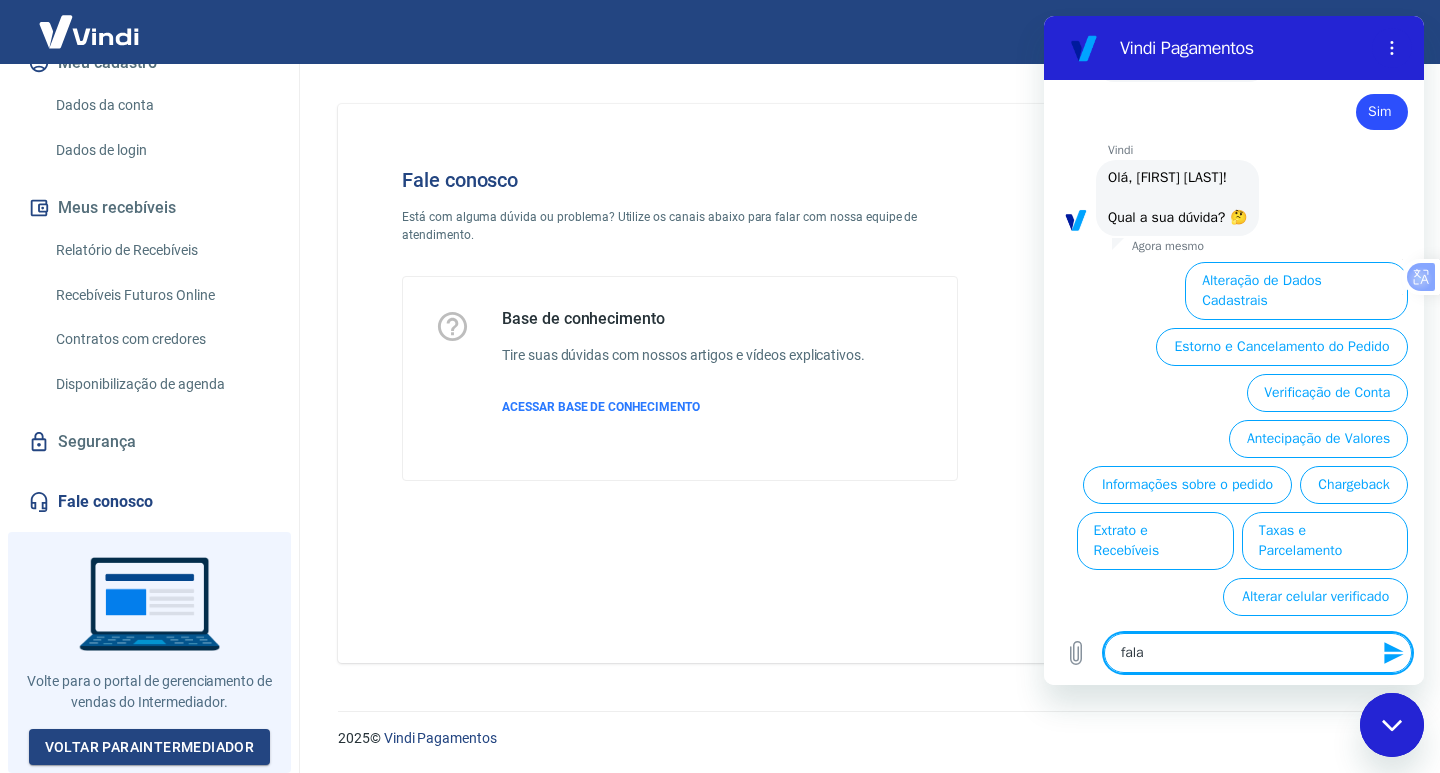 type on "falar" 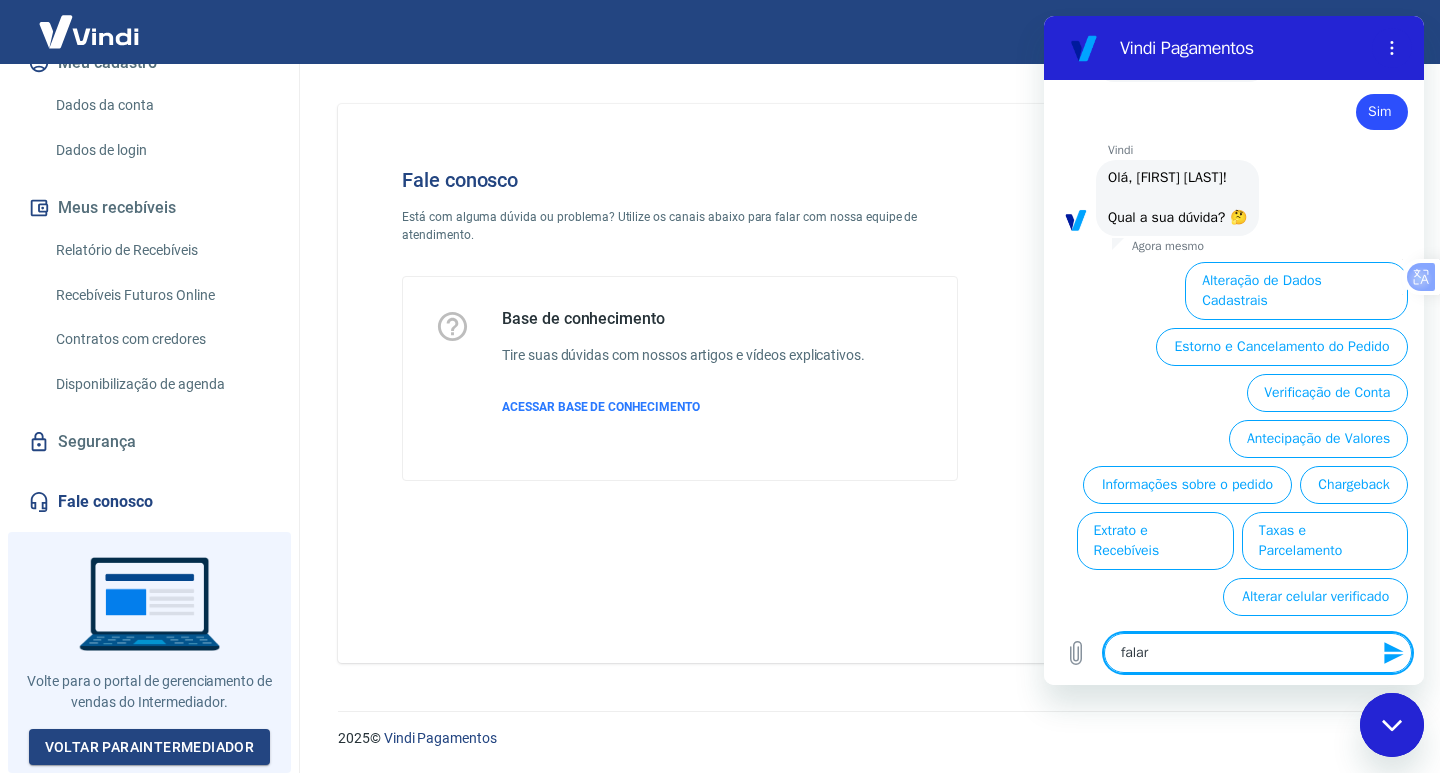 type on "falar" 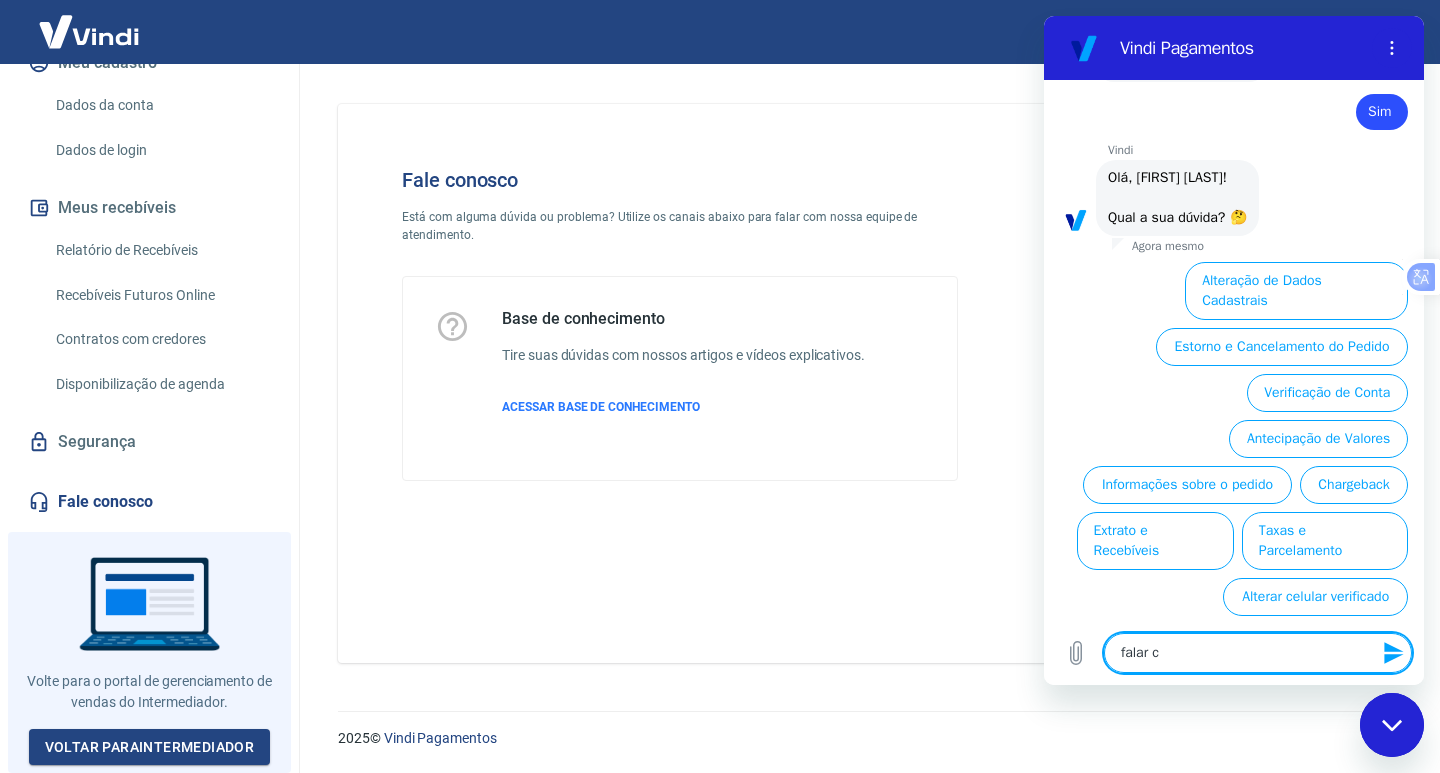 type on "falar co" 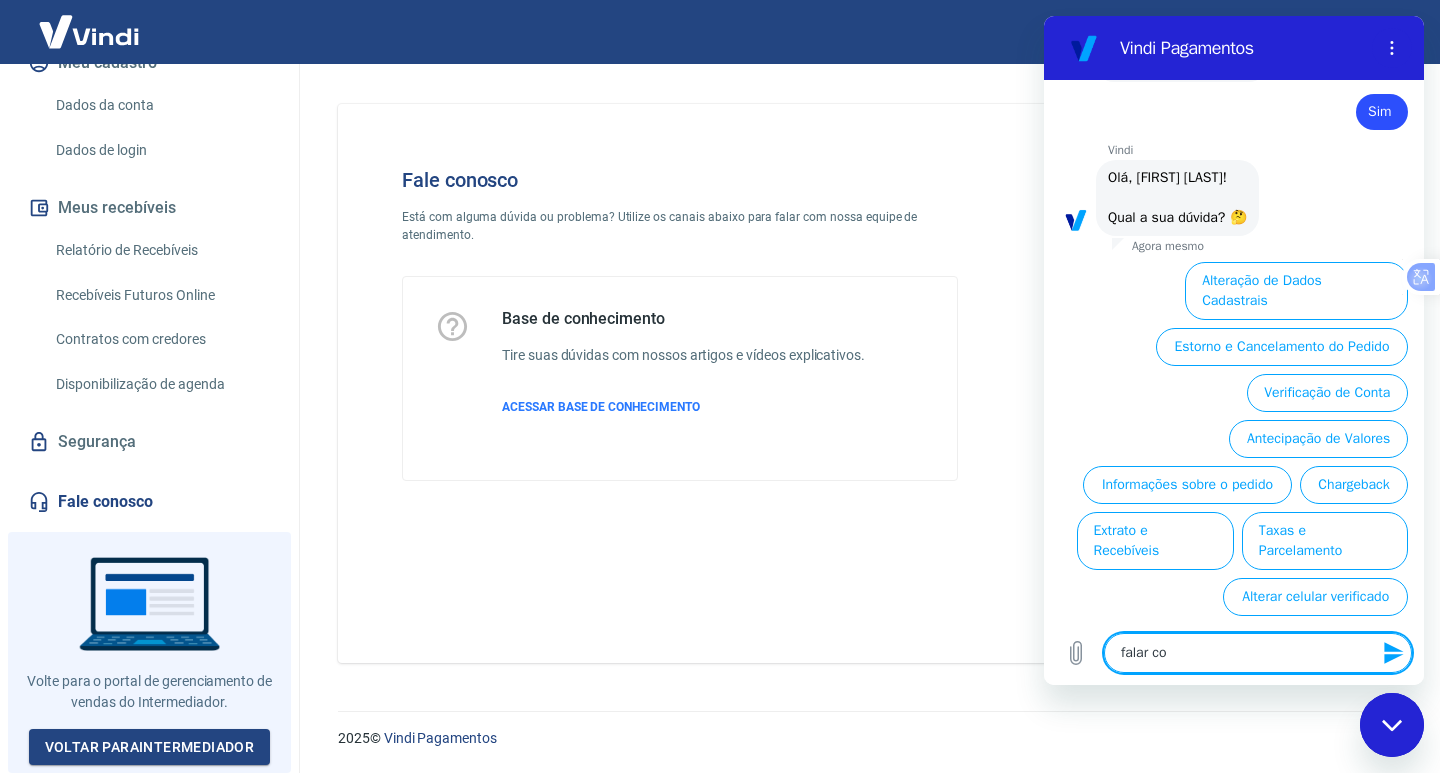 type on "falar com" 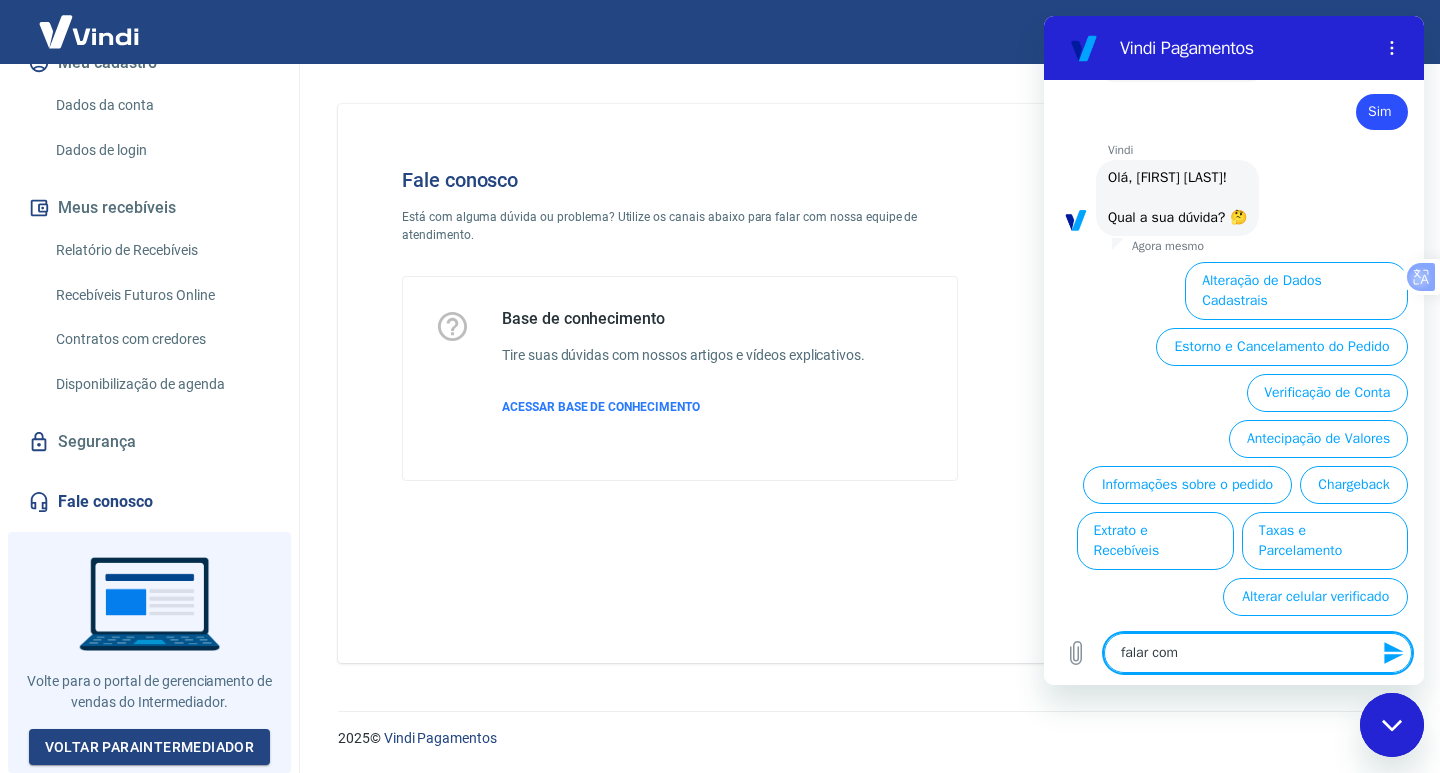 type on "falar com" 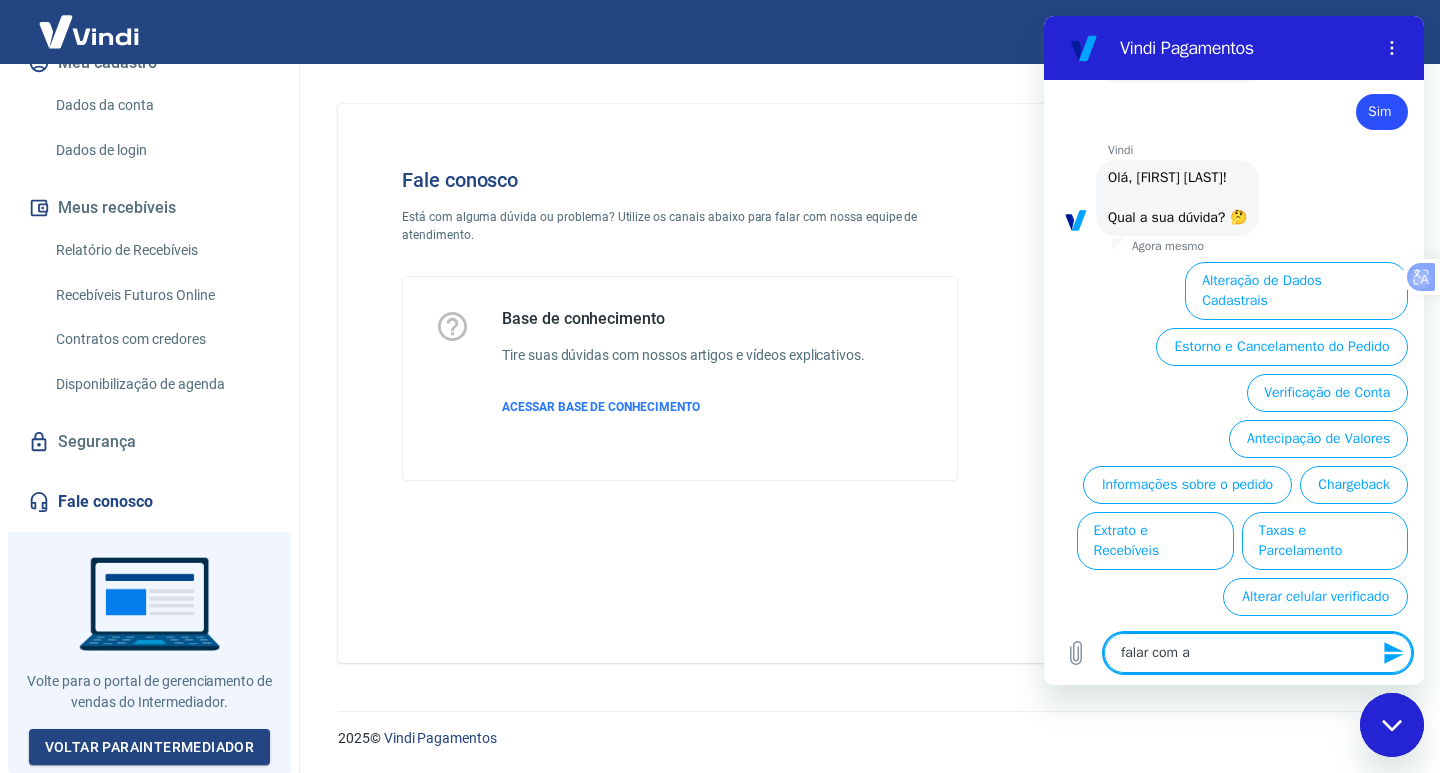 type on "falar com at" 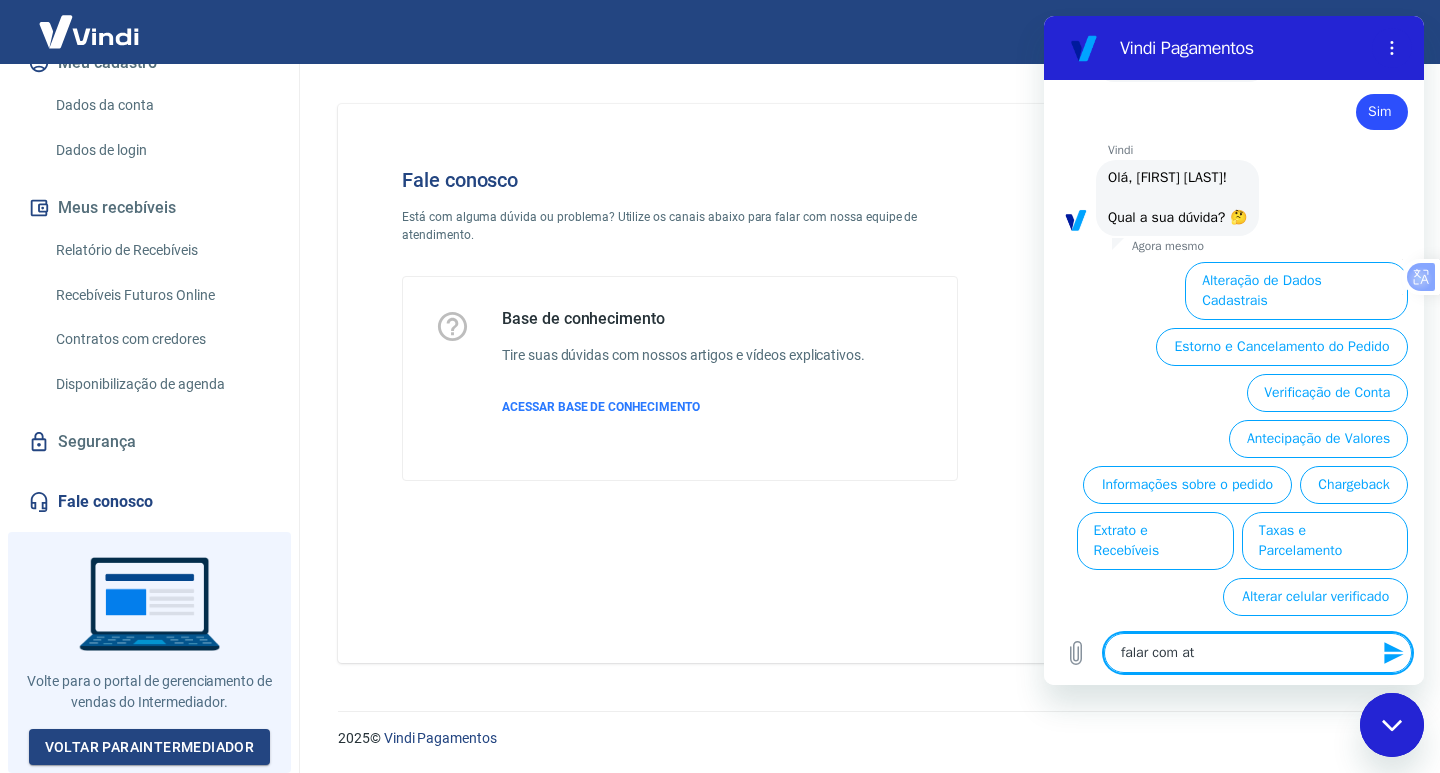 type on "falar com ate" 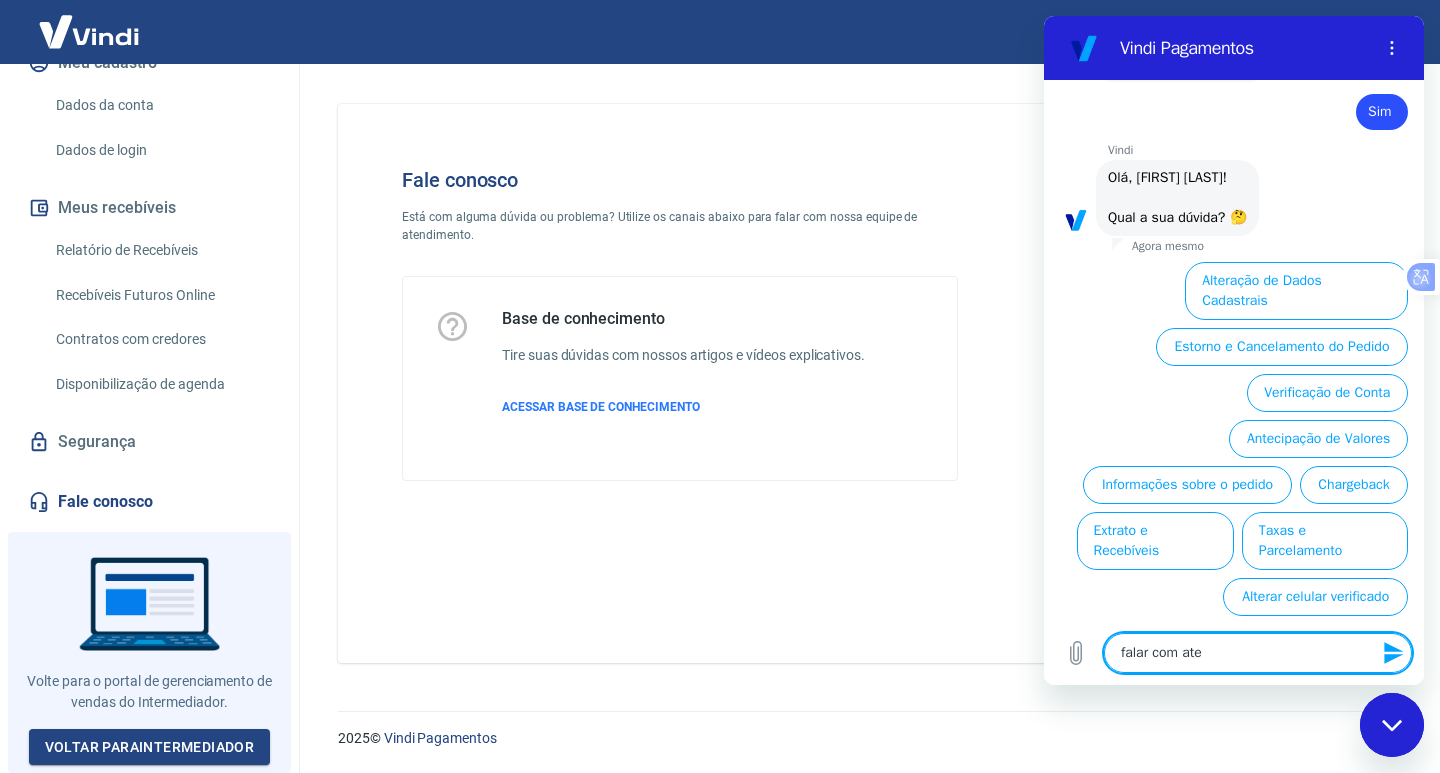 type on "falar com aten" 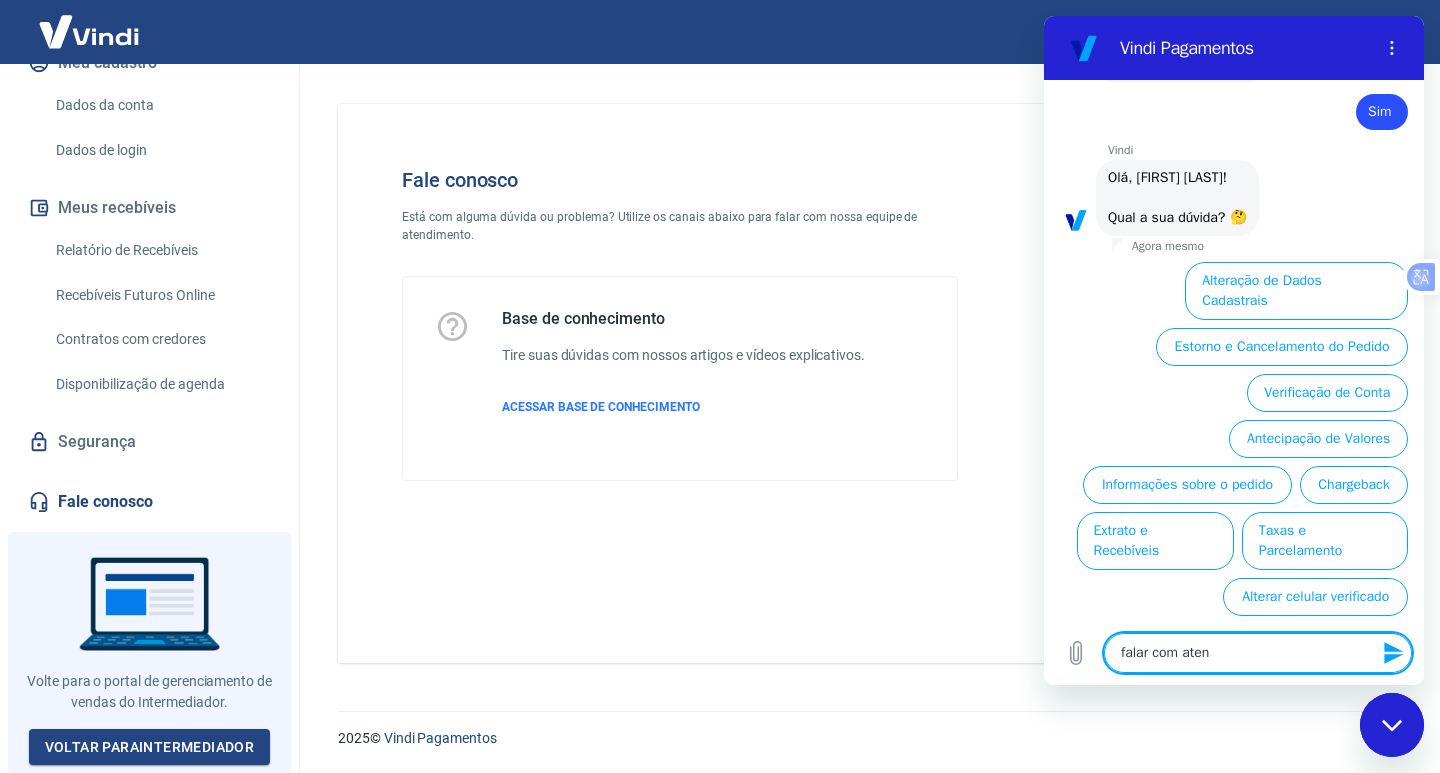type on "falar com atend" 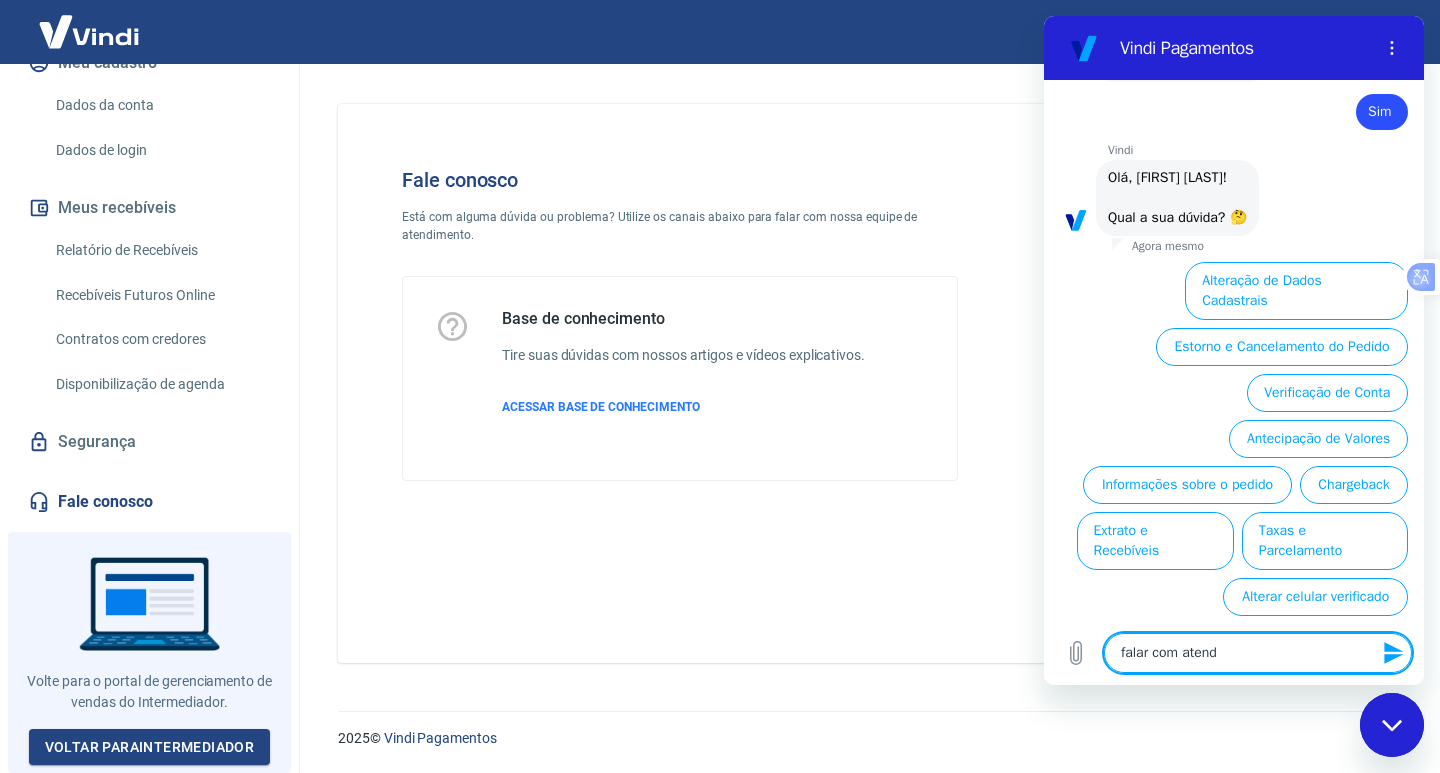 type on "falar com atendi" 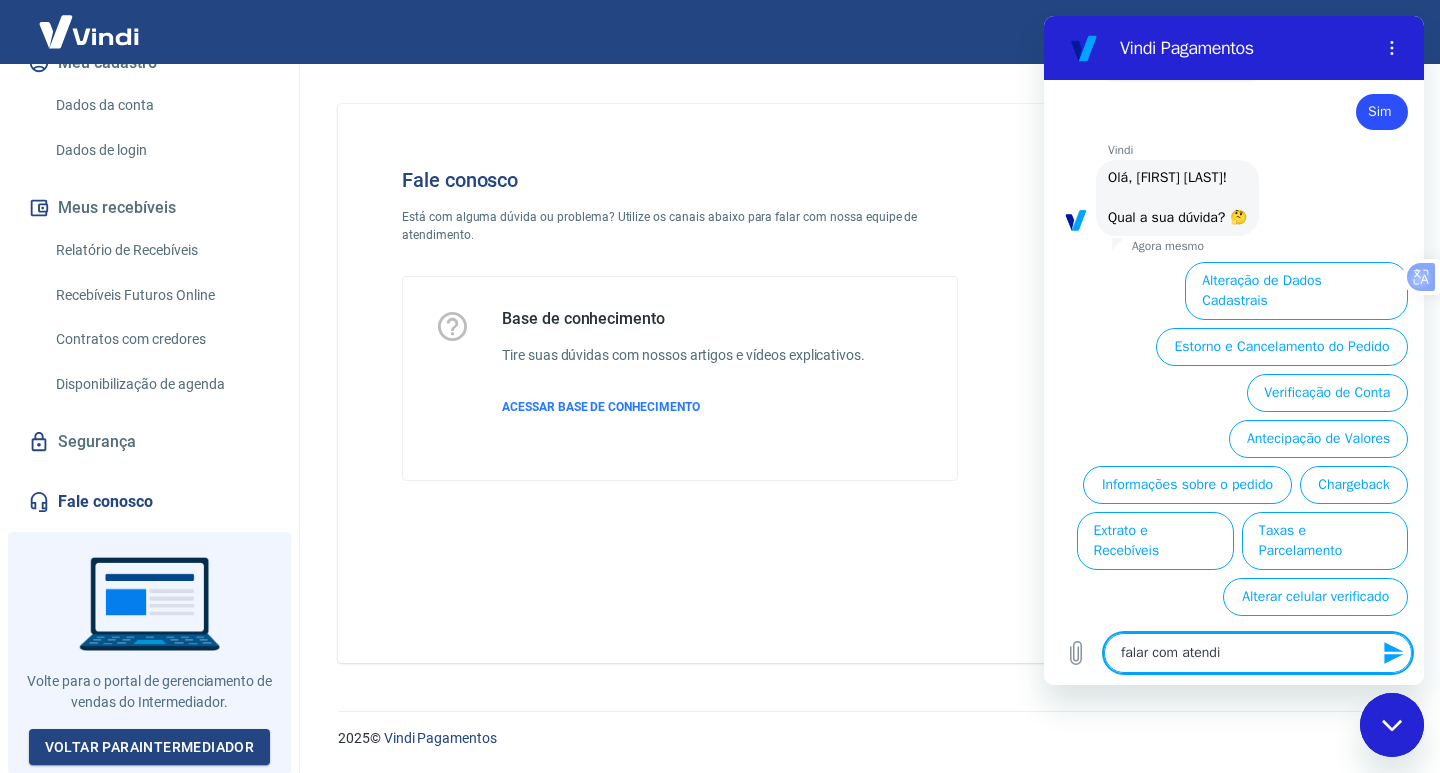 type on "falar com atendim" 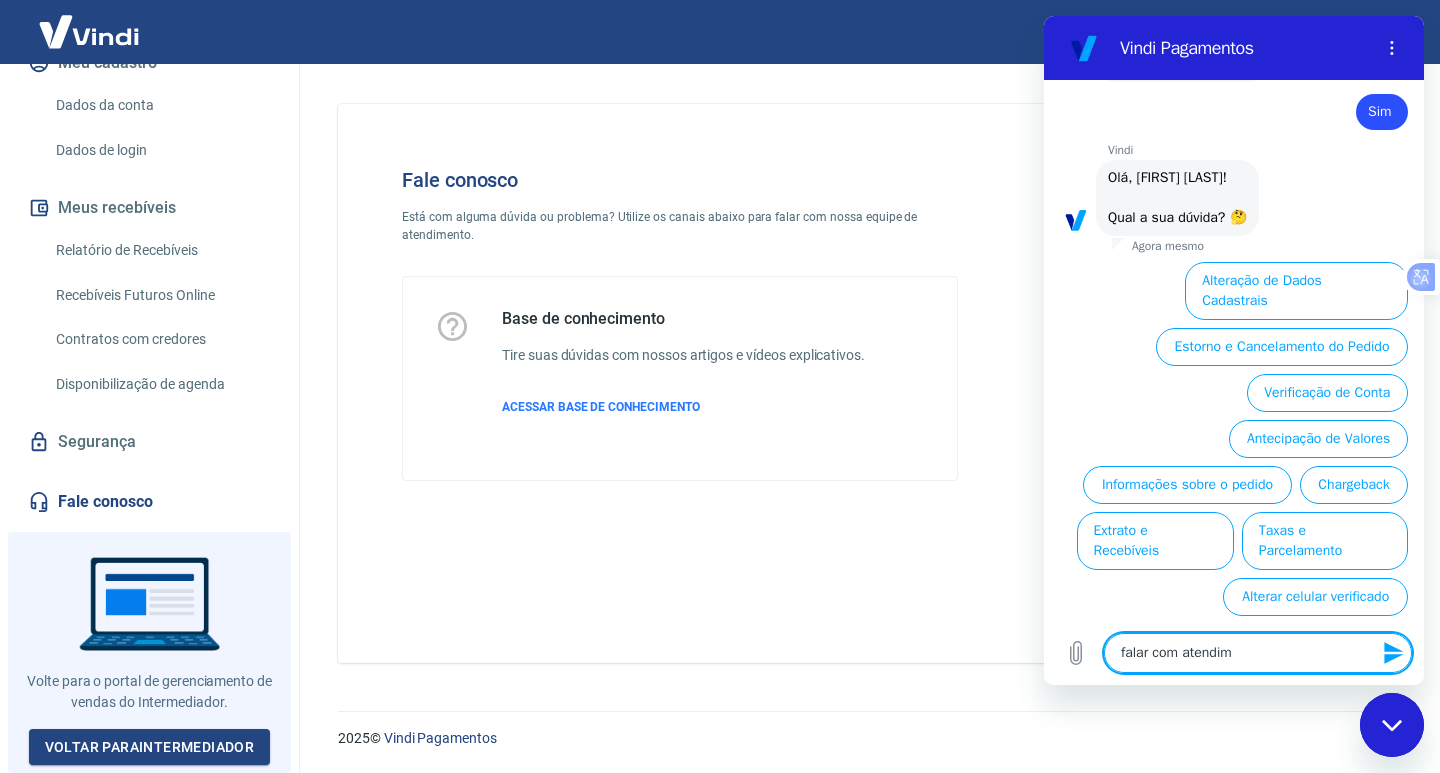 type on "falar com atendime" 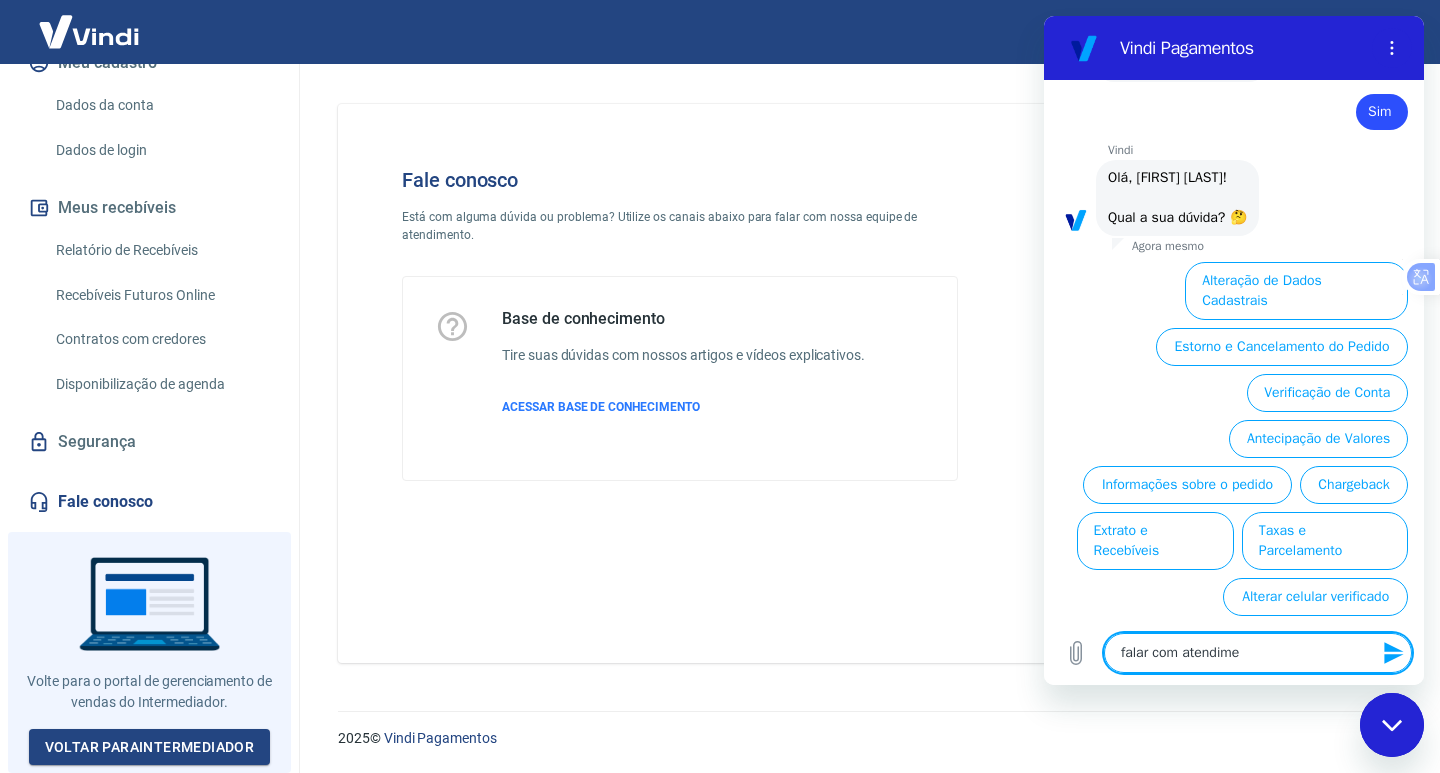type on "falar com atendimen" 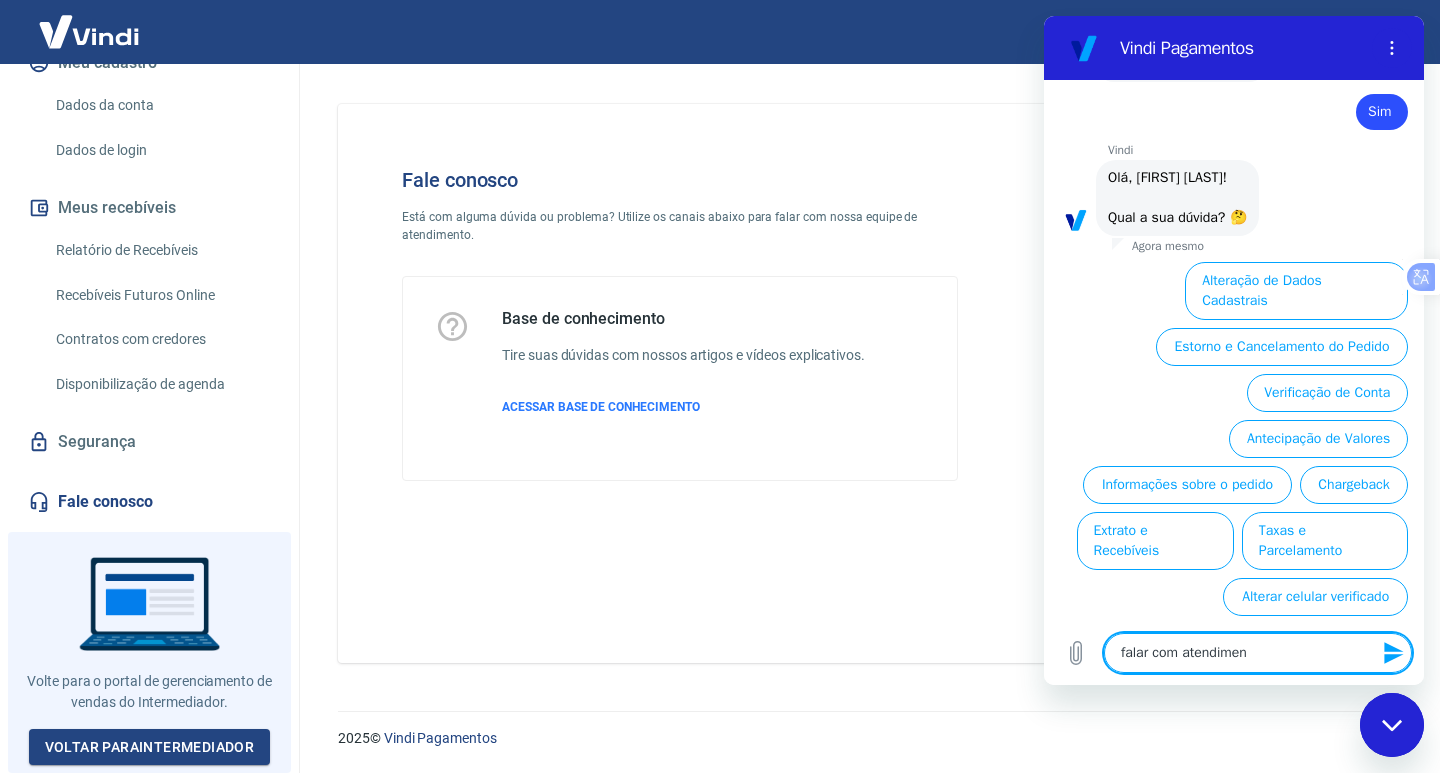 type on "falar com atendiment" 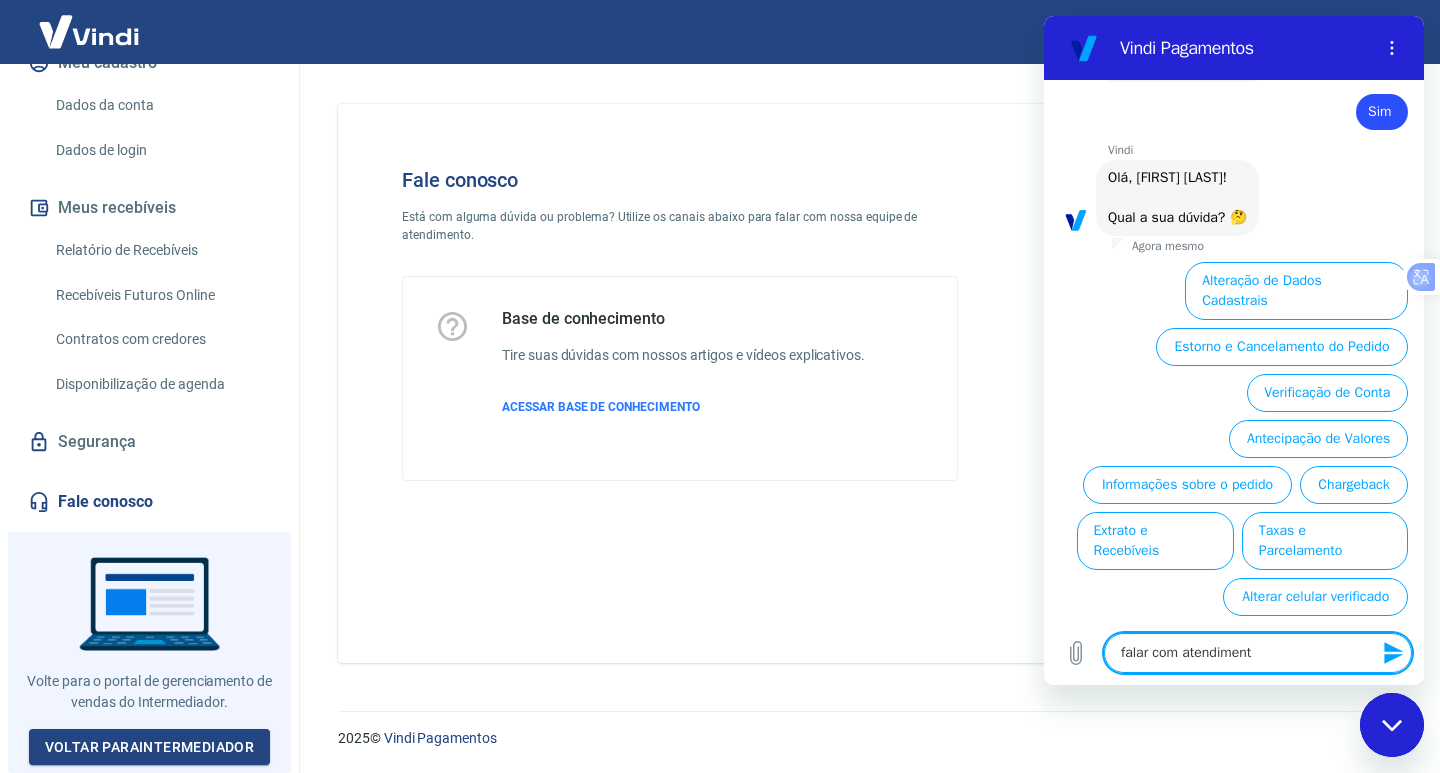 type on "falar com atendimento" 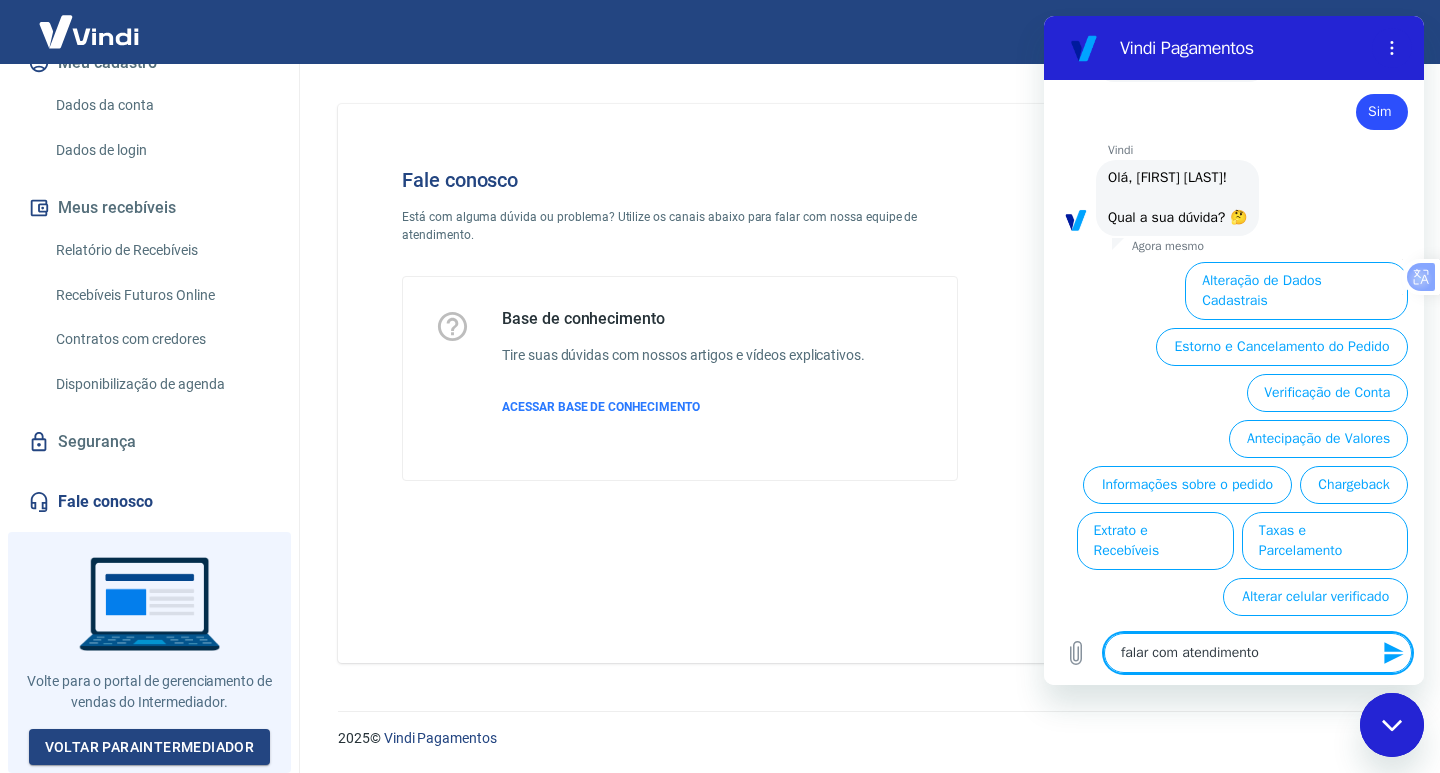 type 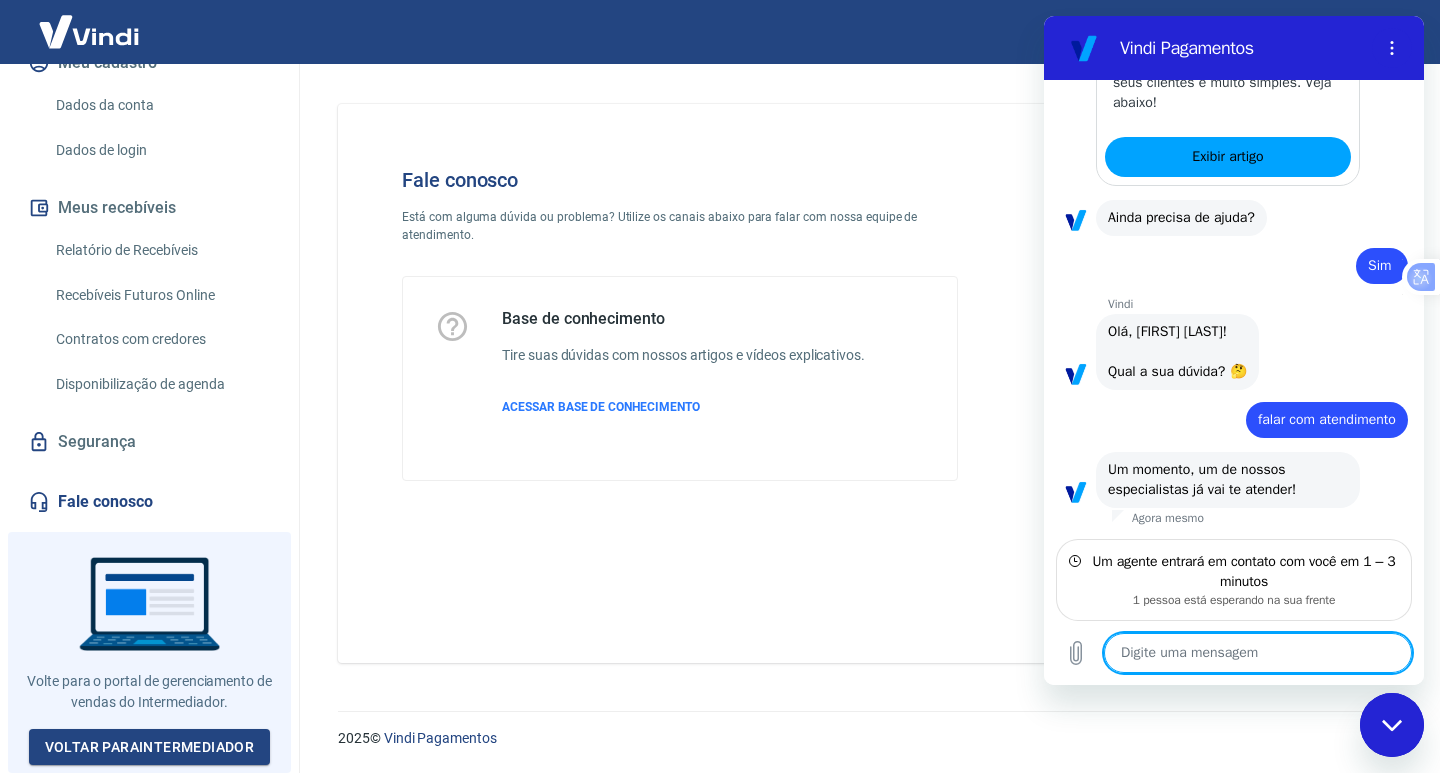 scroll, scrollTop: 1466, scrollLeft: 0, axis: vertical 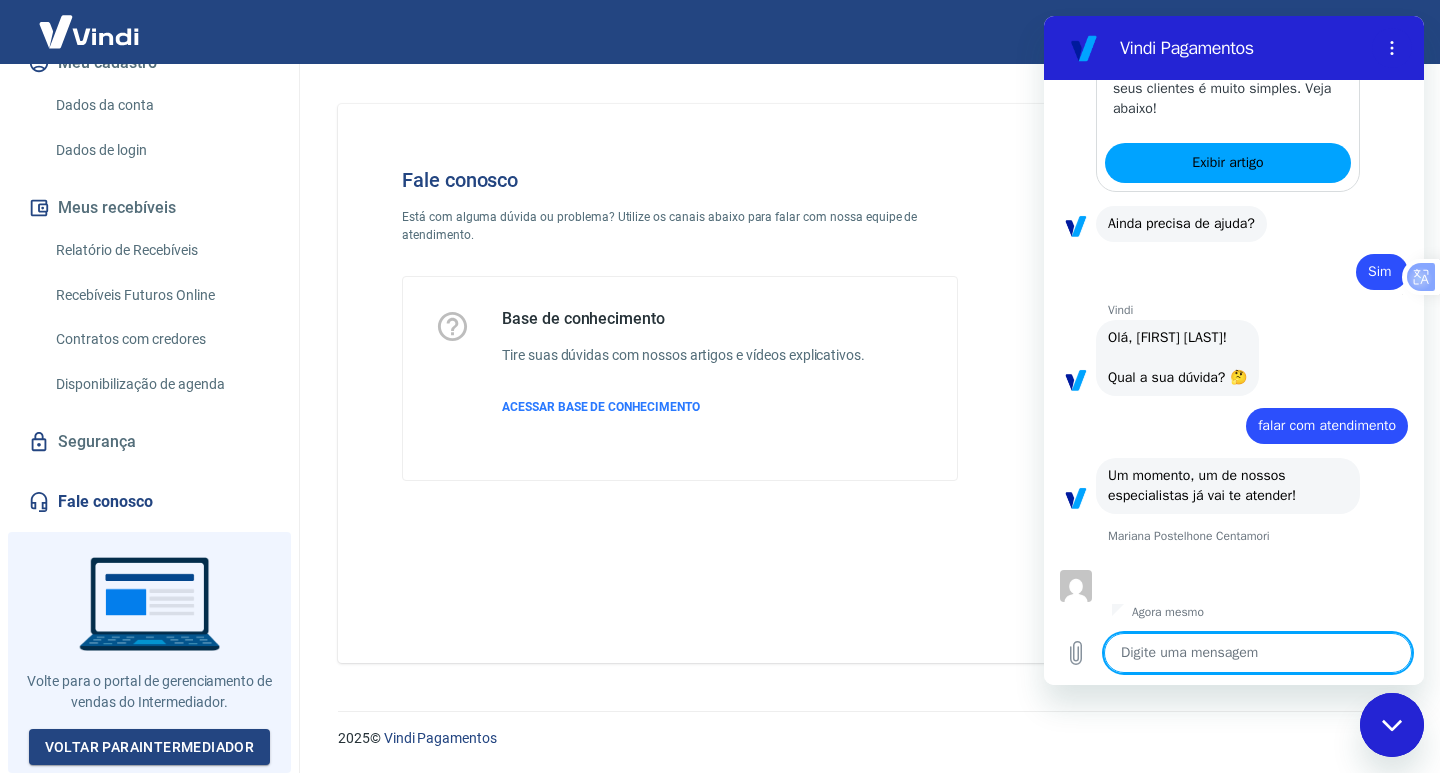 type on "x" 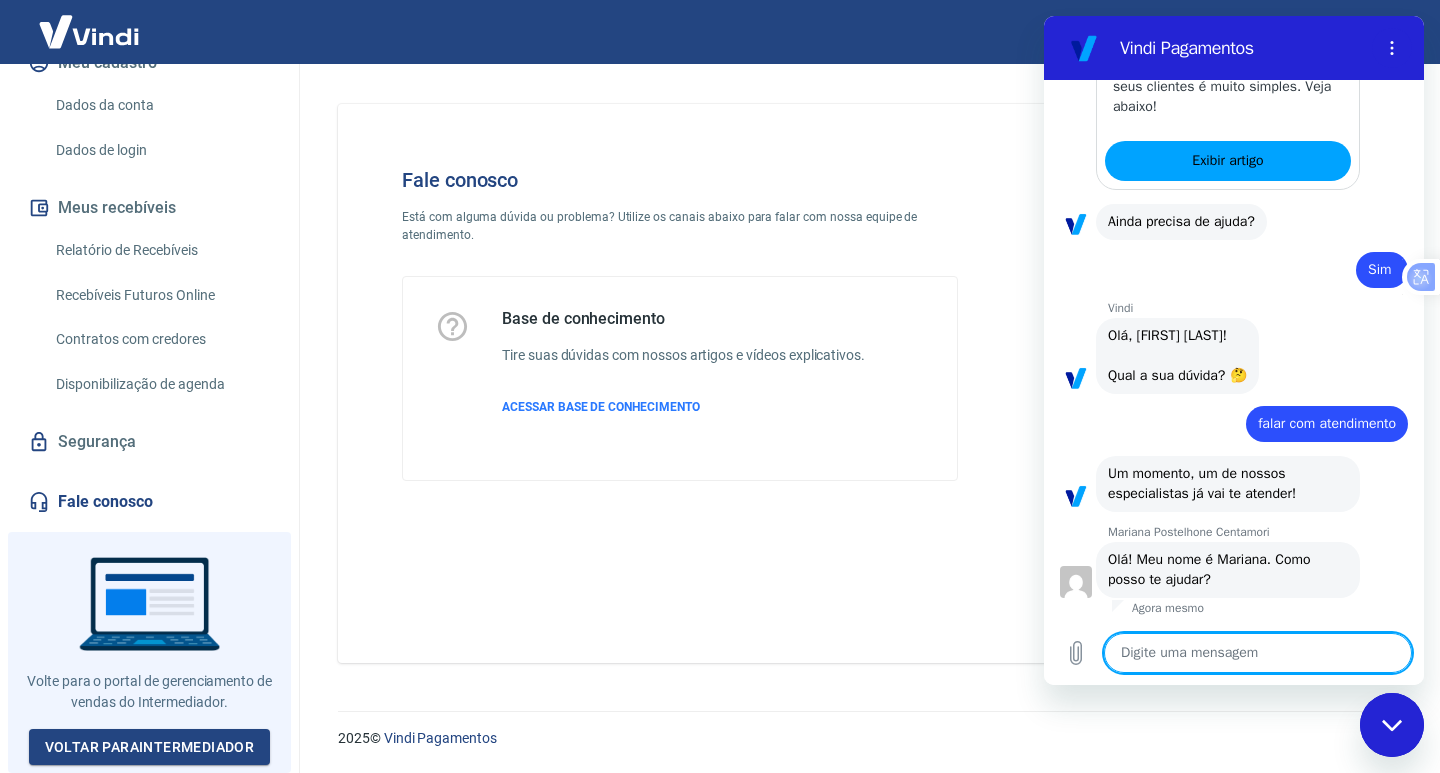scroll, scrollTop: 1482, scrollLeft: 0, axis: vertical 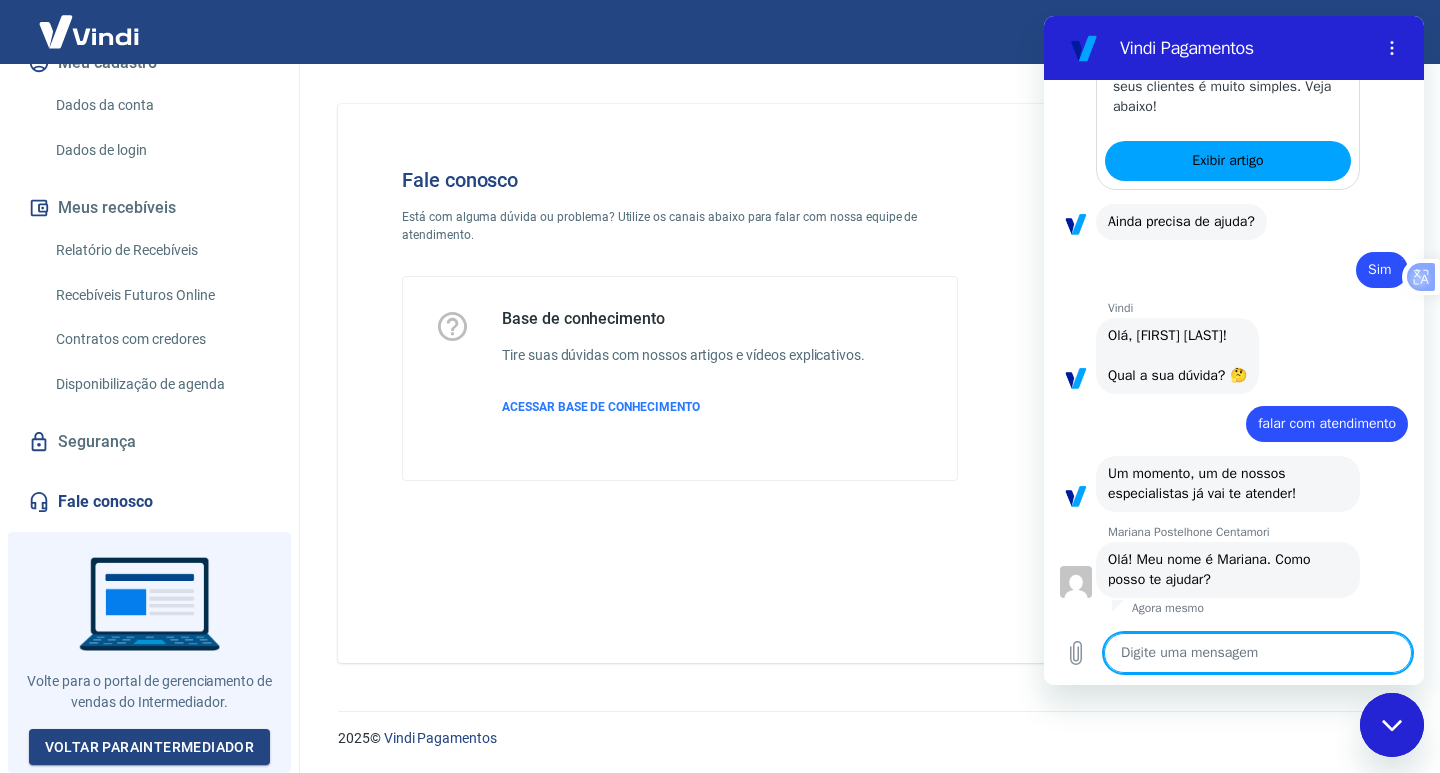type on "O" 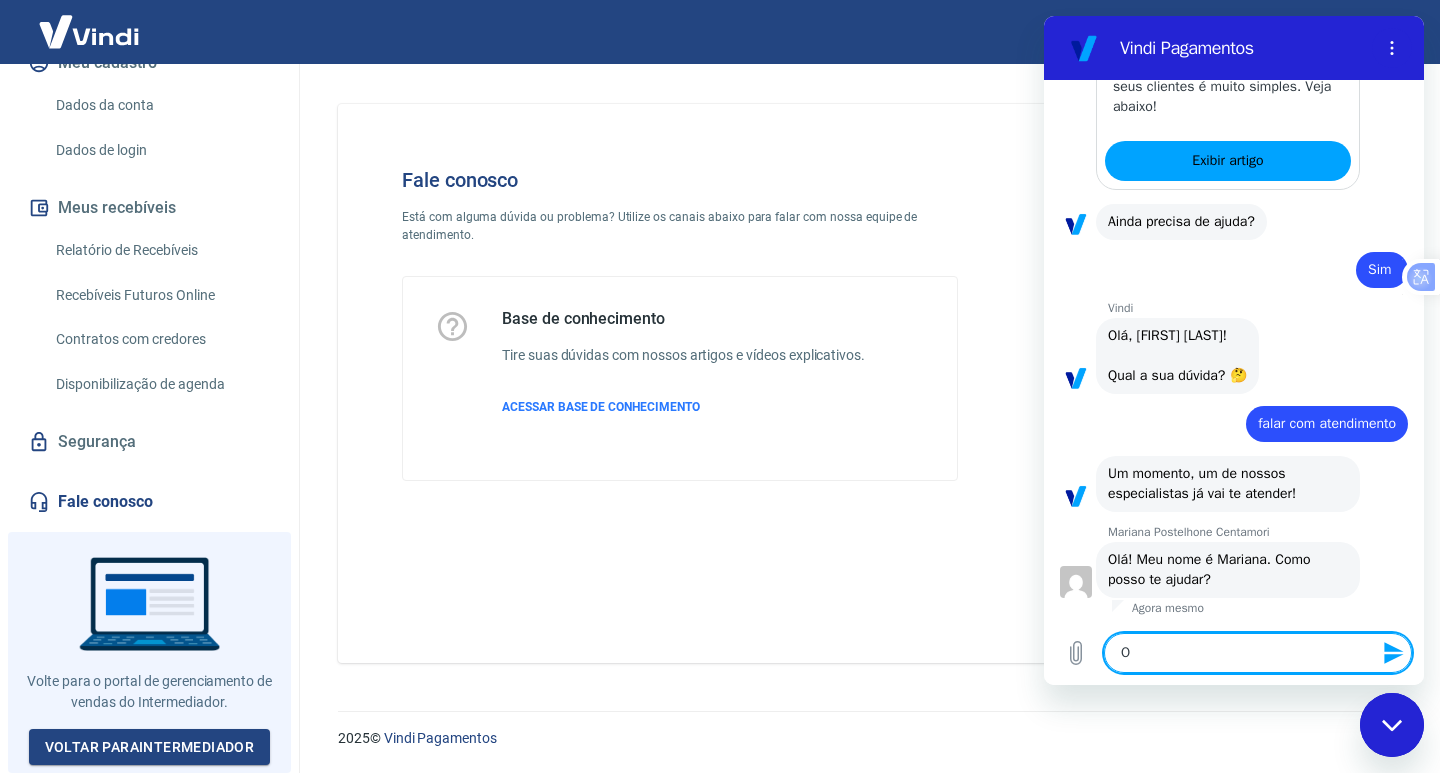 type on "Ol" 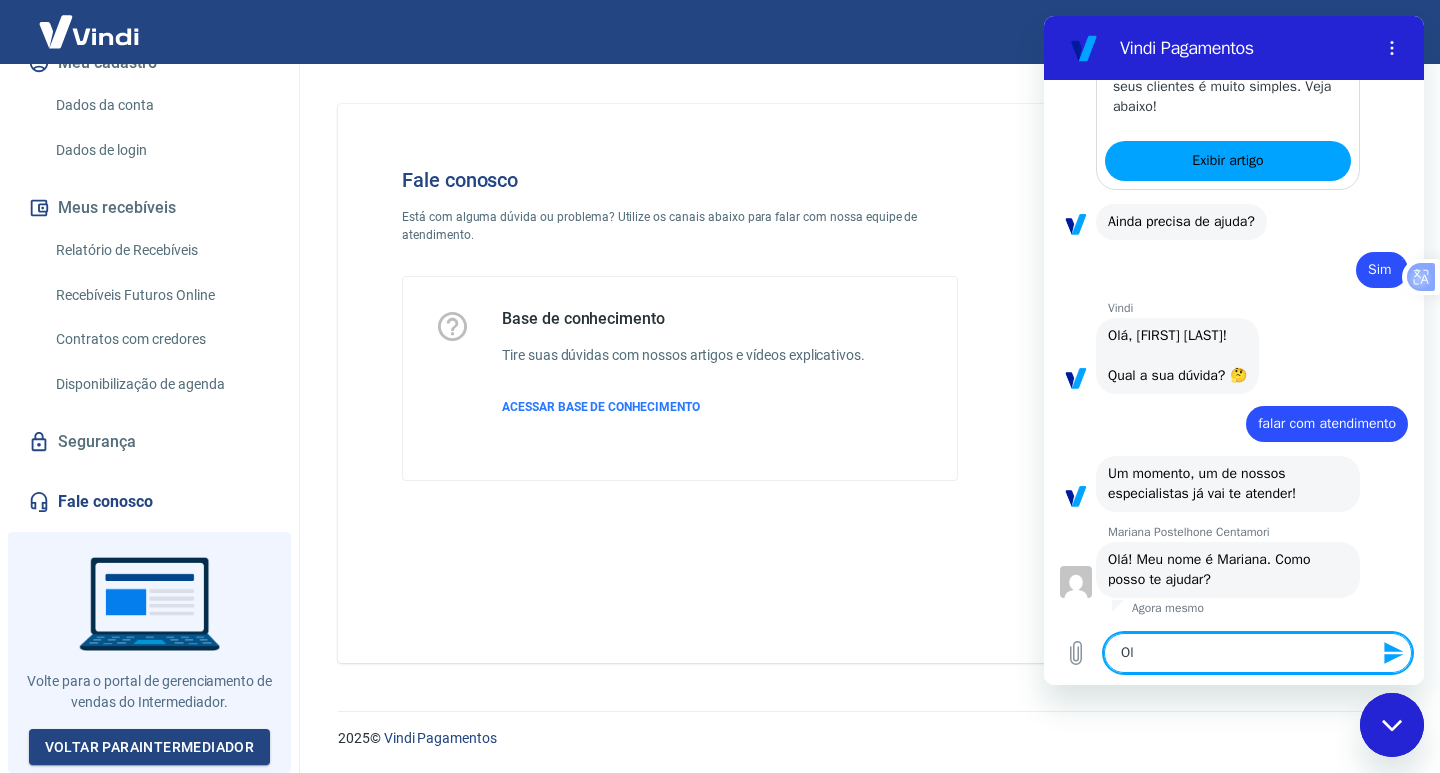 type on "Olá" 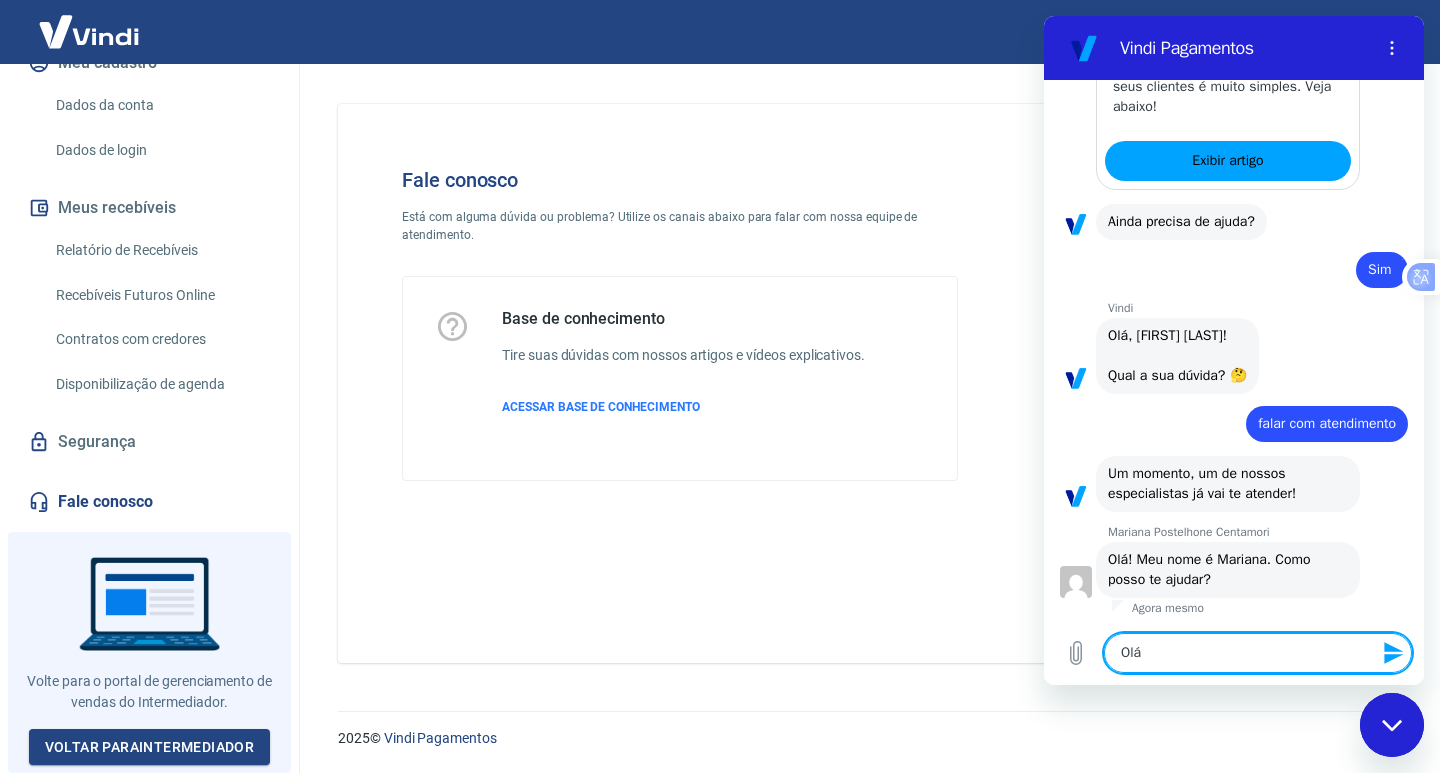type on "Olá" 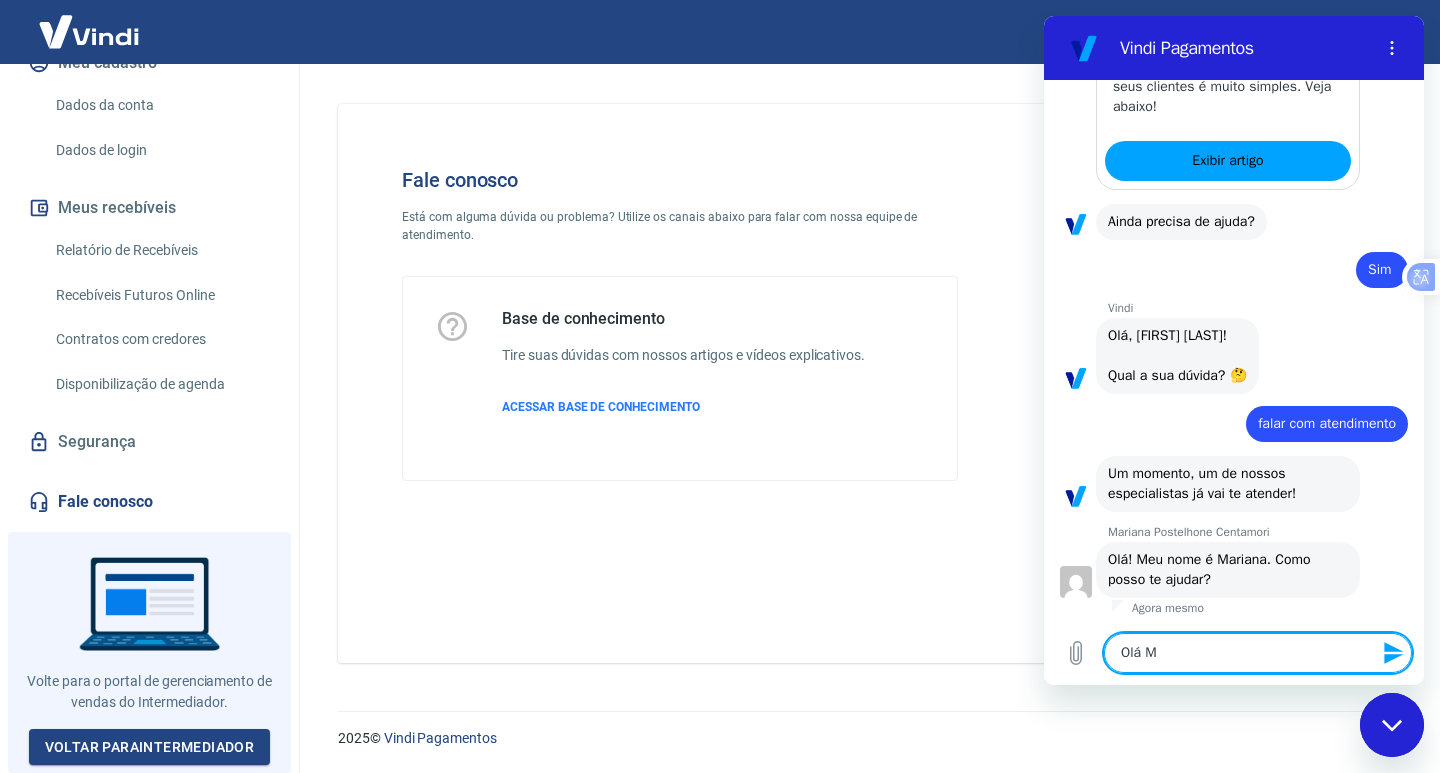 type on "Olá Ma" 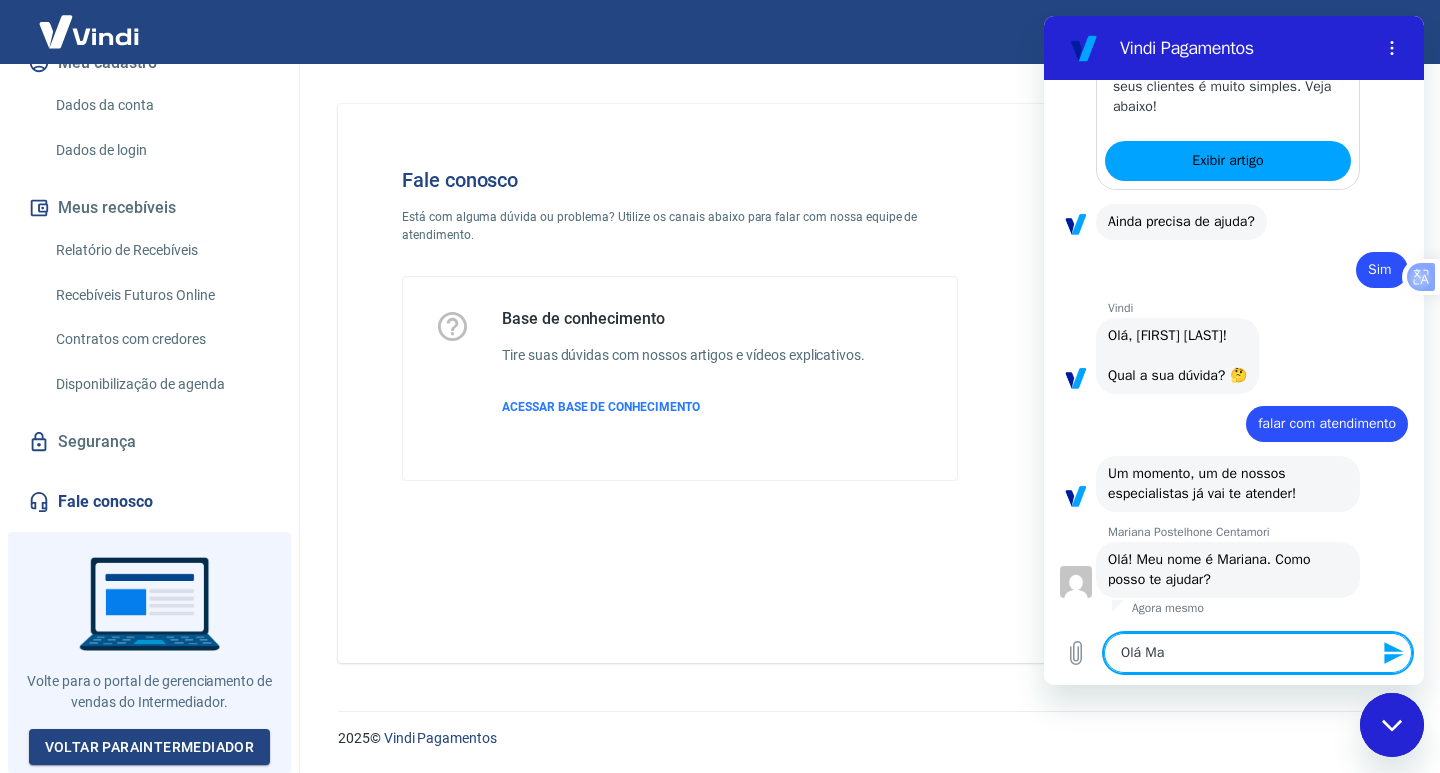 type on "Olá Mar" 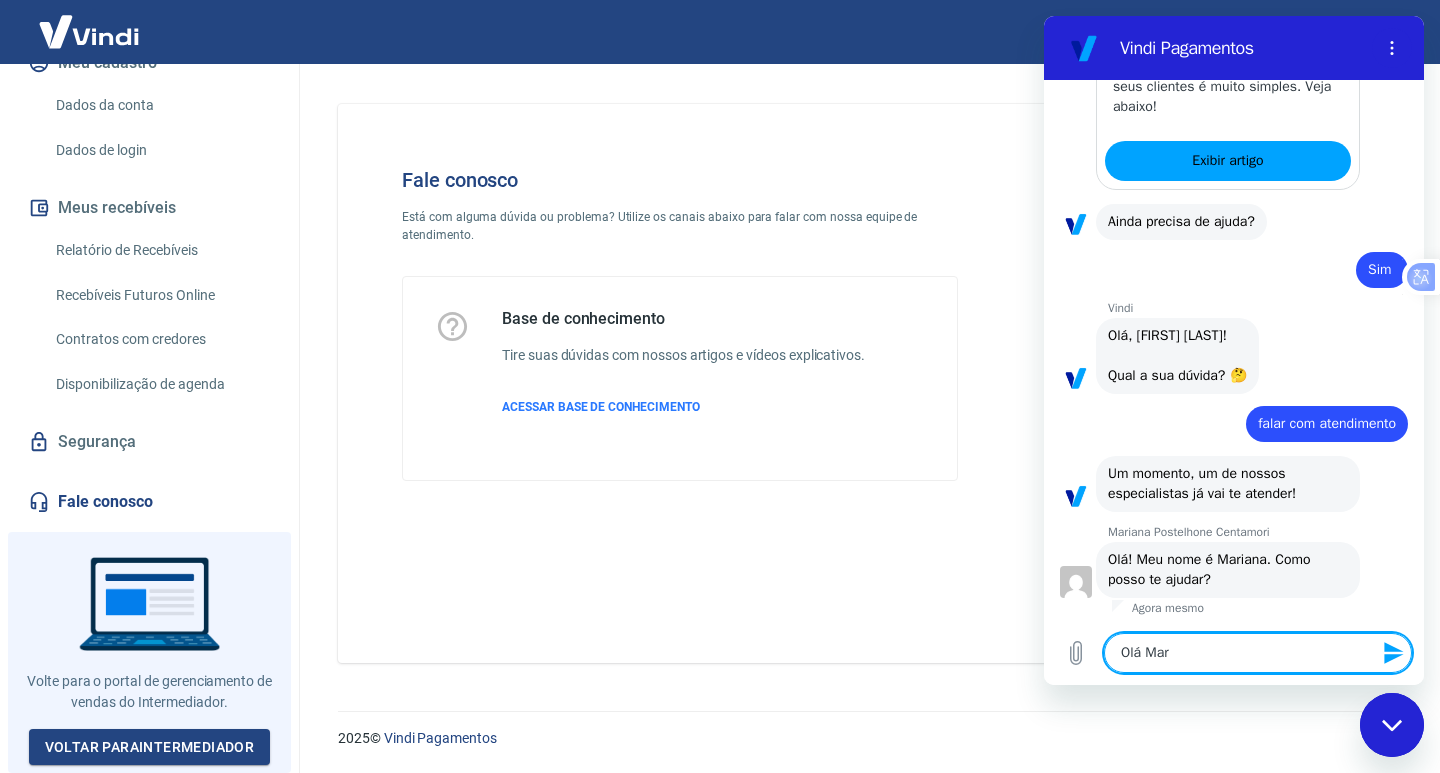 type on "Olá Mari" 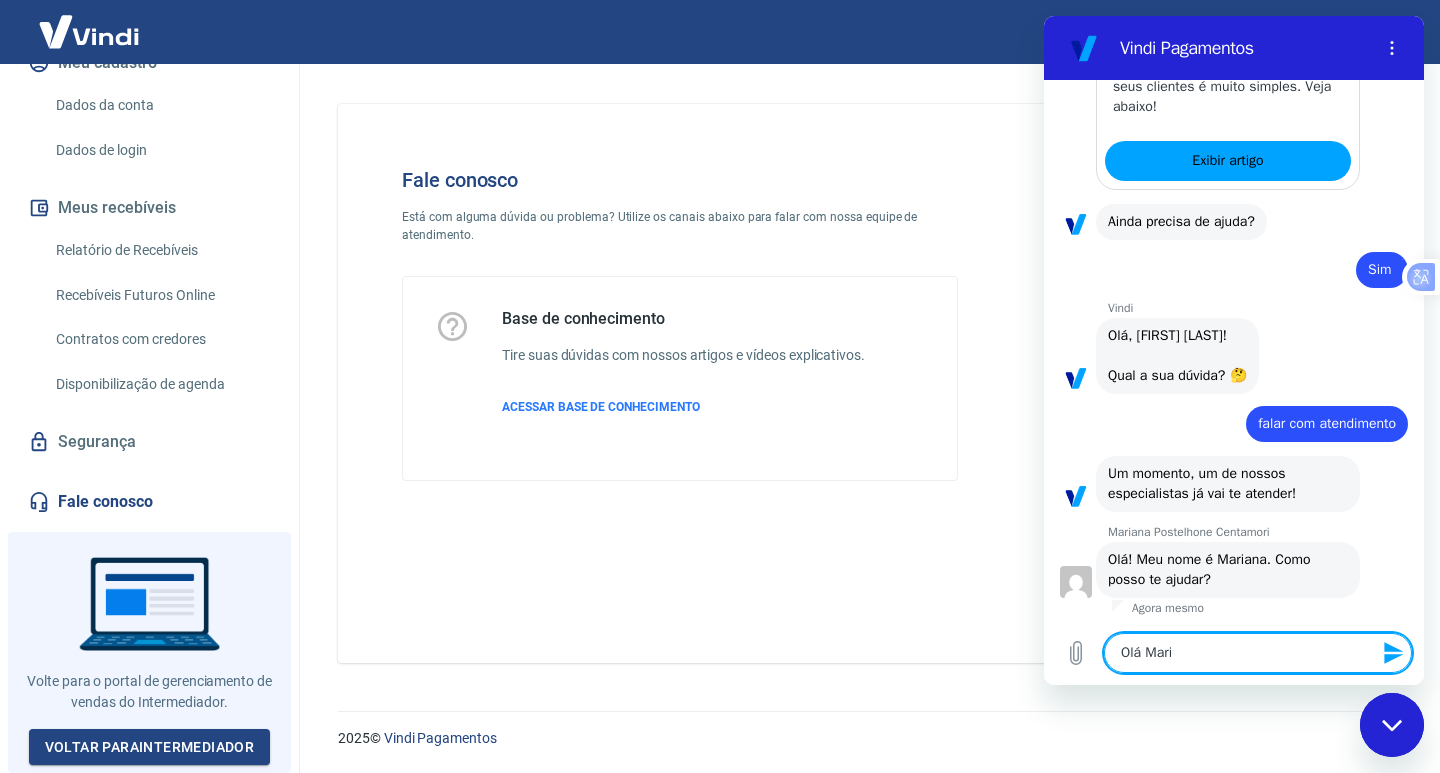 type on "Olá [NAME]" 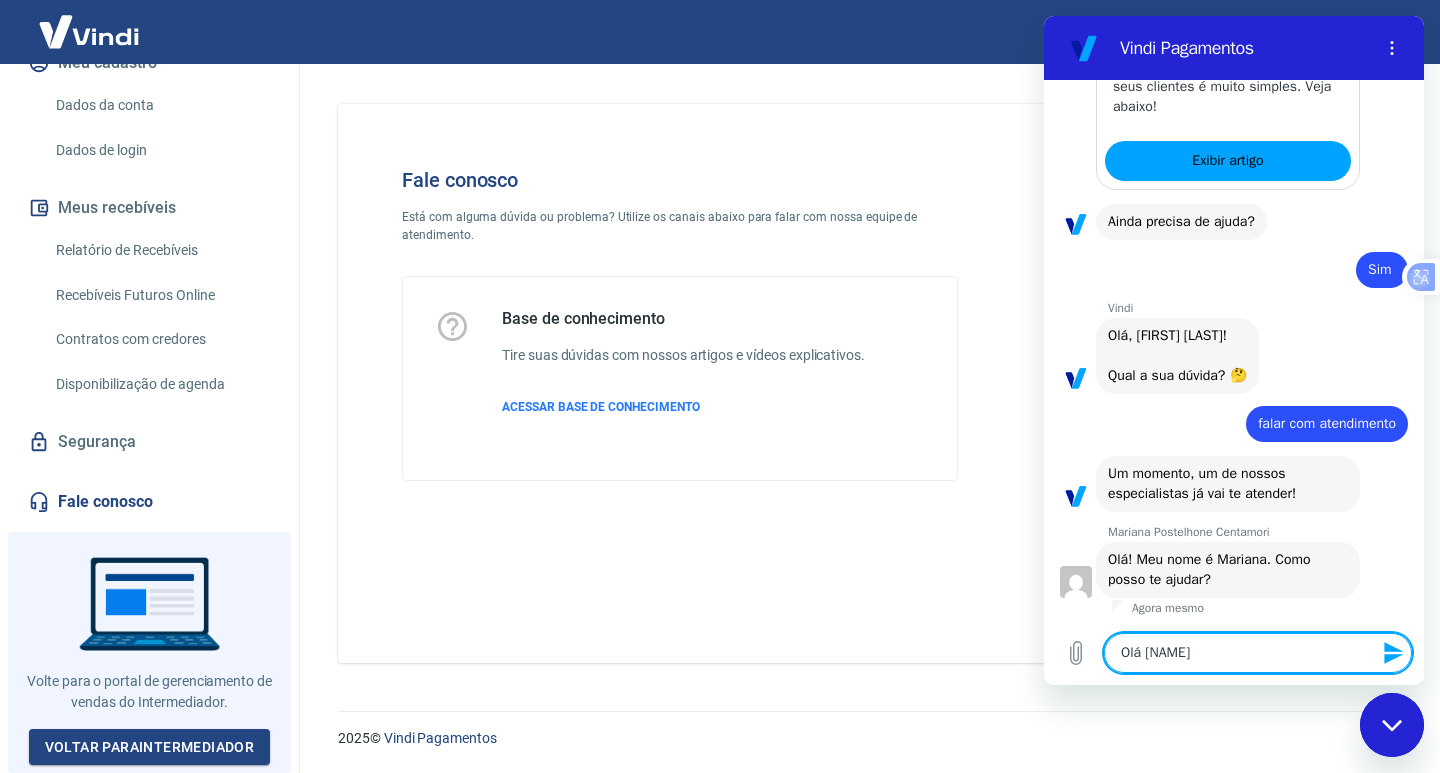 type on "Olá [NAME]" 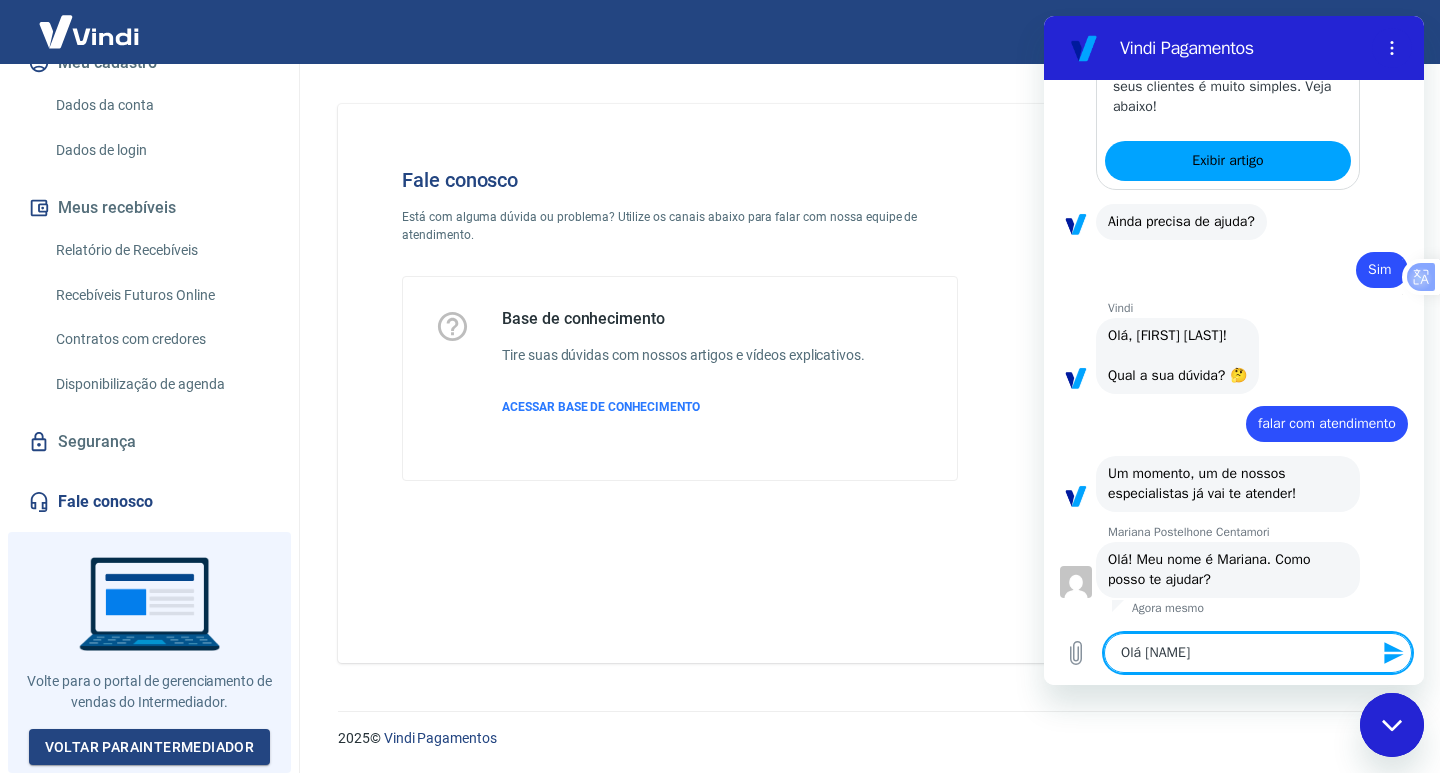 type on "Olá [NAME]," 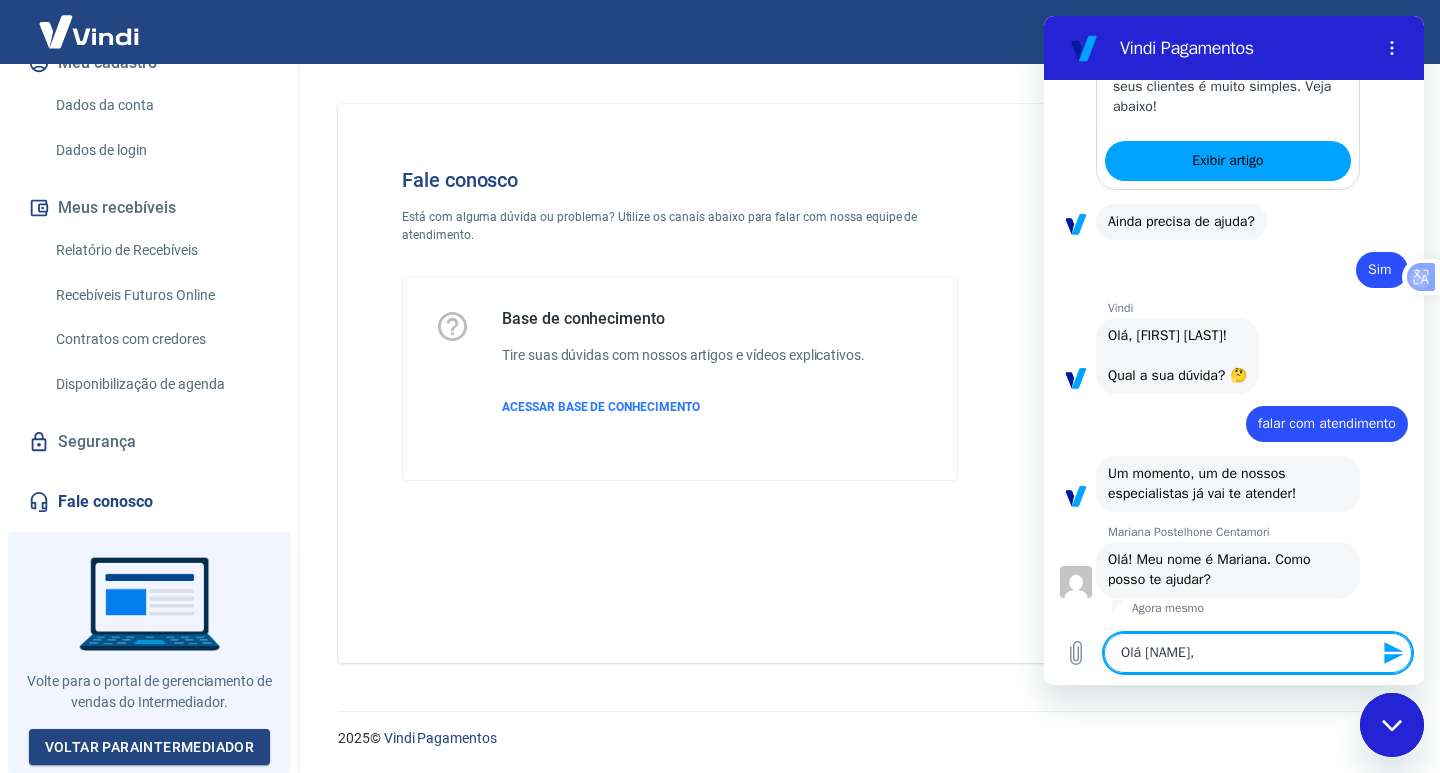 type on "Olá [NAME]," 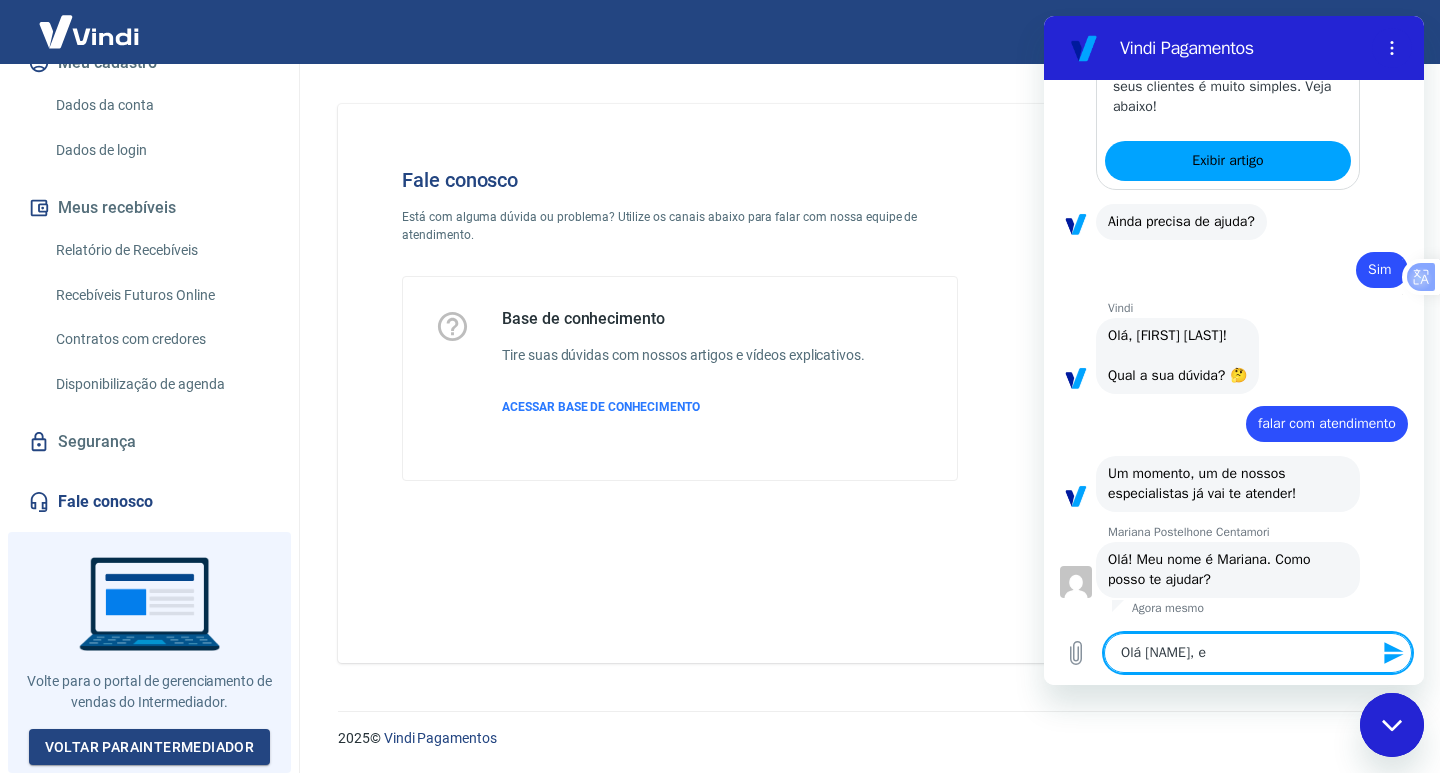 type on "Olá [NAME], eu" 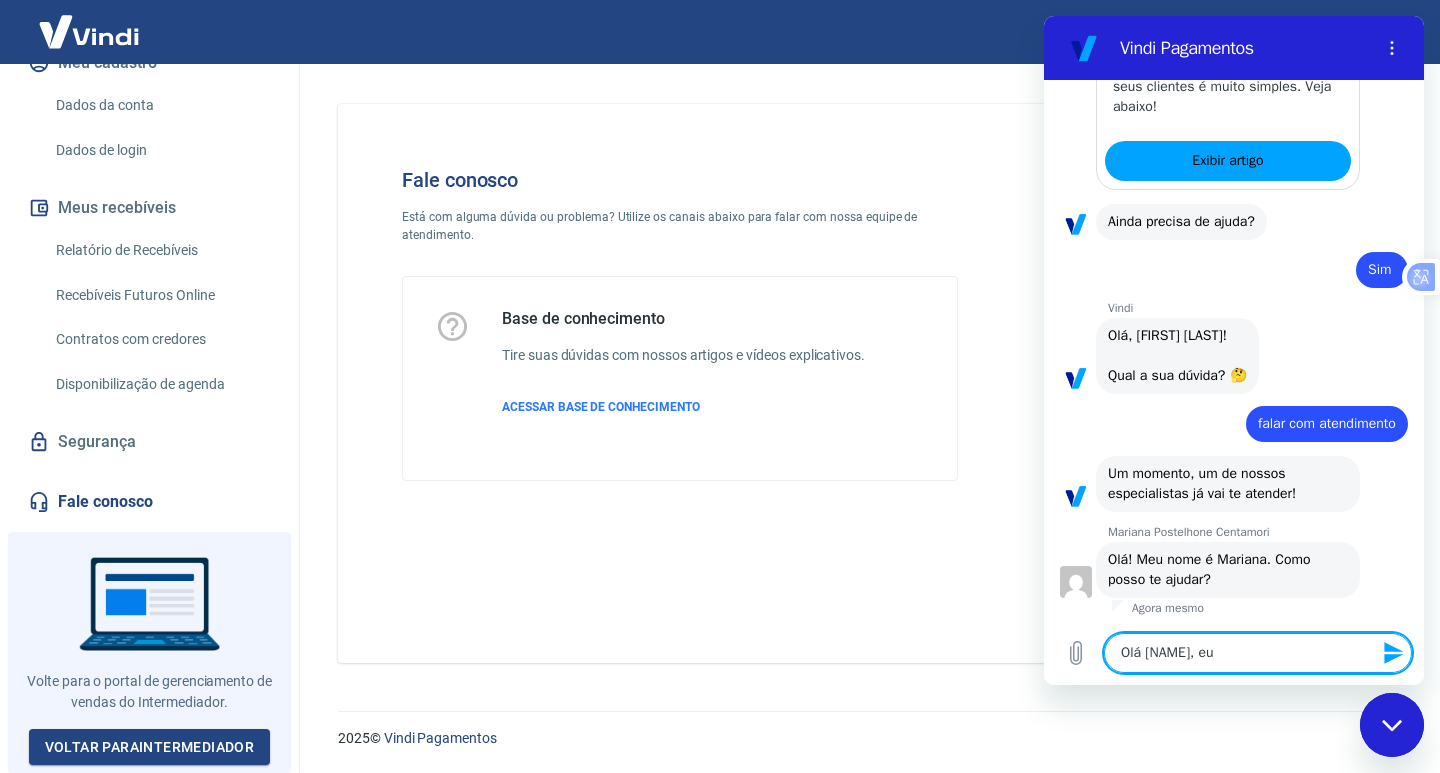 type on "Olá [NAME], eu" 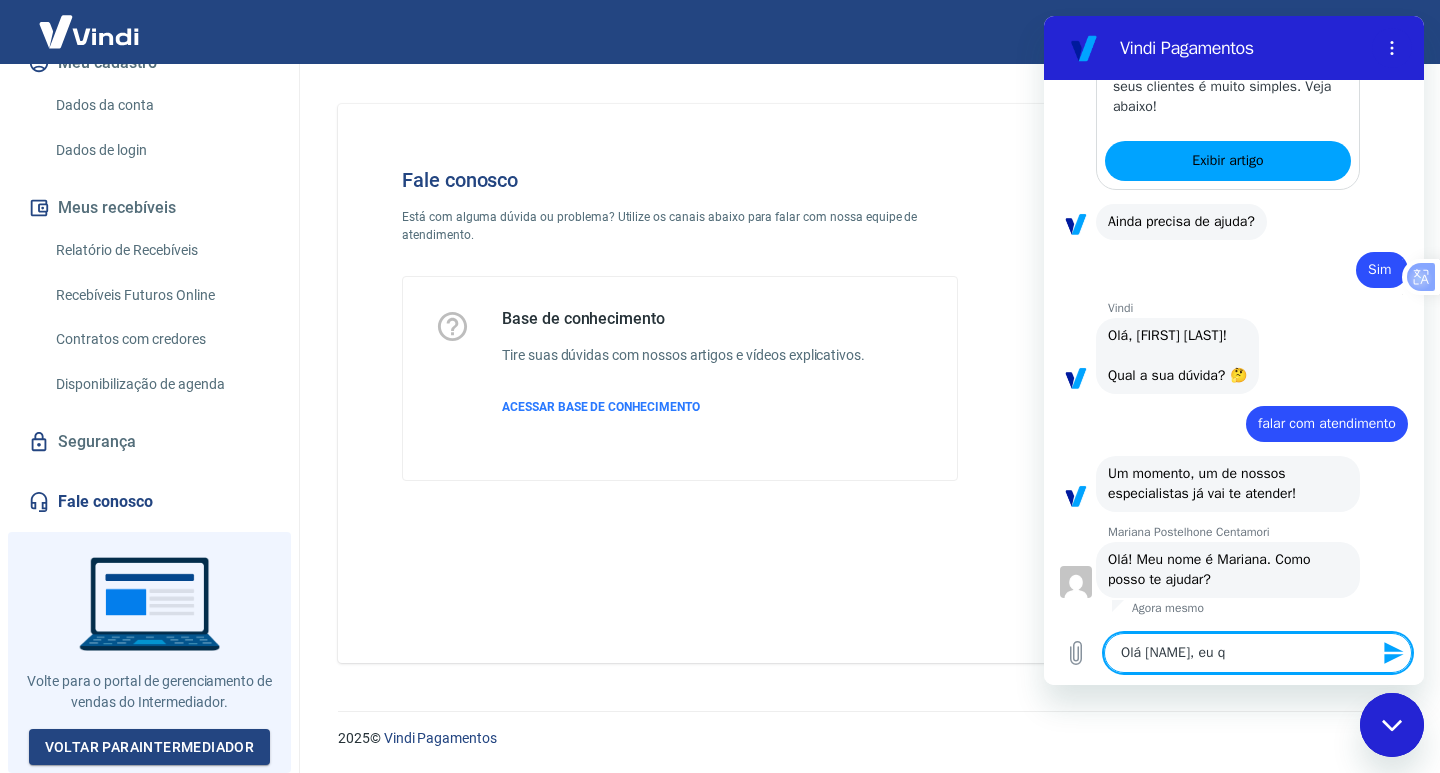 type on "Olá [NAME], eu qu" 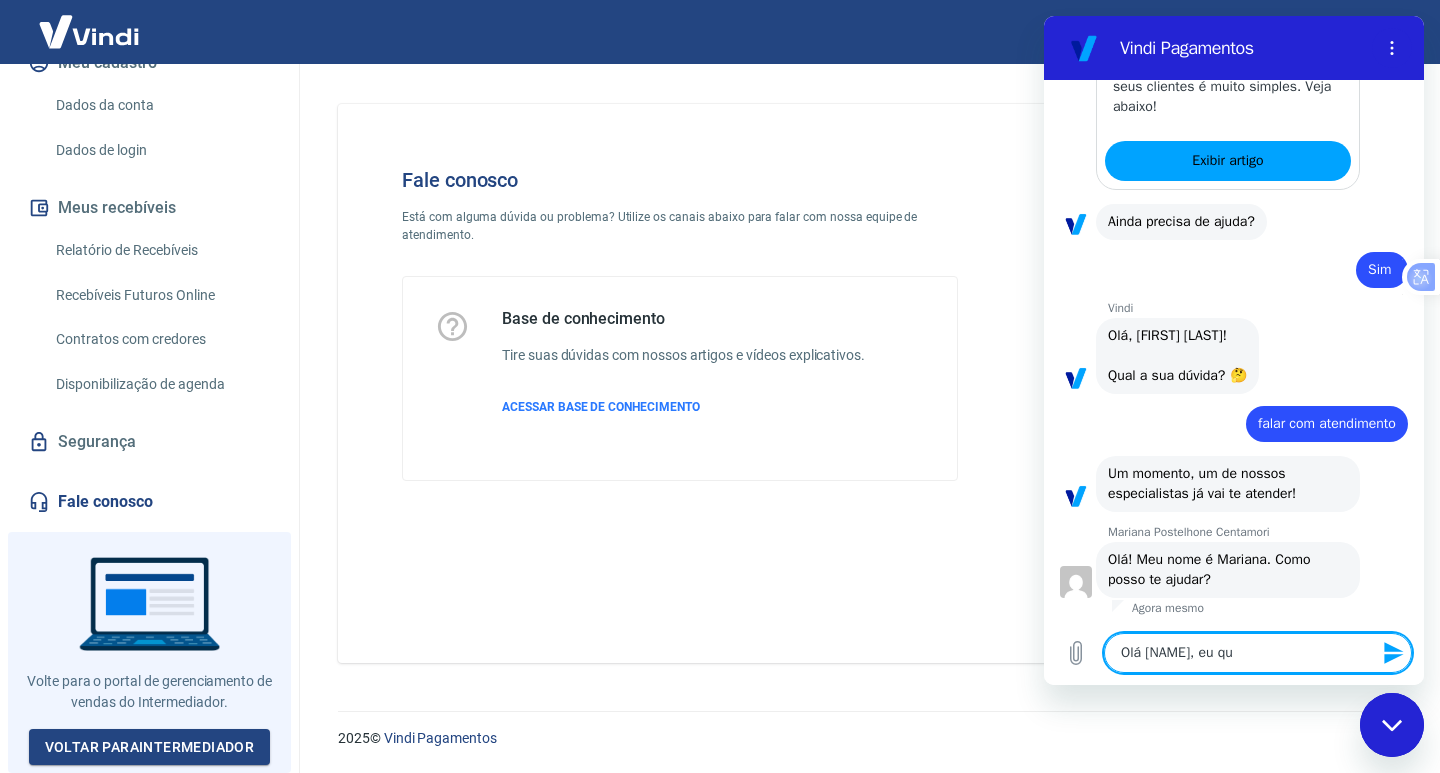 type on "Olá [NAME], eu que" 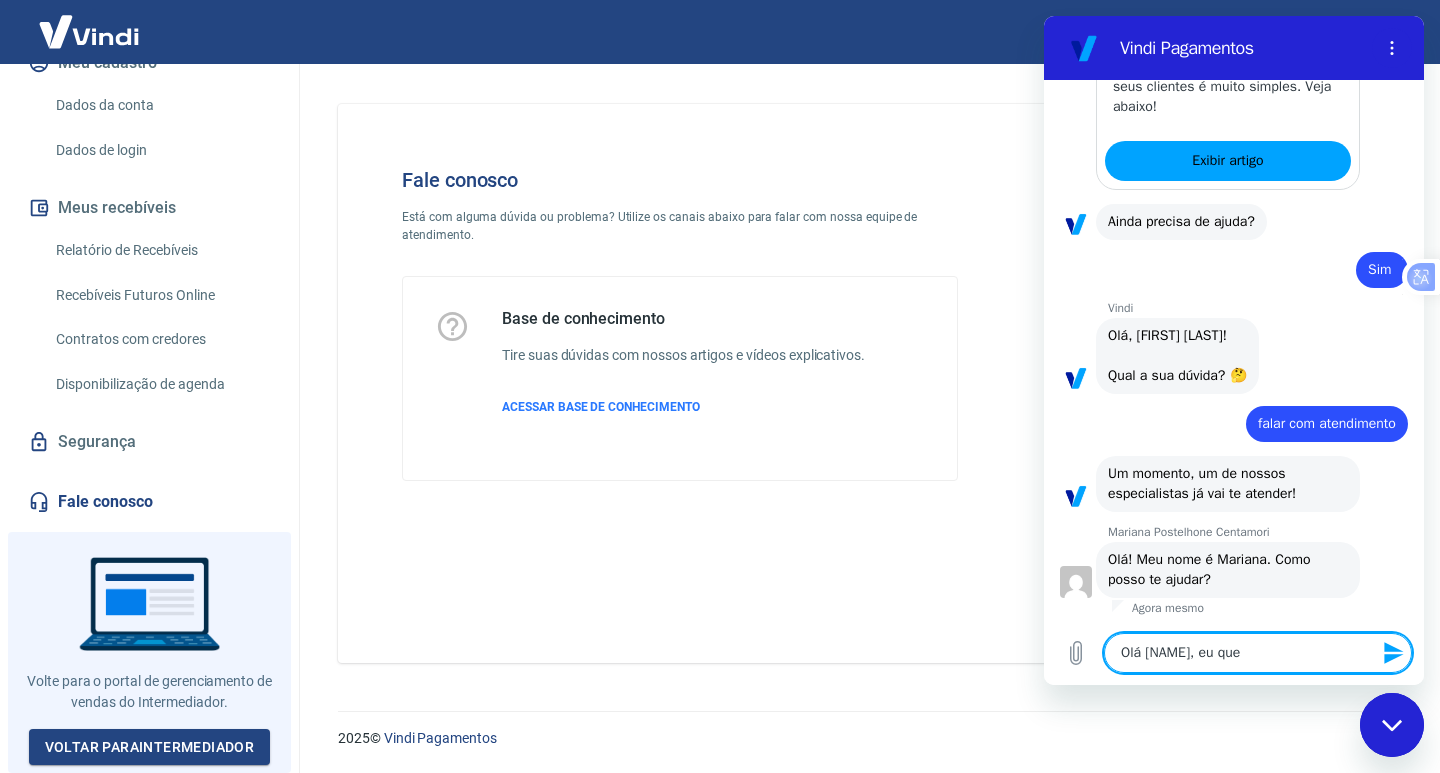 type on "Olá [NAME], eu quer" 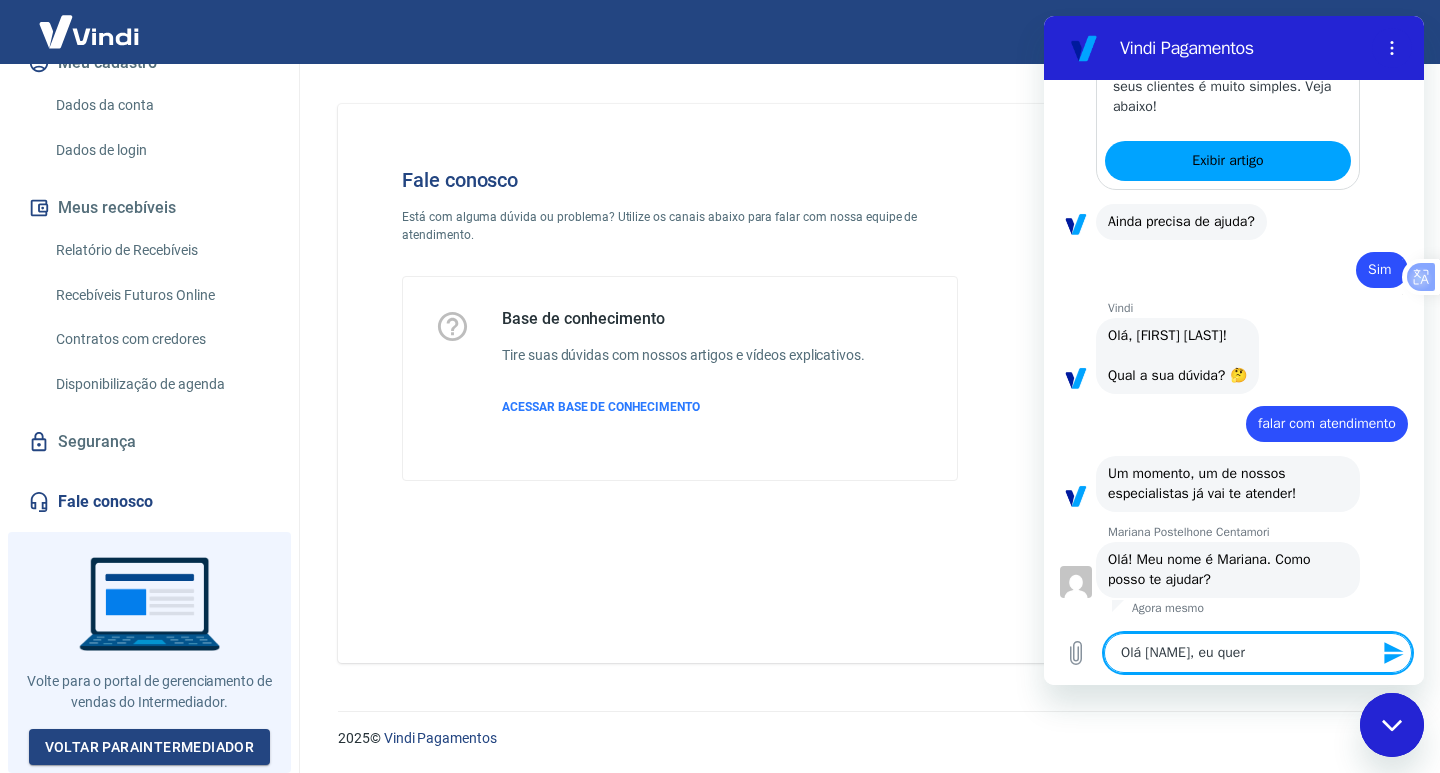 type on "Olá [NAME], eu queri" 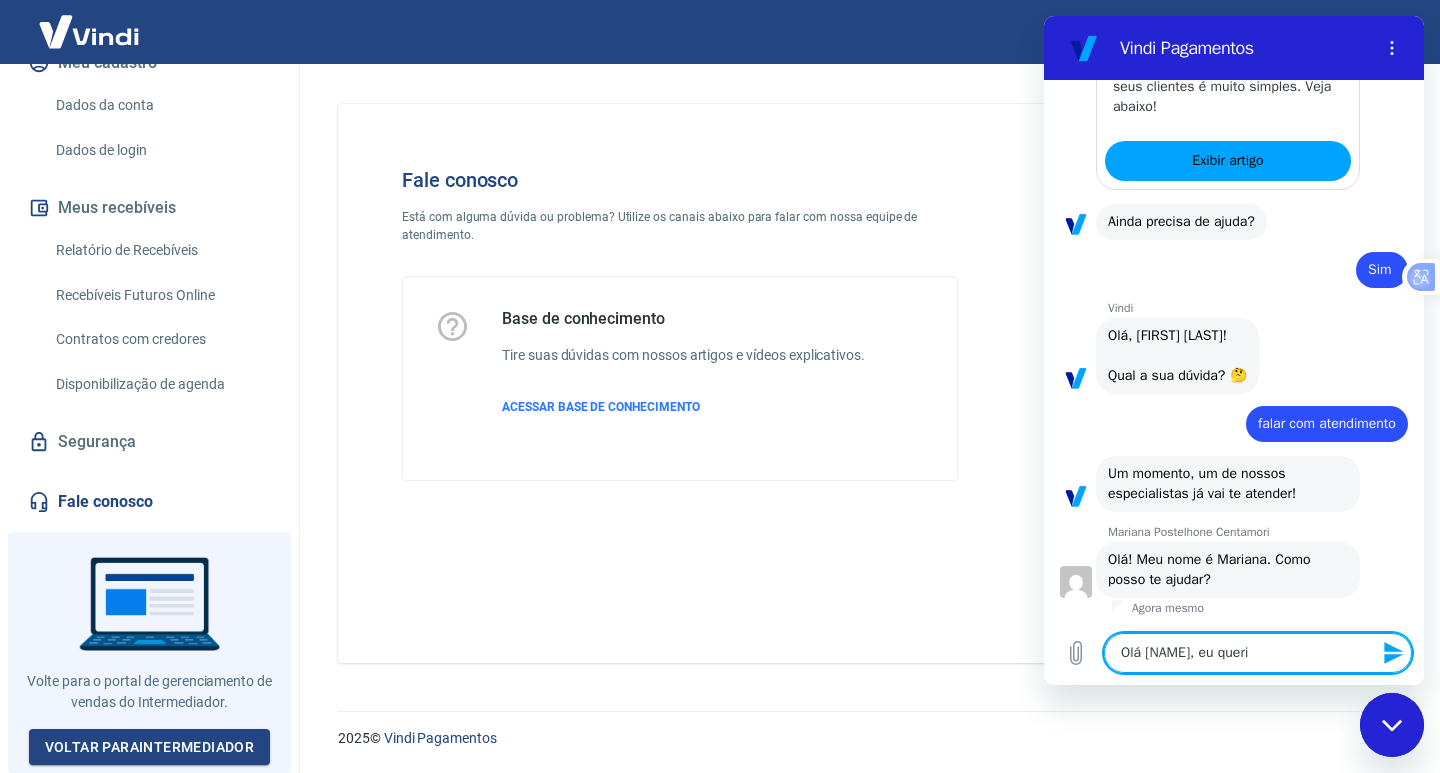 type on "Olá [NAME], eu queria" 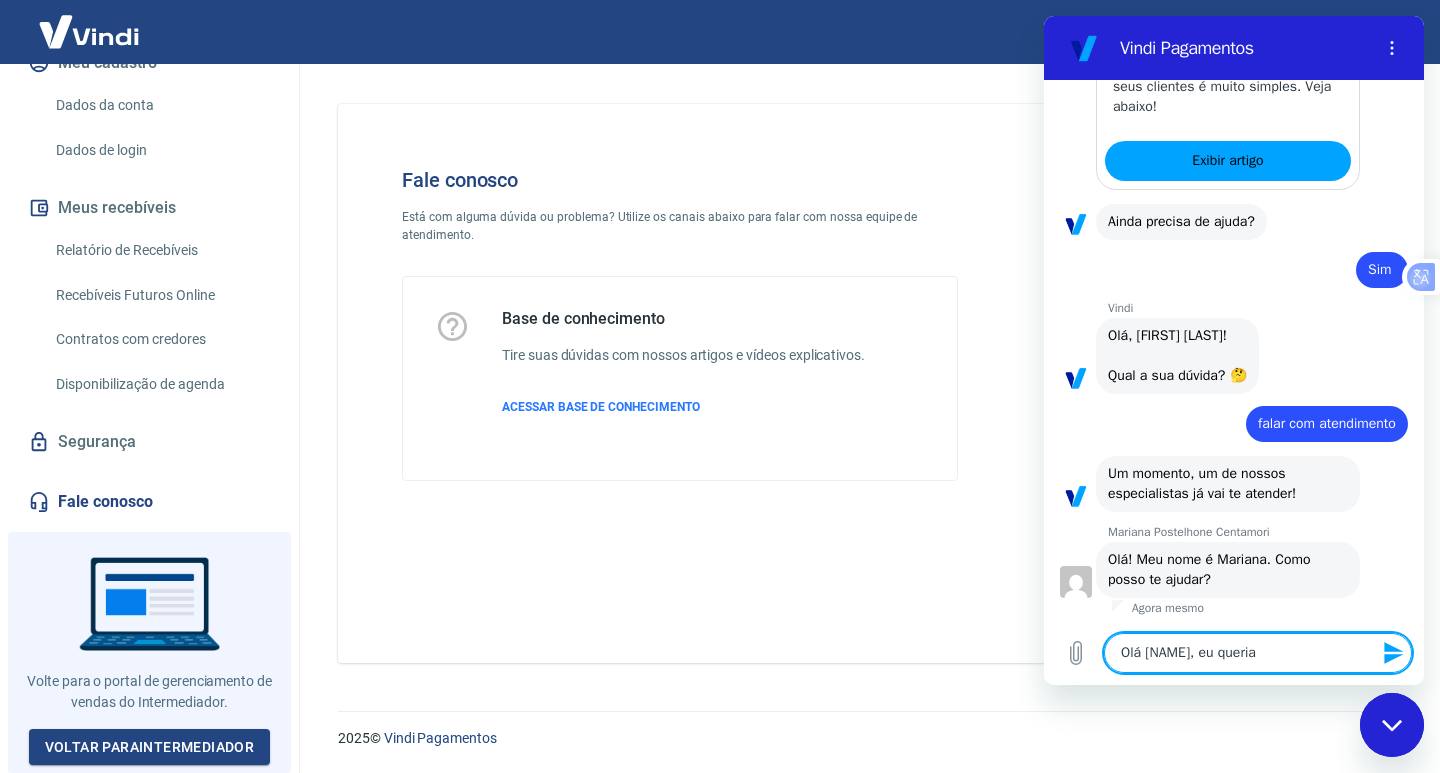 type on "Olá [NAME], eu queria" 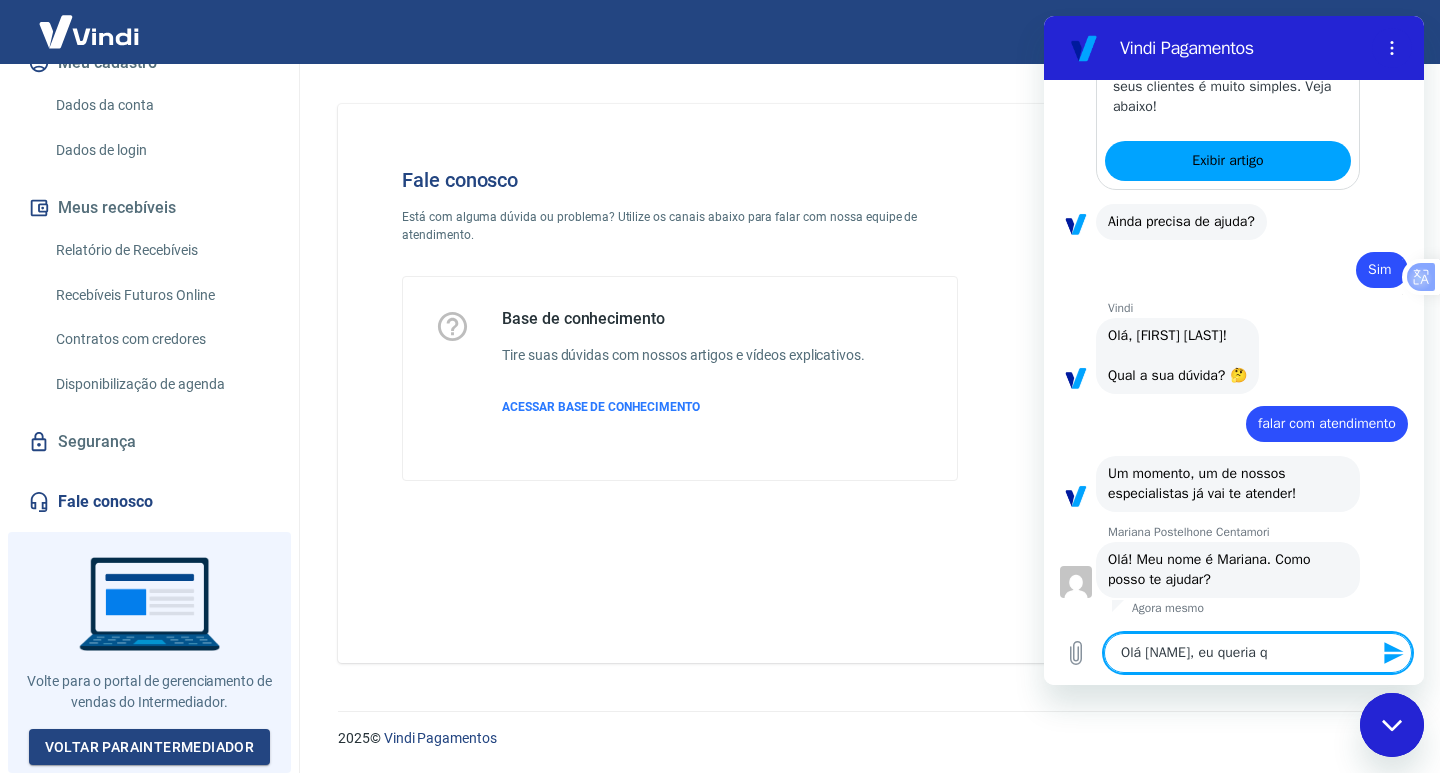 type on "Olá [NAME], eu queria qu" 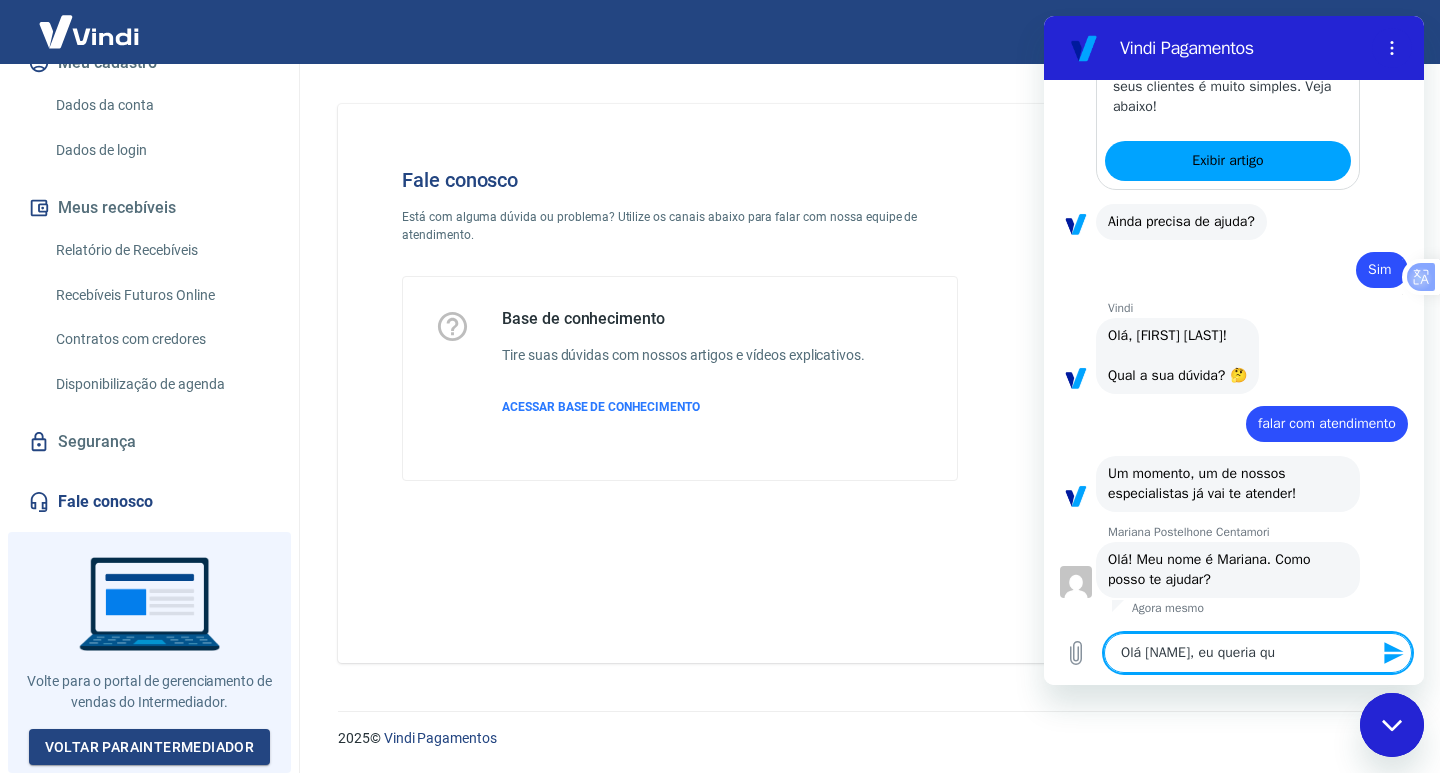 type on "Olá [NAME], eu queria que" 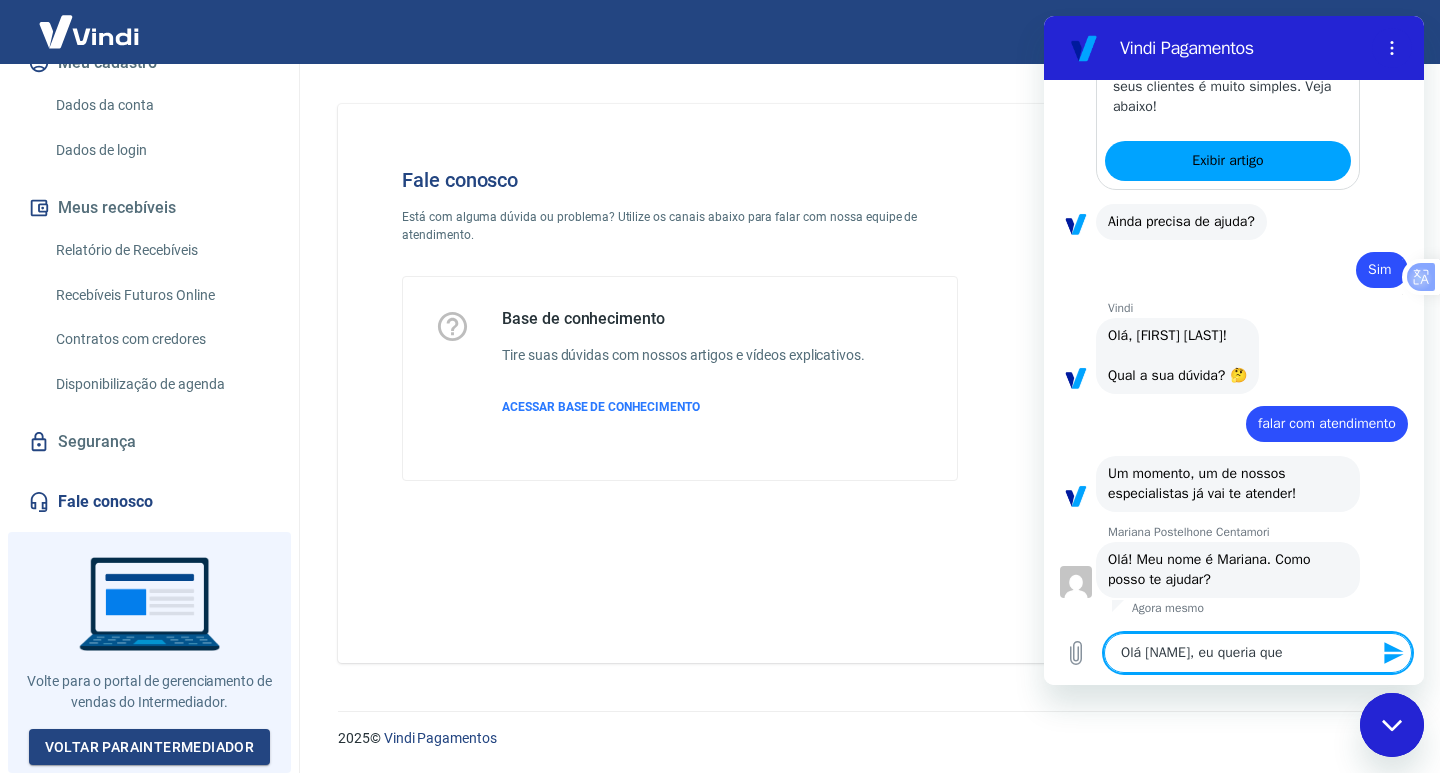 type on "Olá [NAME], eu queria que" 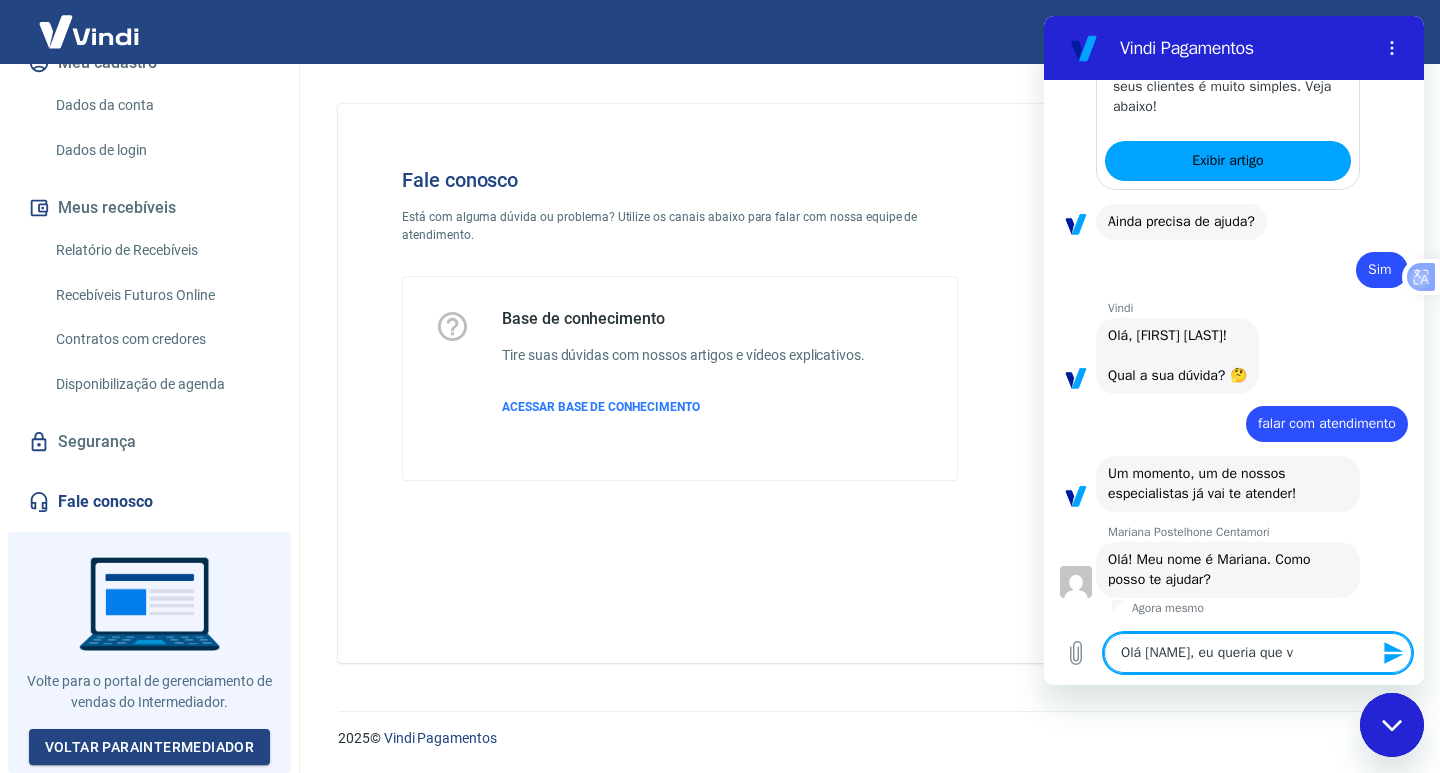 type on "x" 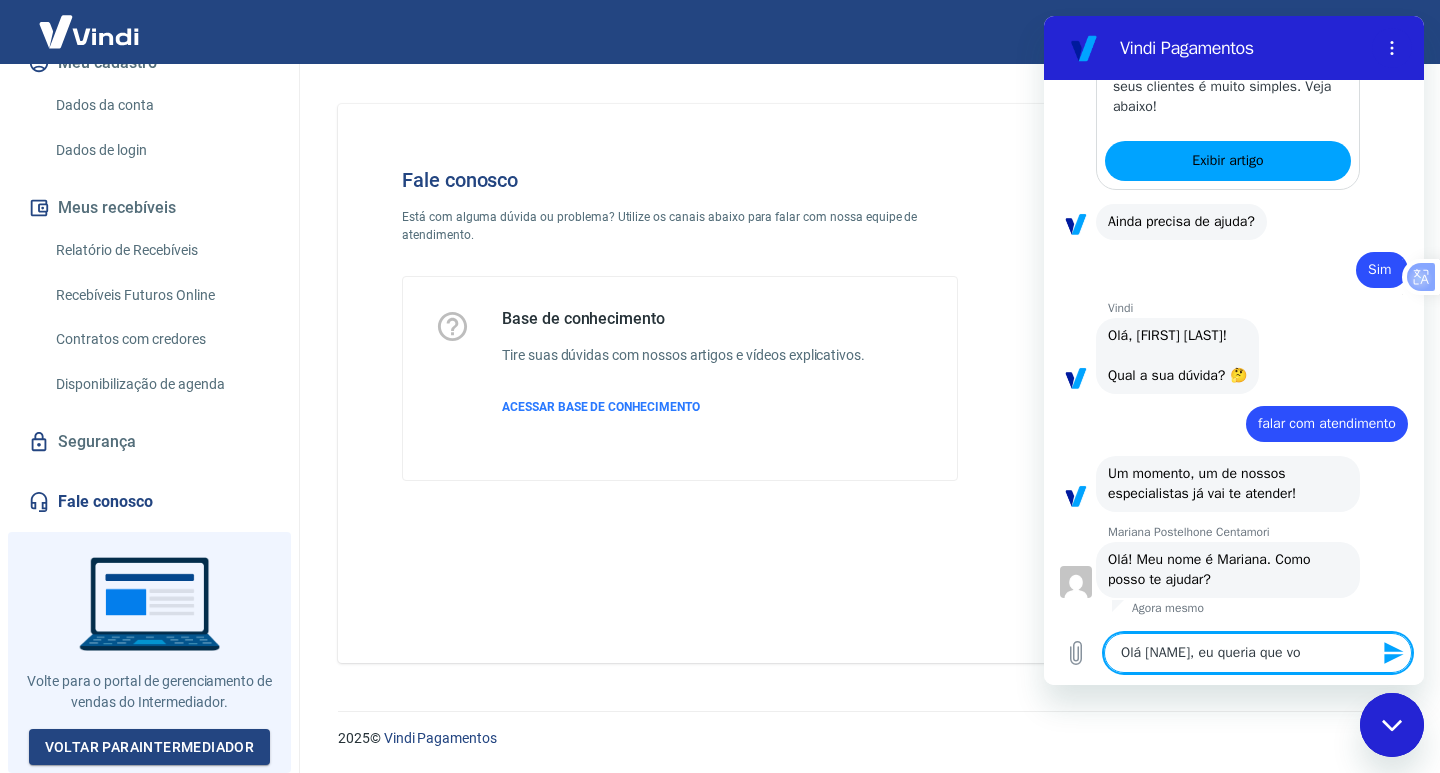 type on "Olá [NAME], eu queria que voc" 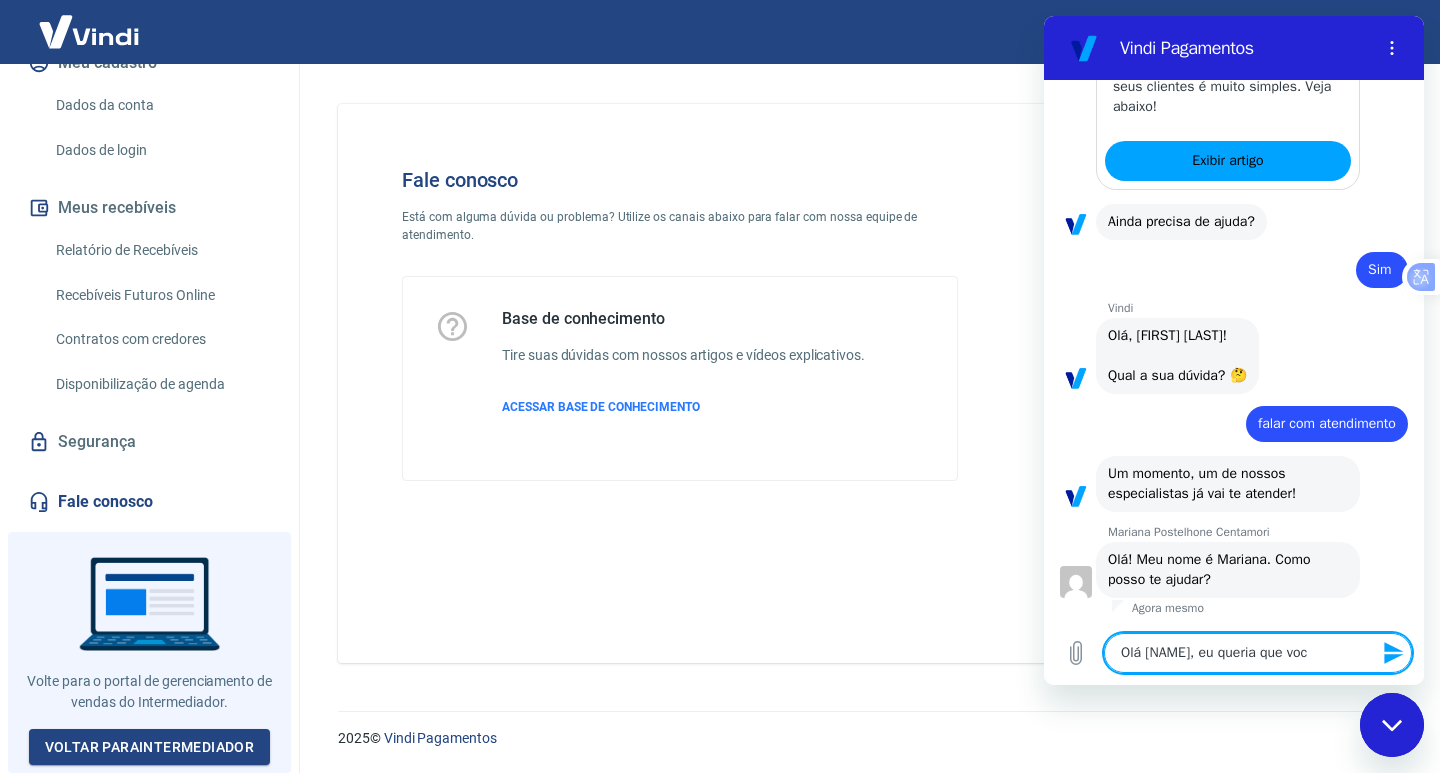 type on "Olá [NAME], eu queria que você" 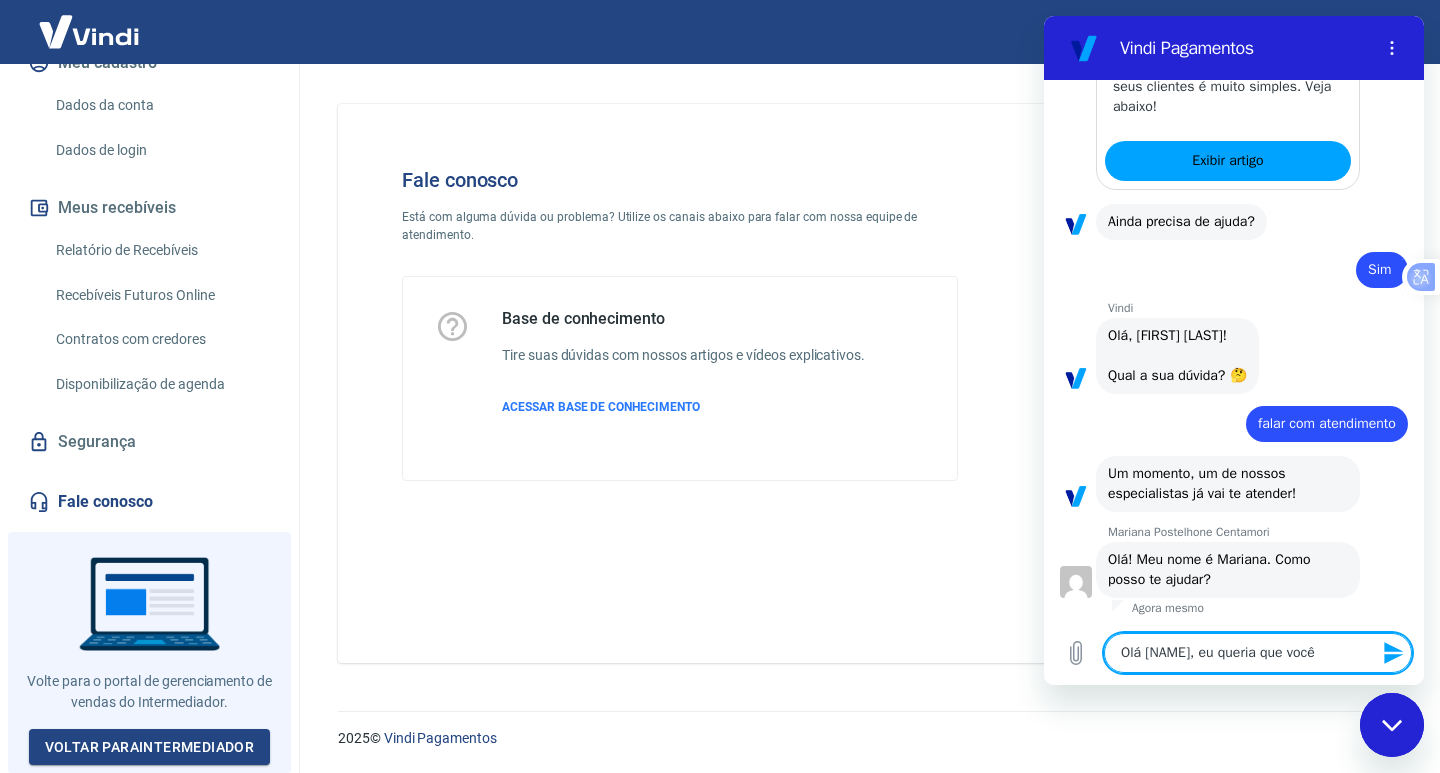 type on "Olá [NAME], eu queria que você" 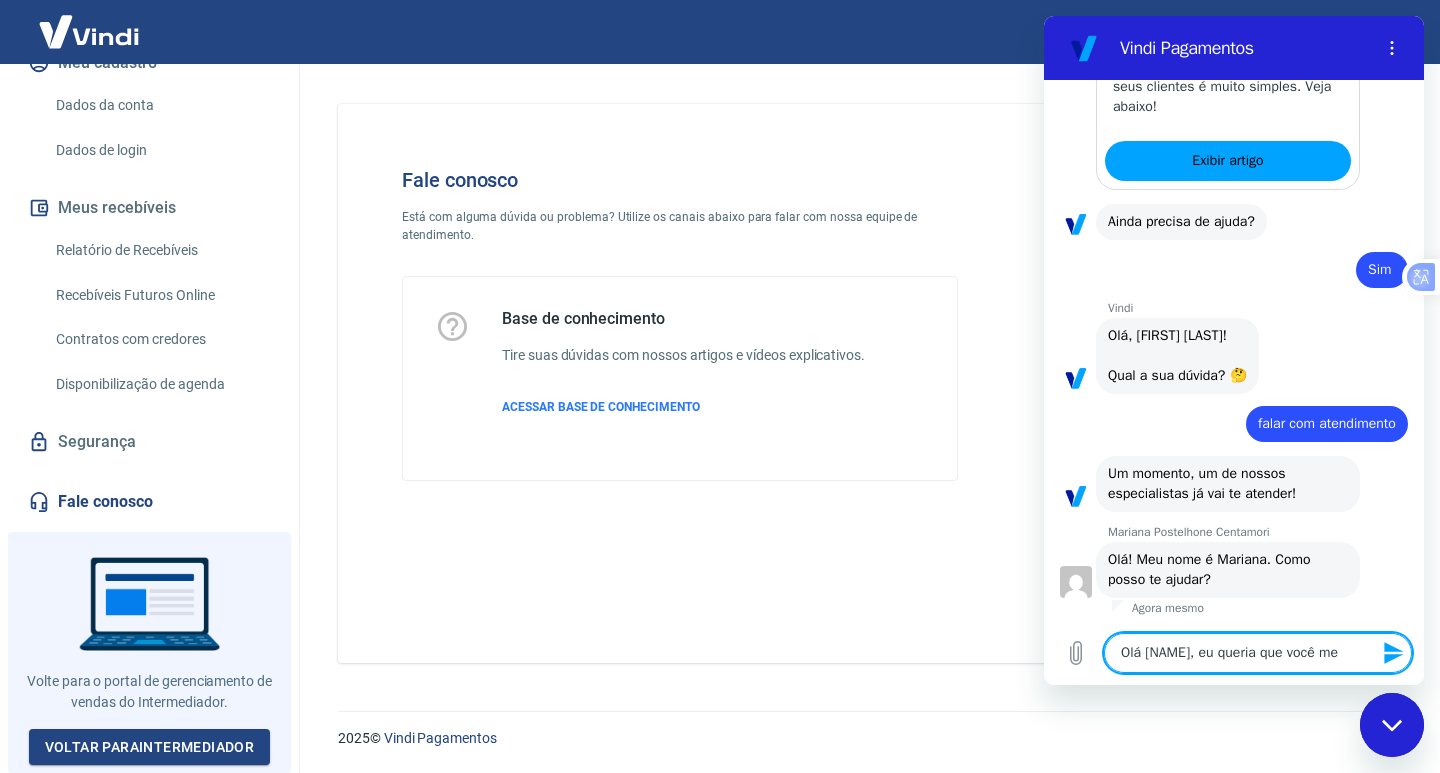 type on "Olá [NAME], eu queria que você me" 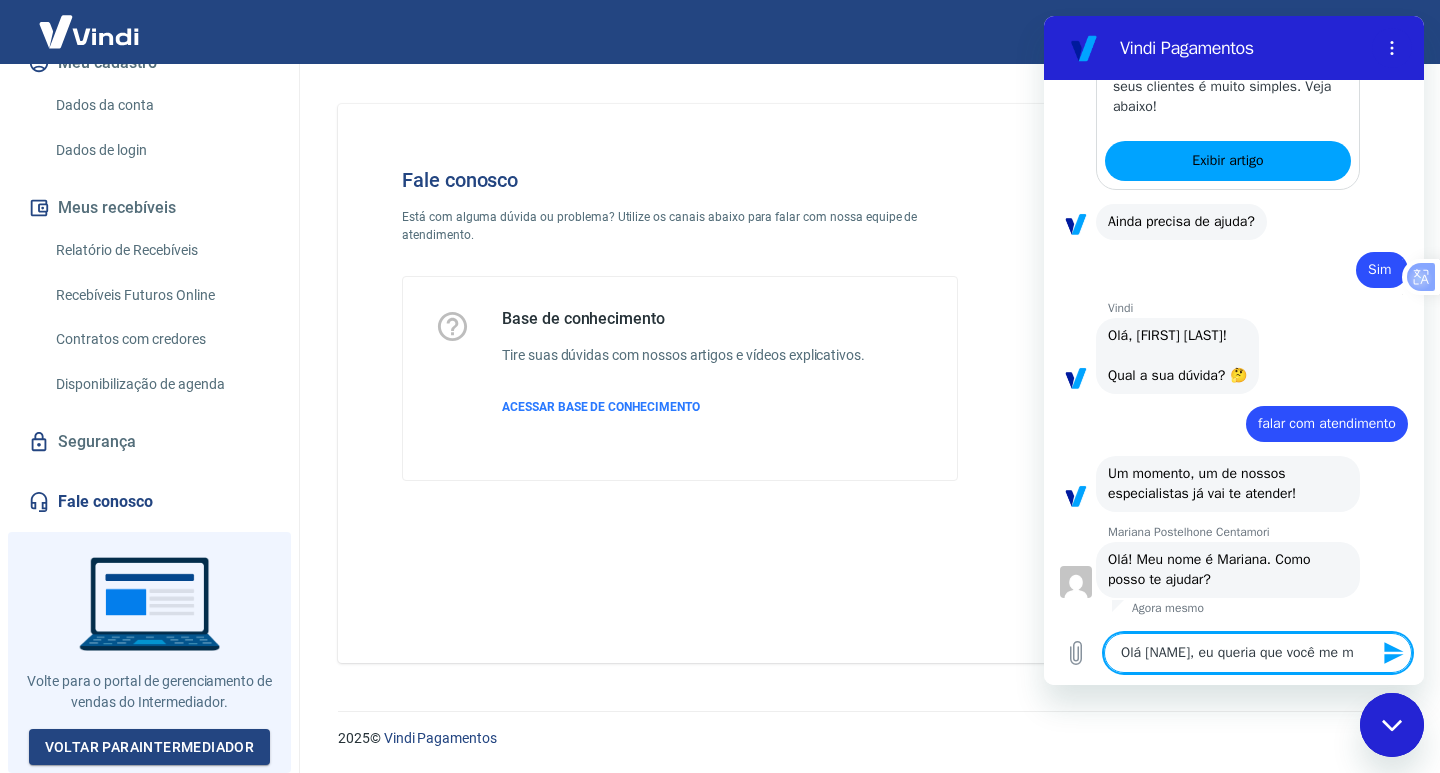 type on "Olá [NAME], eu queria que você me ma" 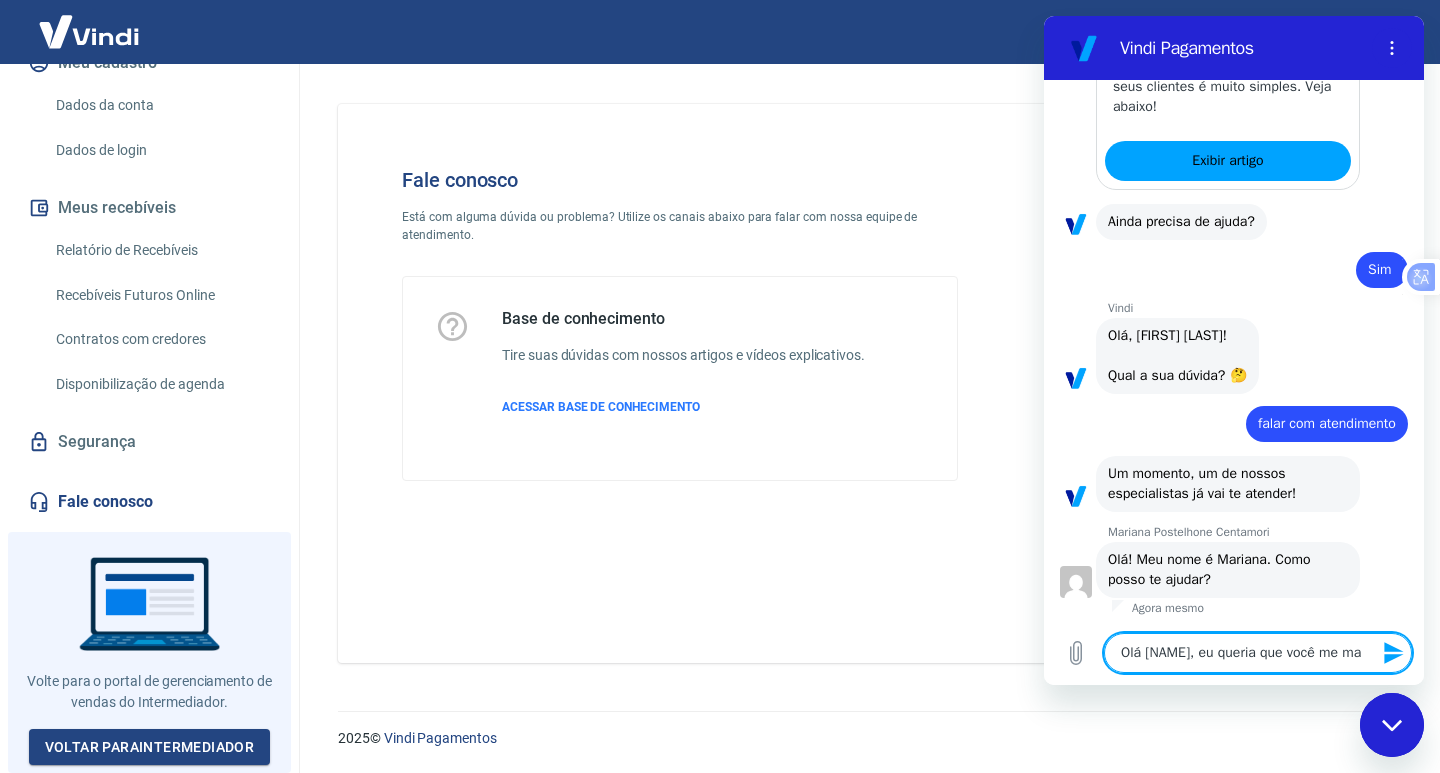 type on "Olá [NAME], eu queria que você me man" 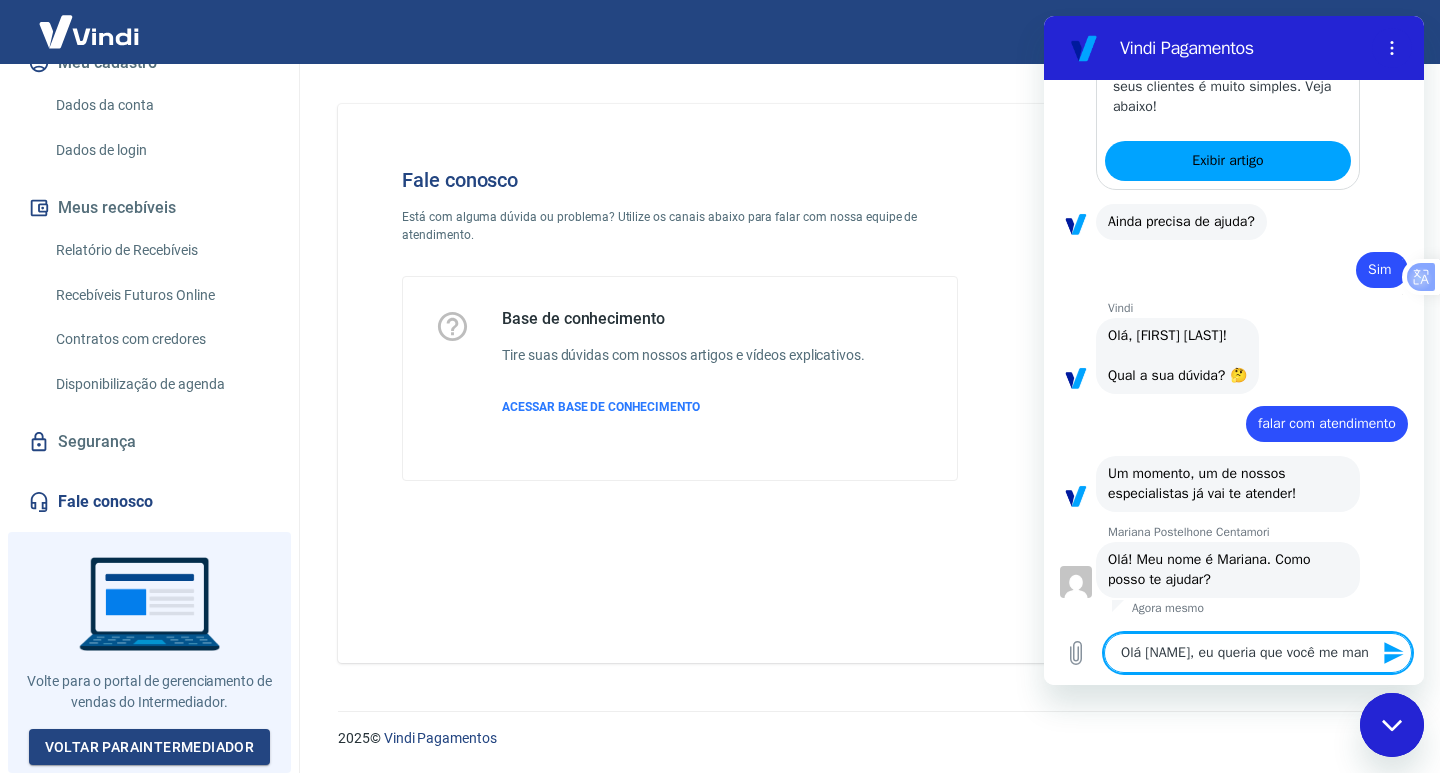 scroll, scrollTop: 1500, scrollLeft: 0, axis: vertical 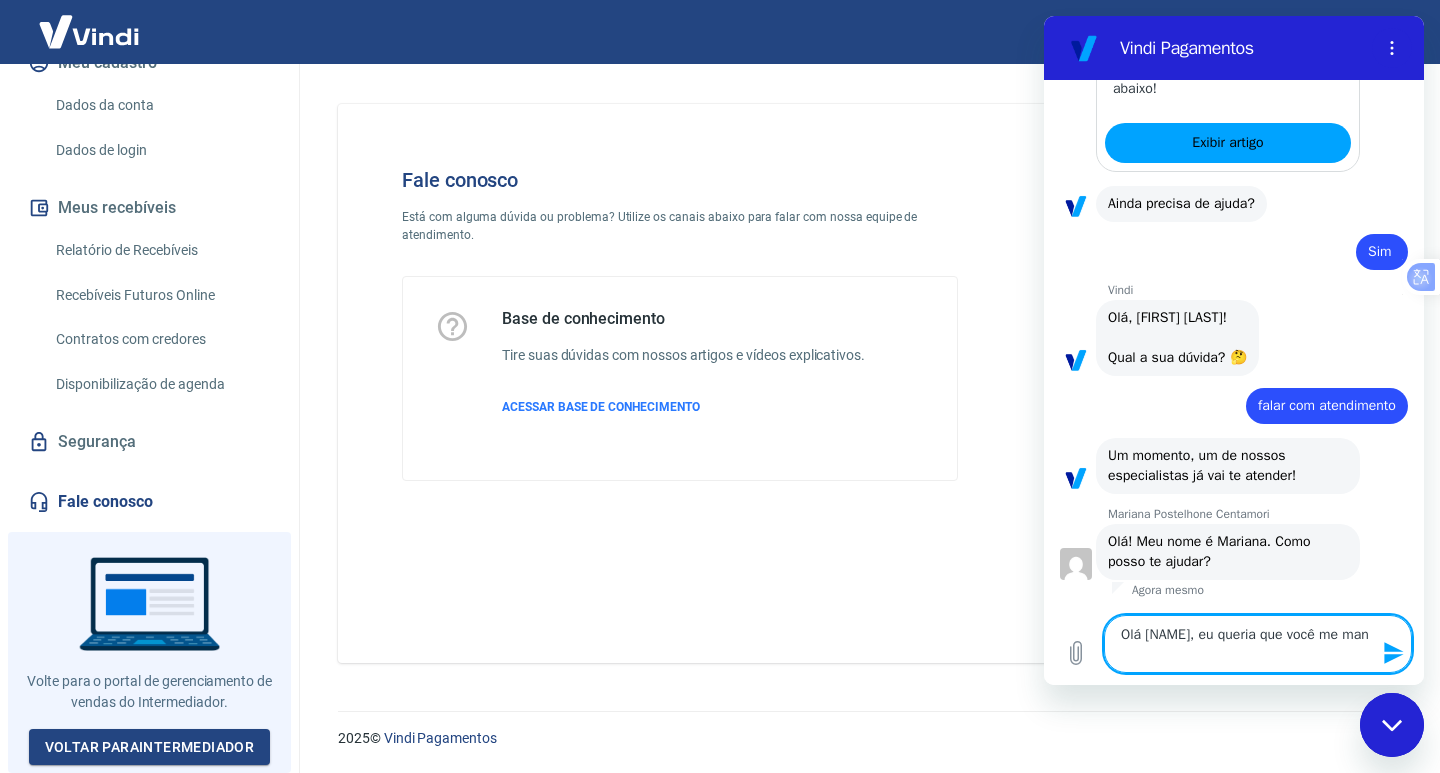 type on "Olá [NAME], eu queria que você me mand" 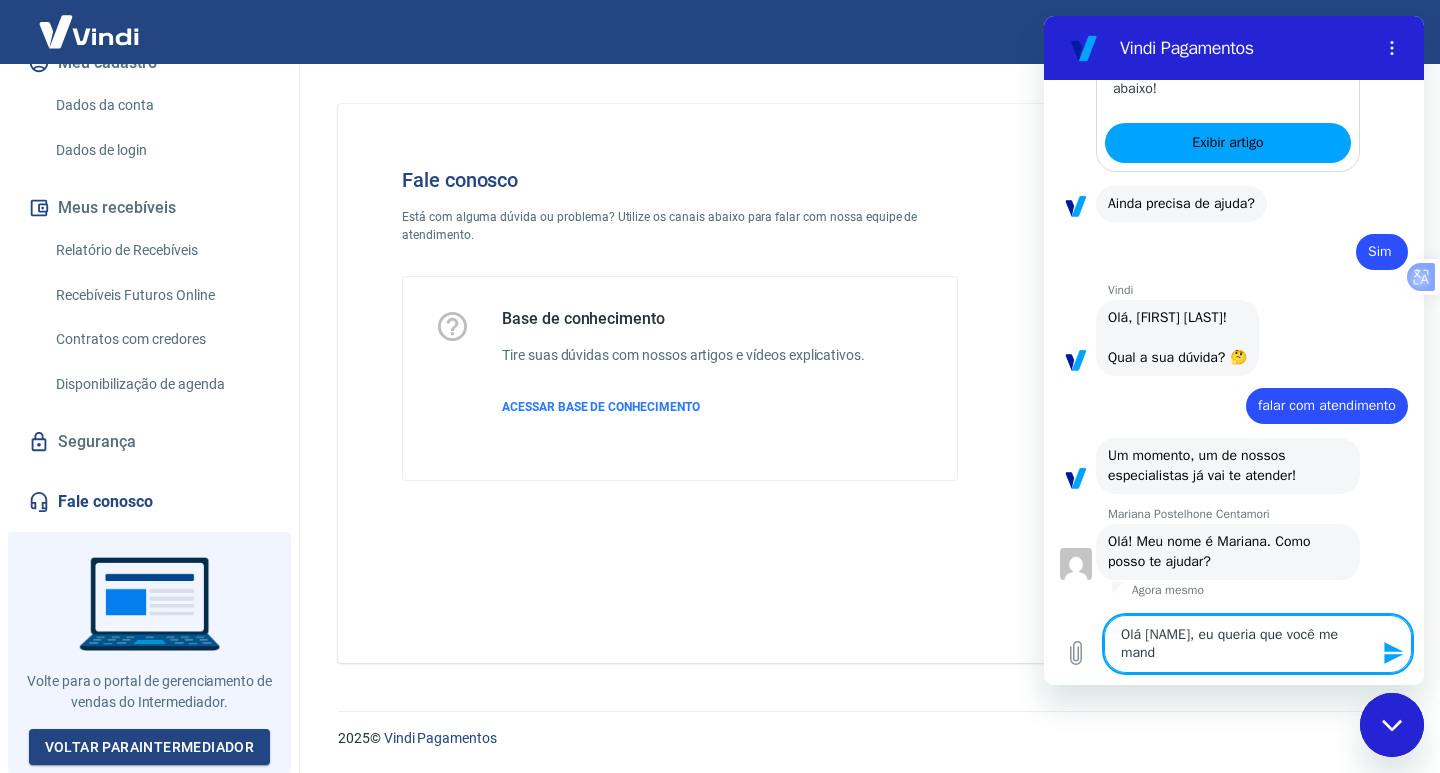 type on "Olá [NAME], eu queria que você me manda" 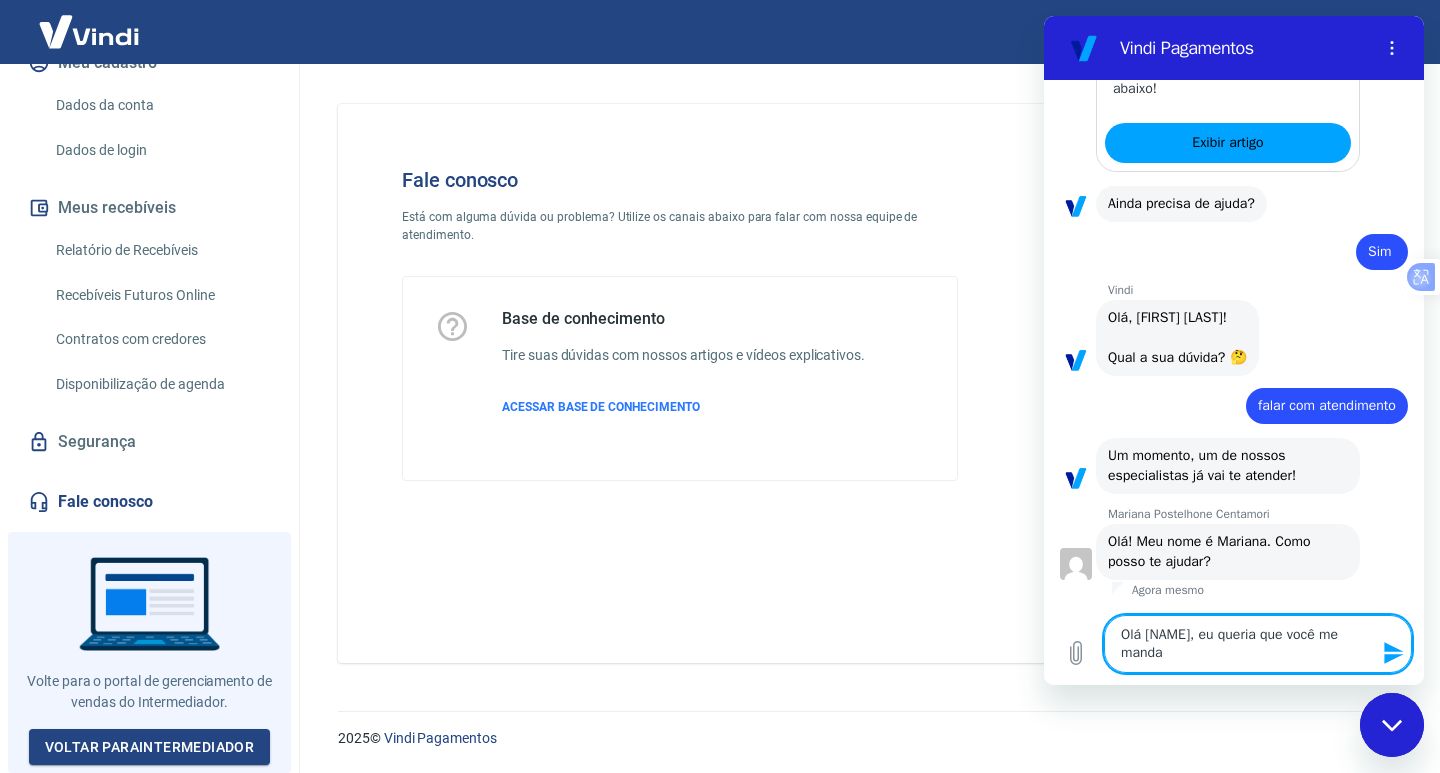 type on "Olá [NAME], eu queria que você me mandas" 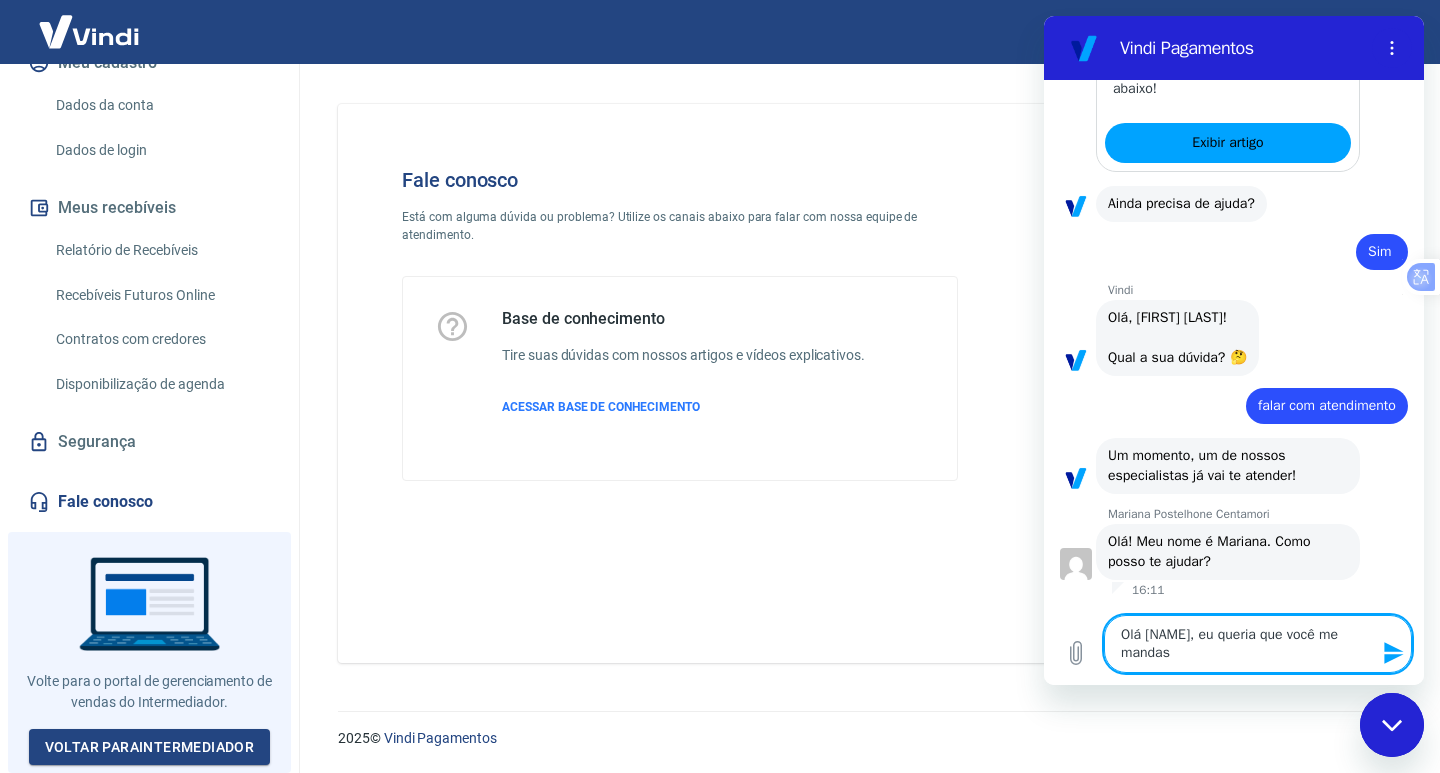 type on "Olá [NAME], eu queria que você me mandass" 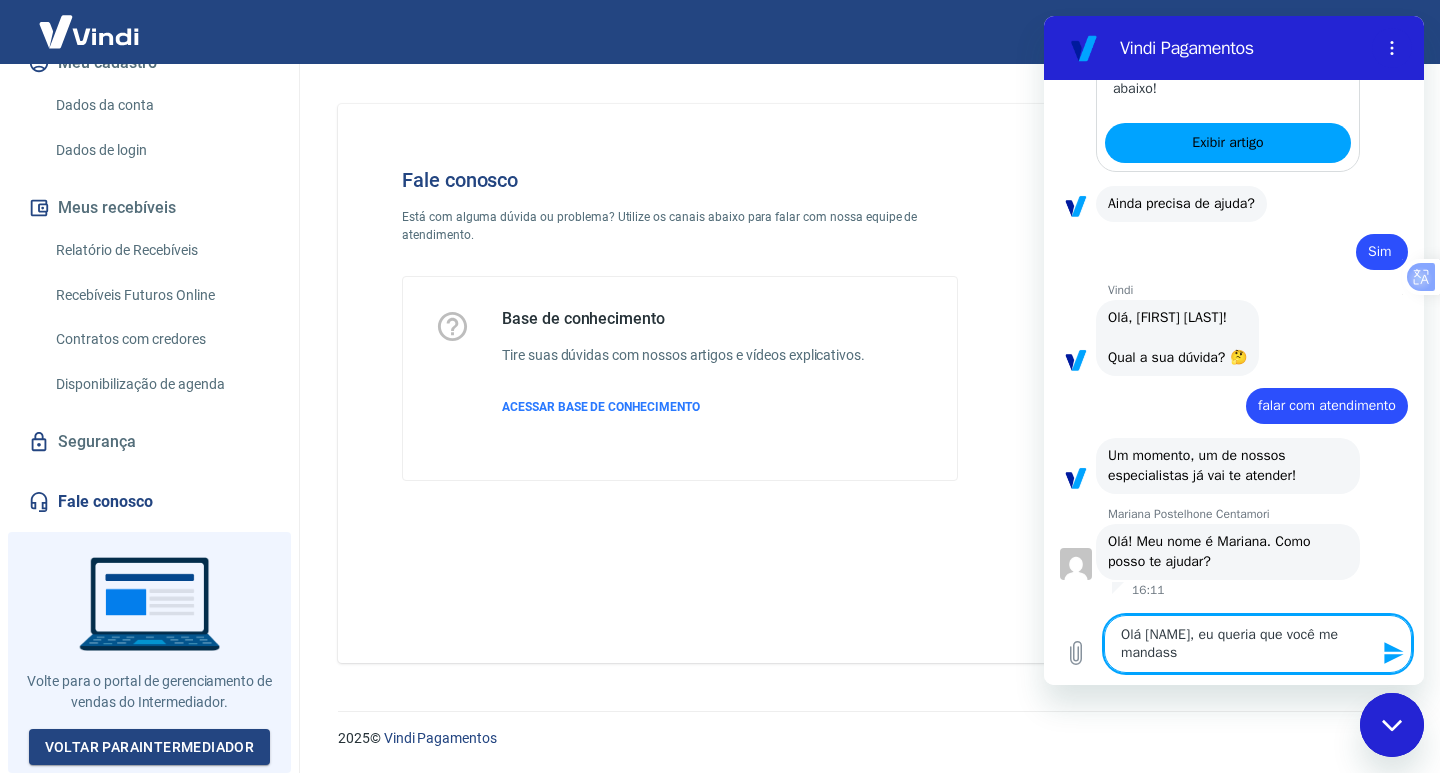 type on "Olá [NAME], eu queria que você me mandasse" 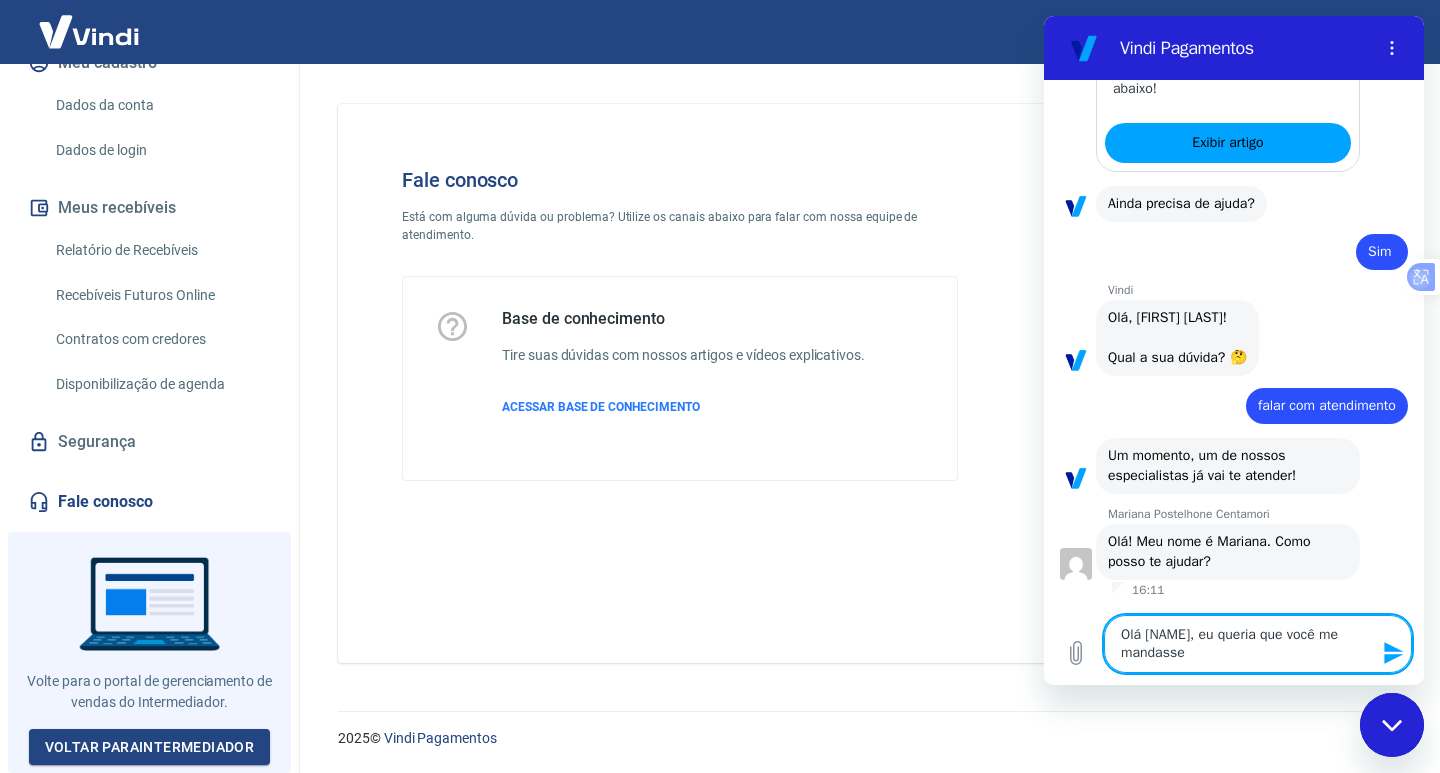 type on "Olá [NAME], eu queria que você me mandasse" 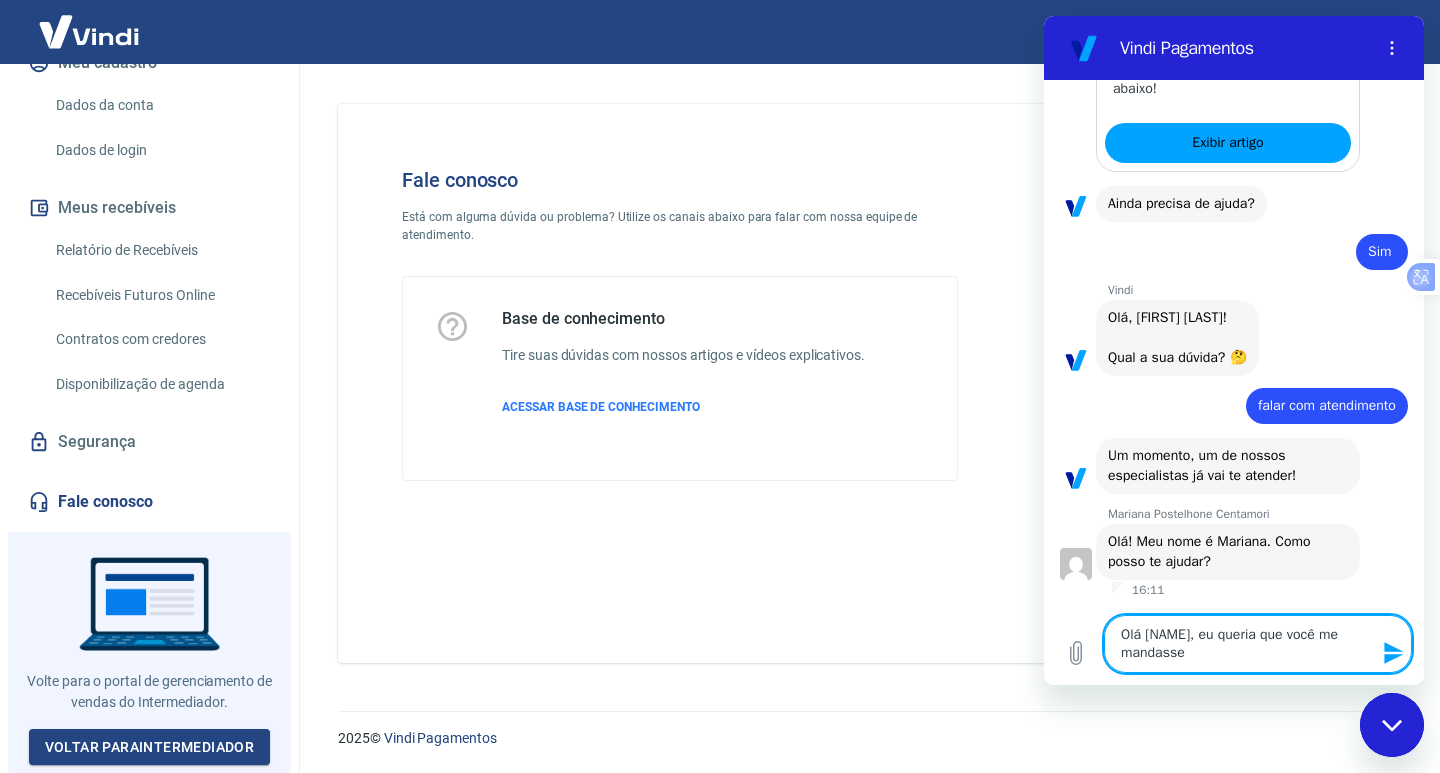 type on "Olá [NAME], eu queria que você me mandasse t" 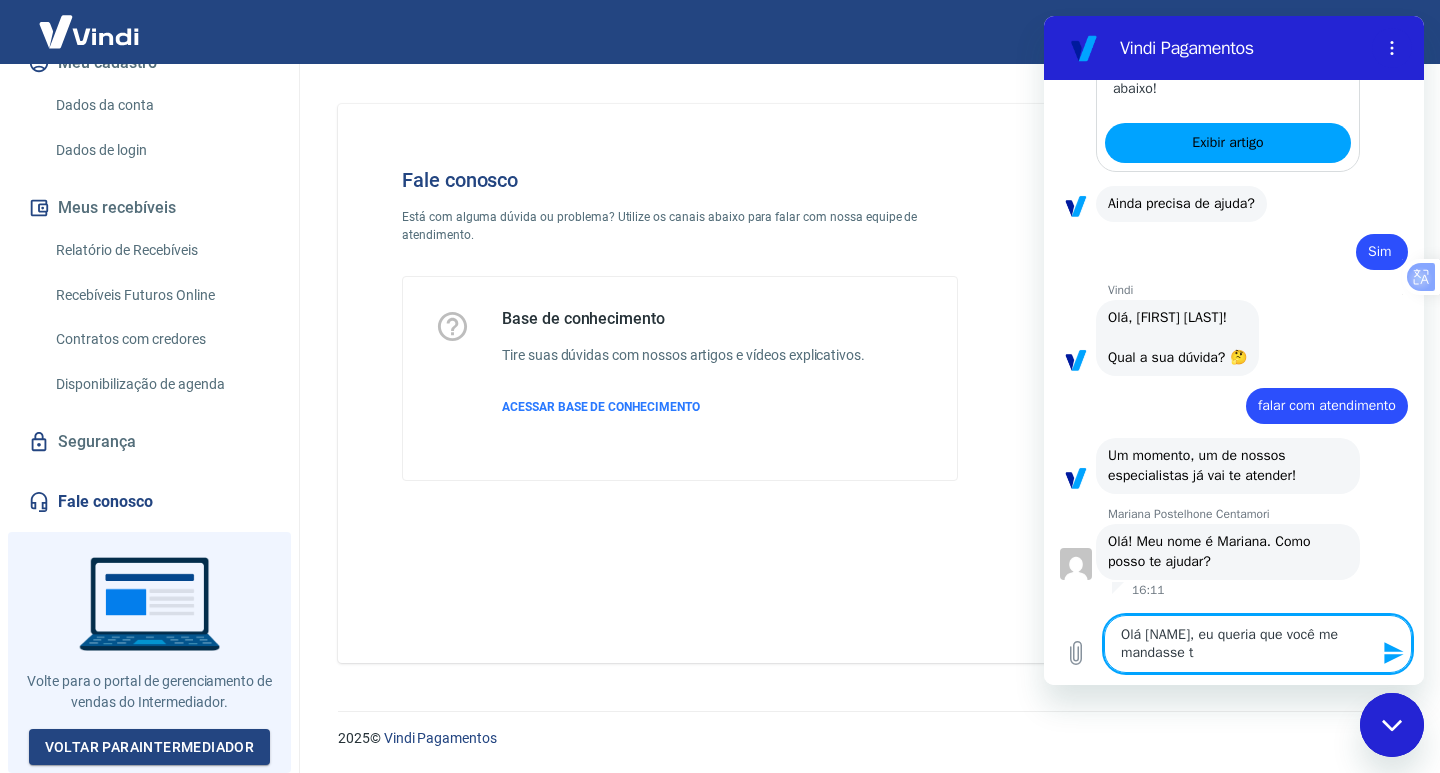 type on "Olá [NAME], eu queria que você me mandasse ta" 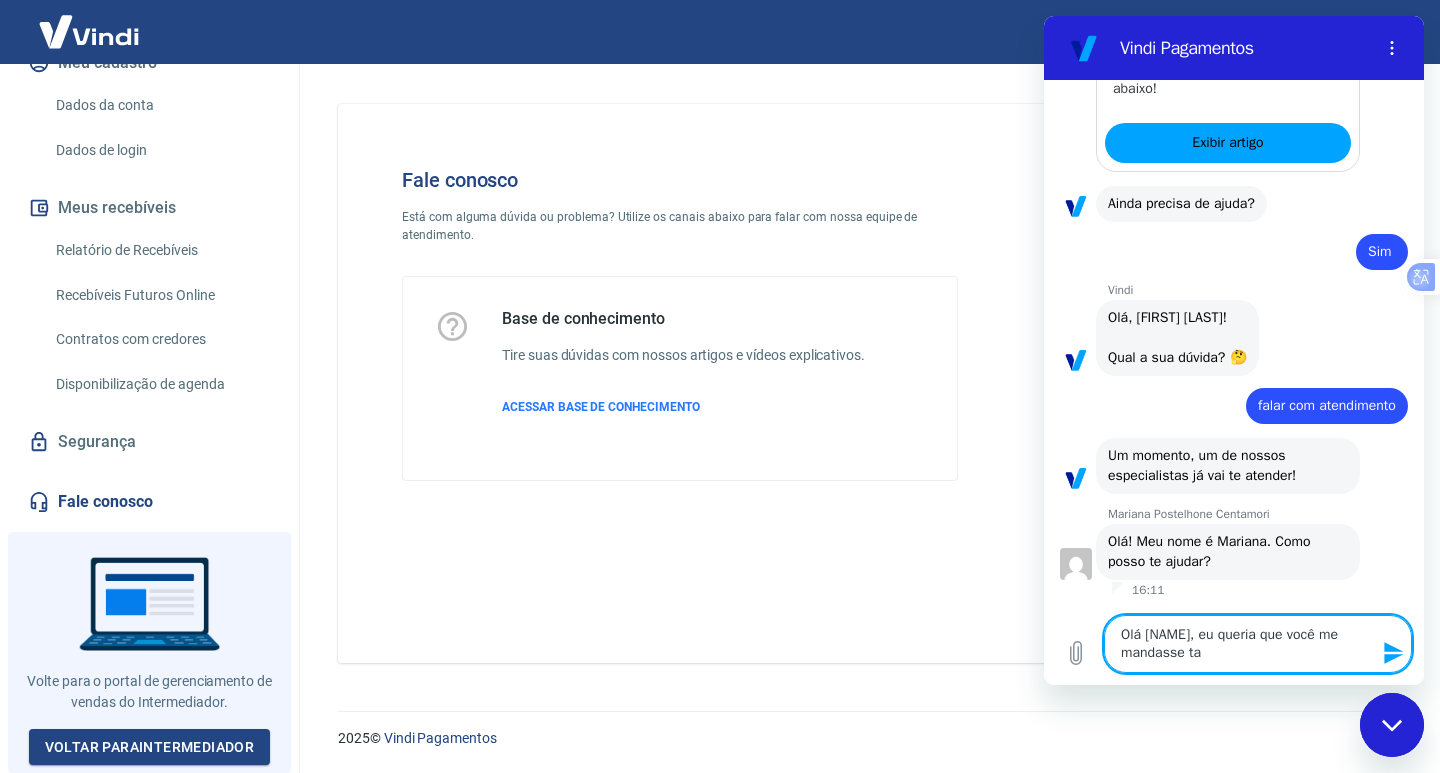 type on "Olá [NAME], eu queria que você me mandasse t" 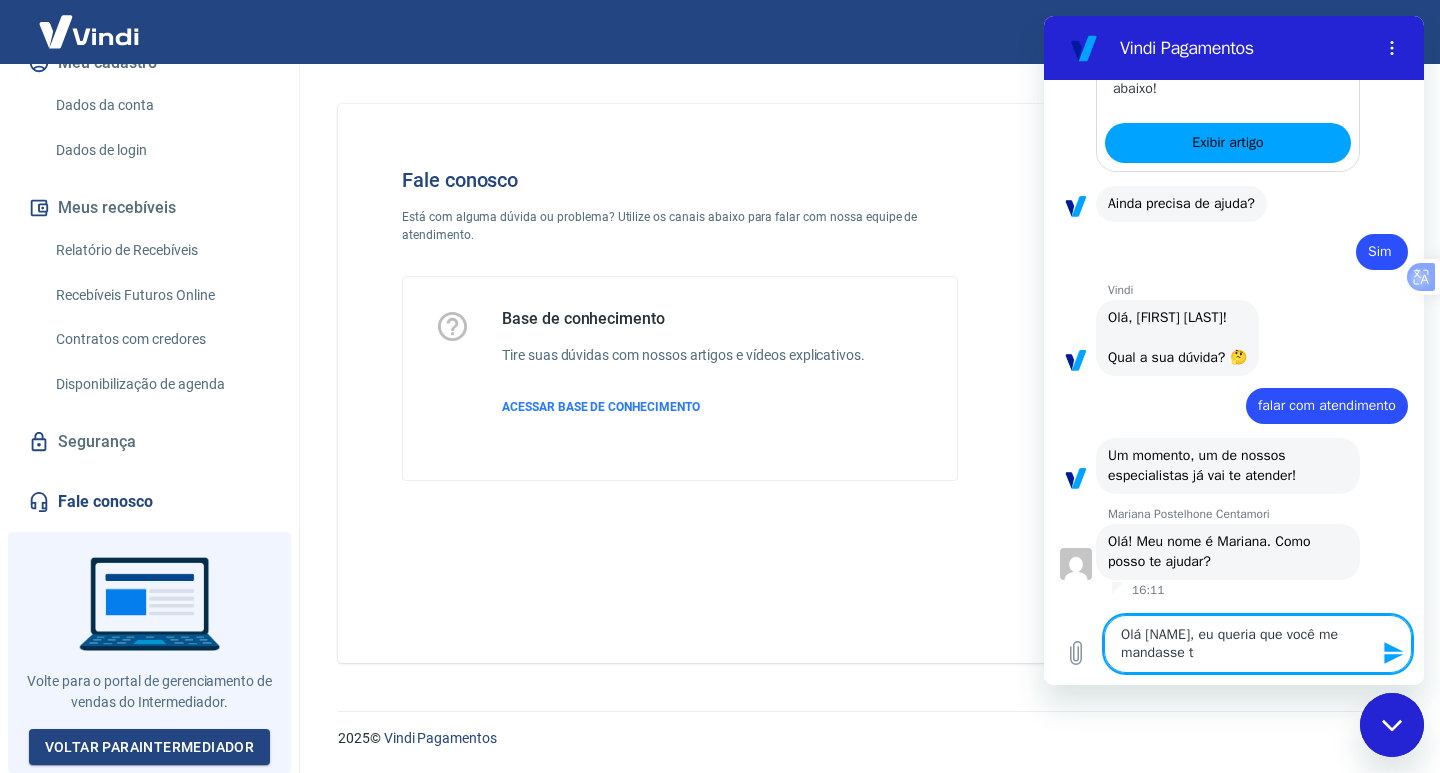 type on "Olá [NAME], eu queria que você me mandasse" 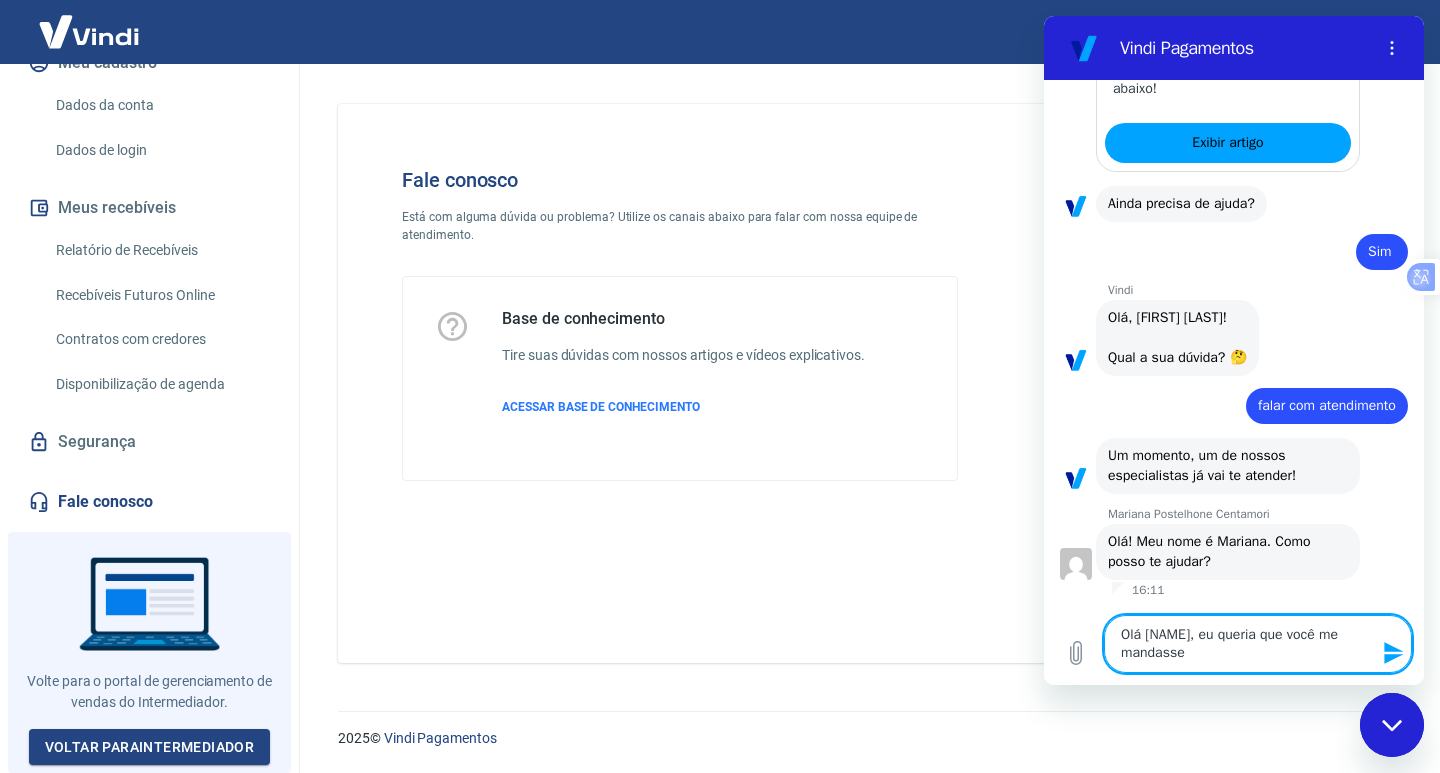 type on "Olá [NAME], eu queria que você me mandasse a" 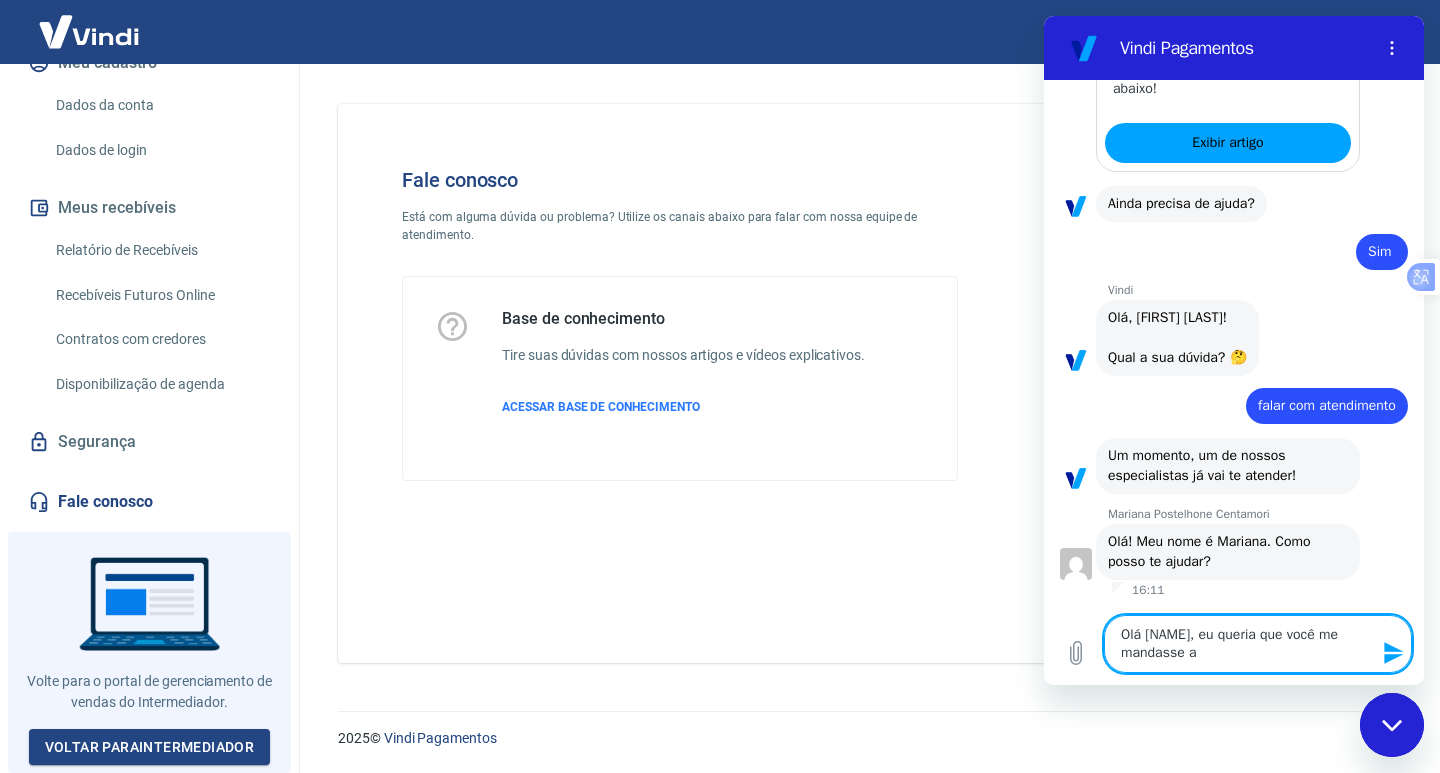 type on "Olá [NAME], eu queria que você me mandasse as" 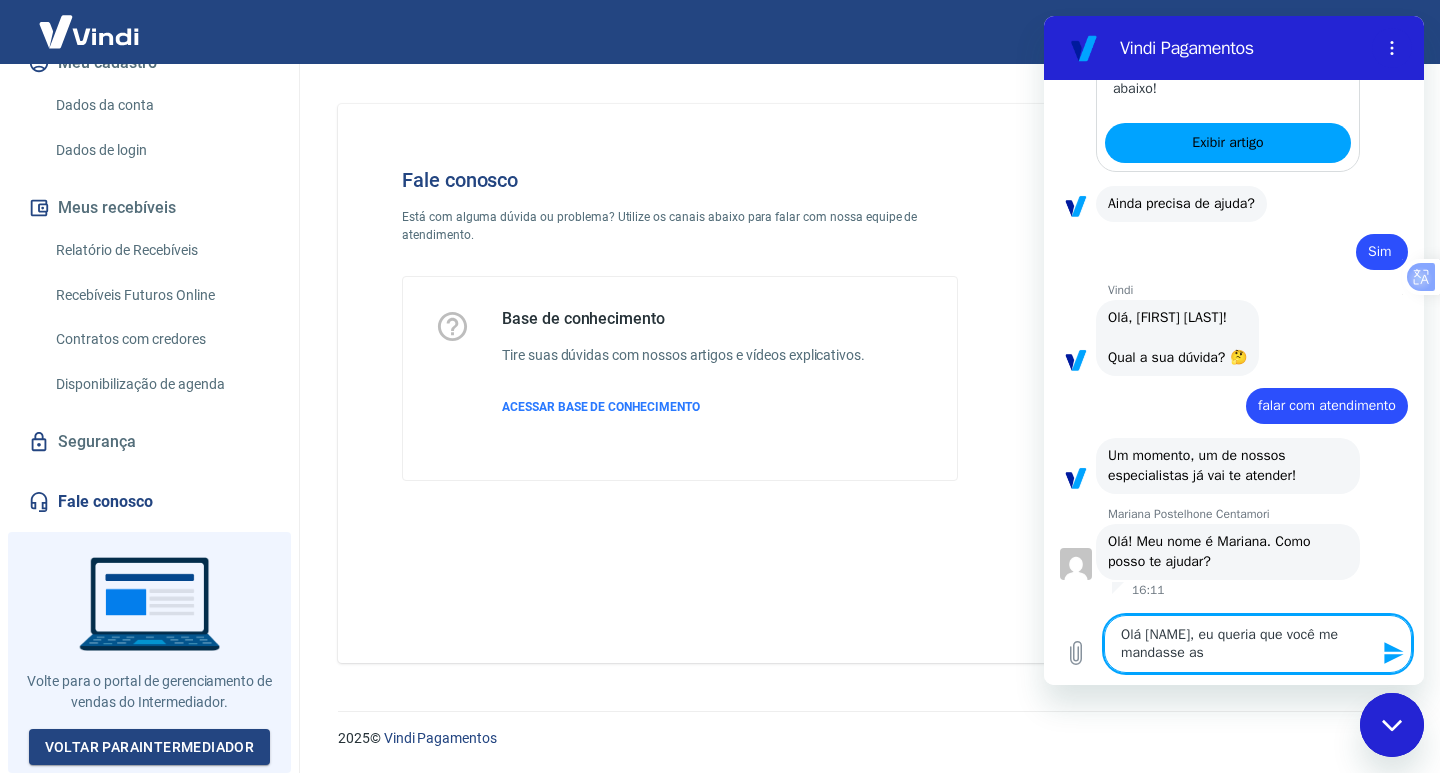 type on "Olá [NAME], eu queria que você me mandasse as" 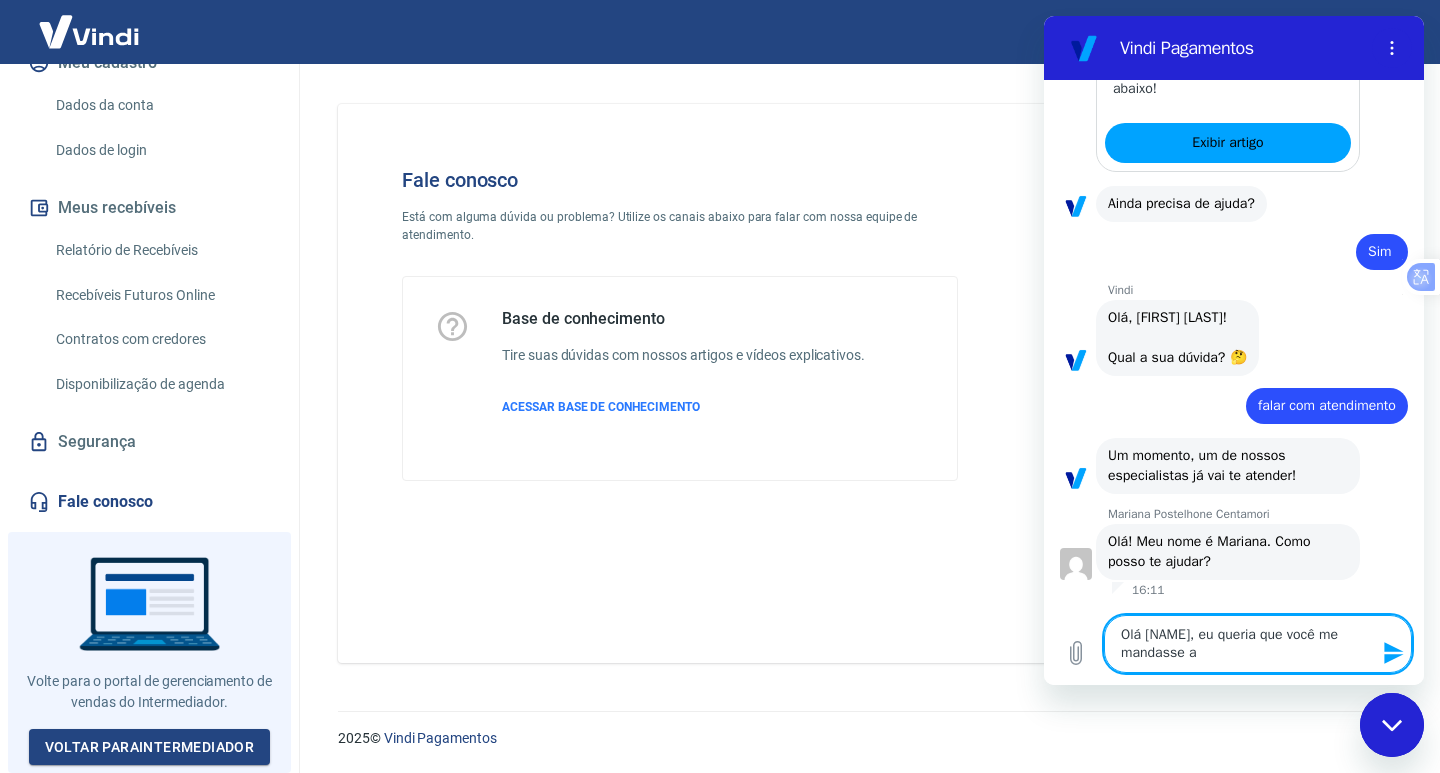 type on "Olá [NAME], eu queria que você me mandasse" 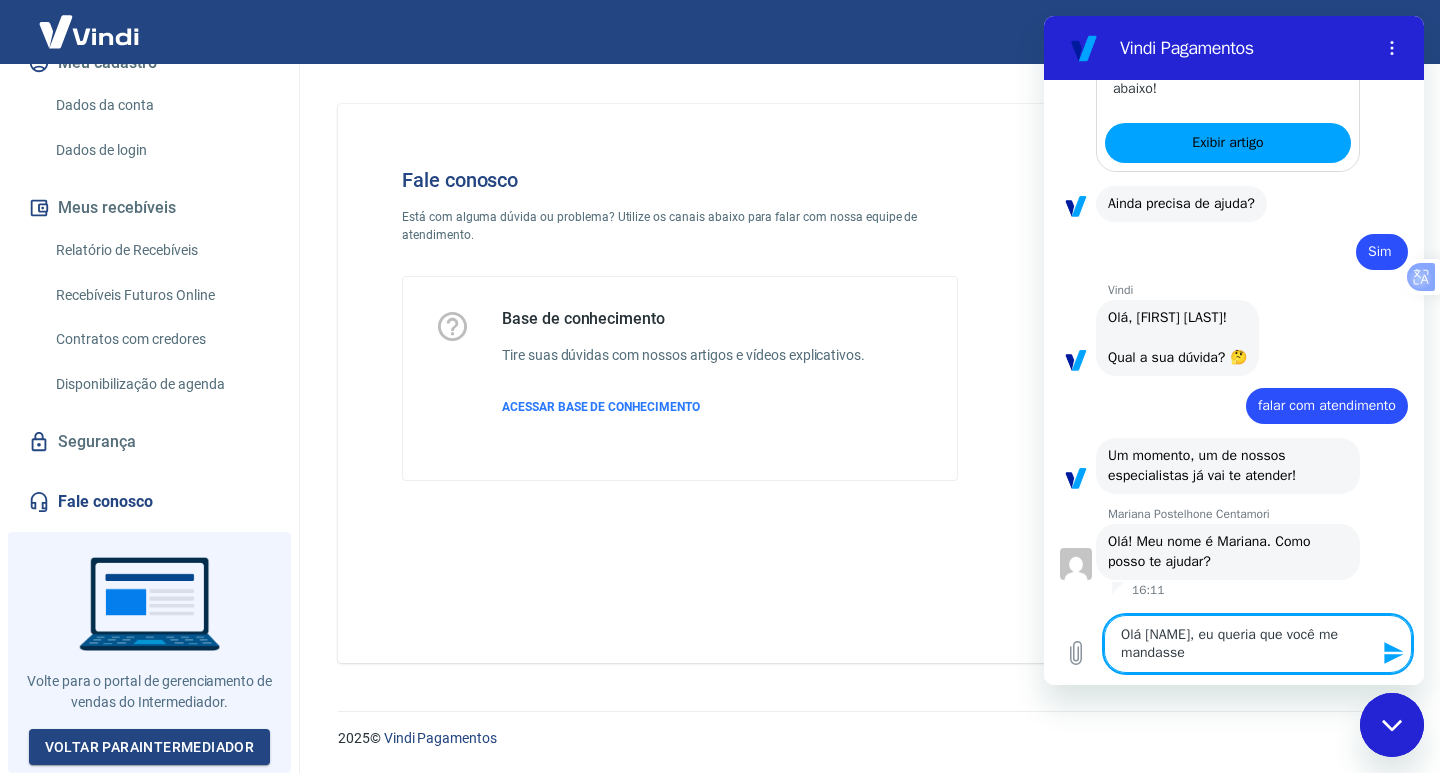 type 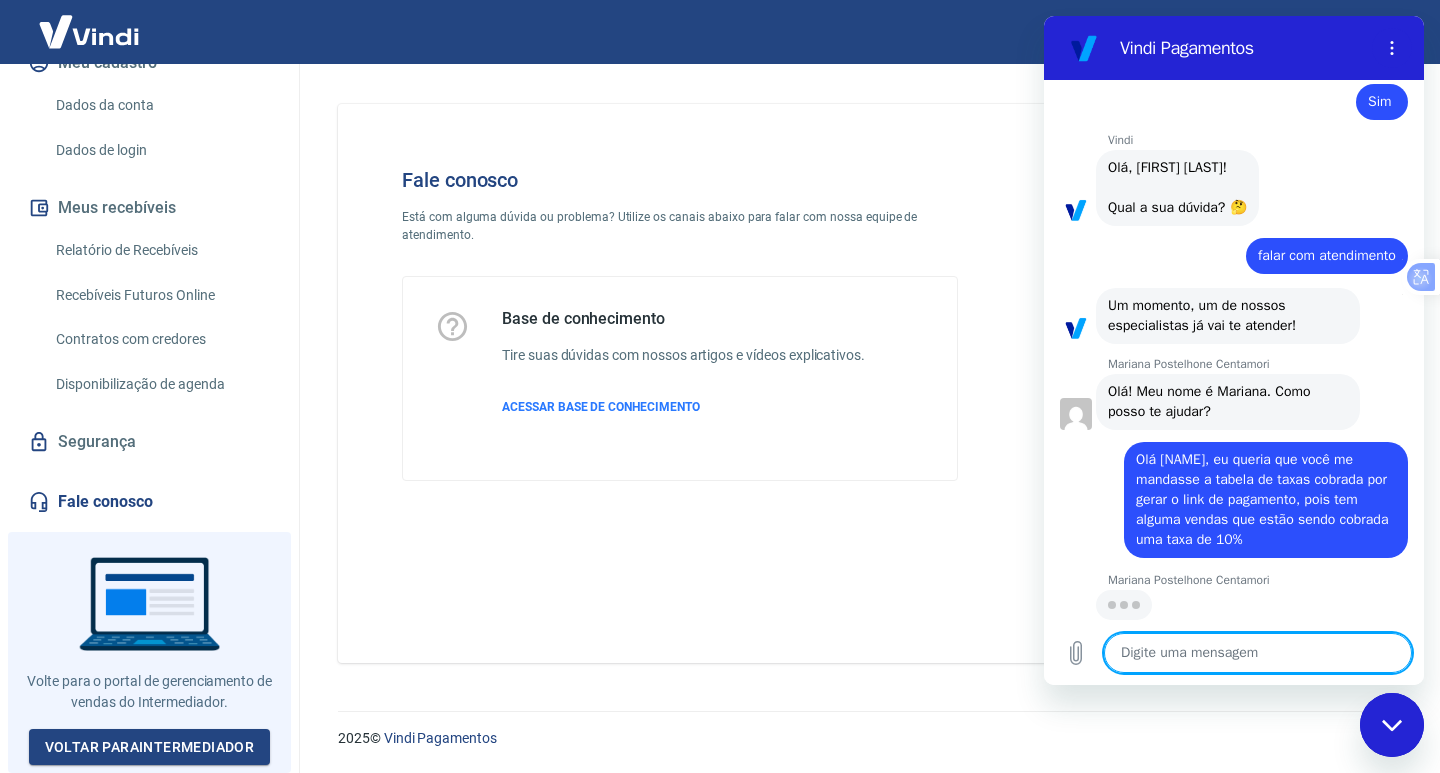 scroll, scrollTop: 1648, scrollLeft: 0, axis: vertical 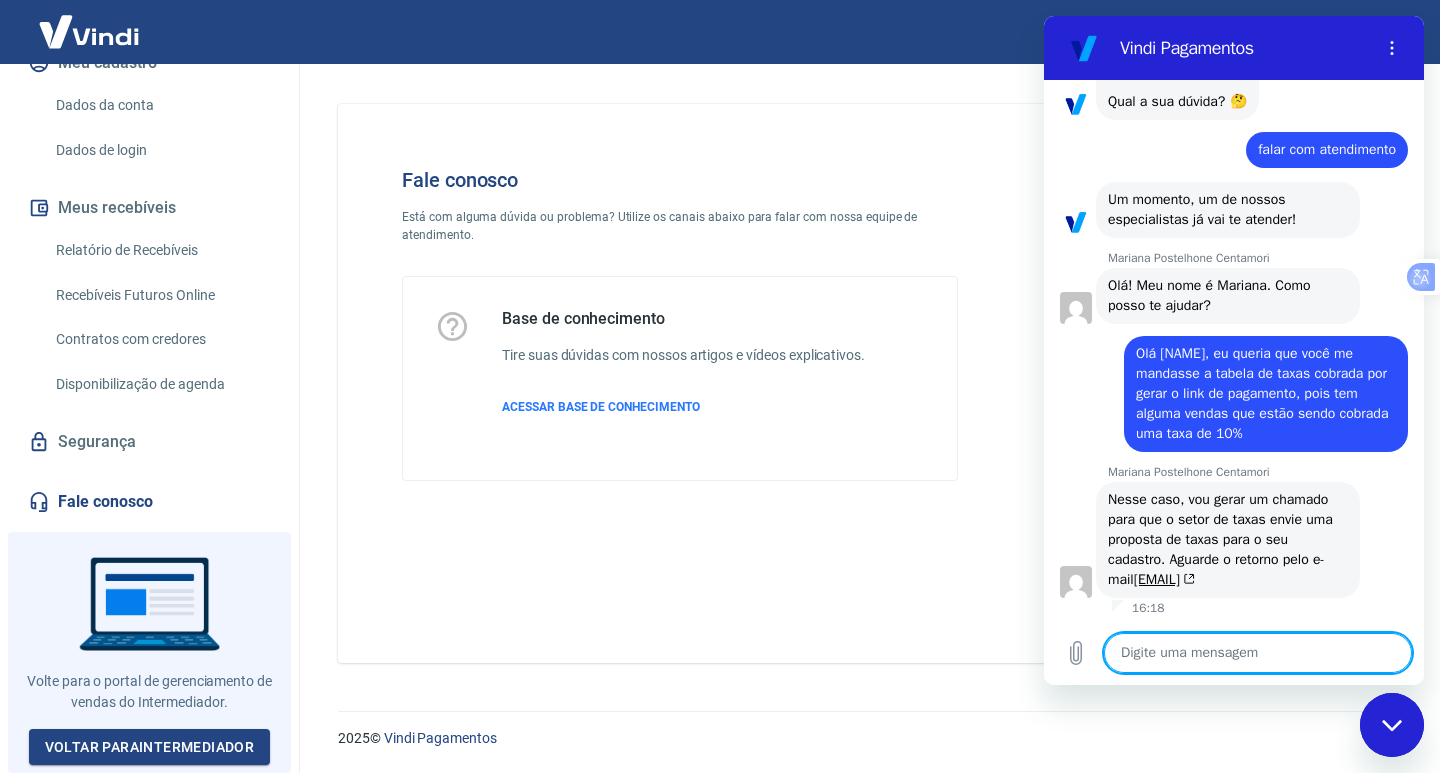 click at bounding box center [1258, 653] 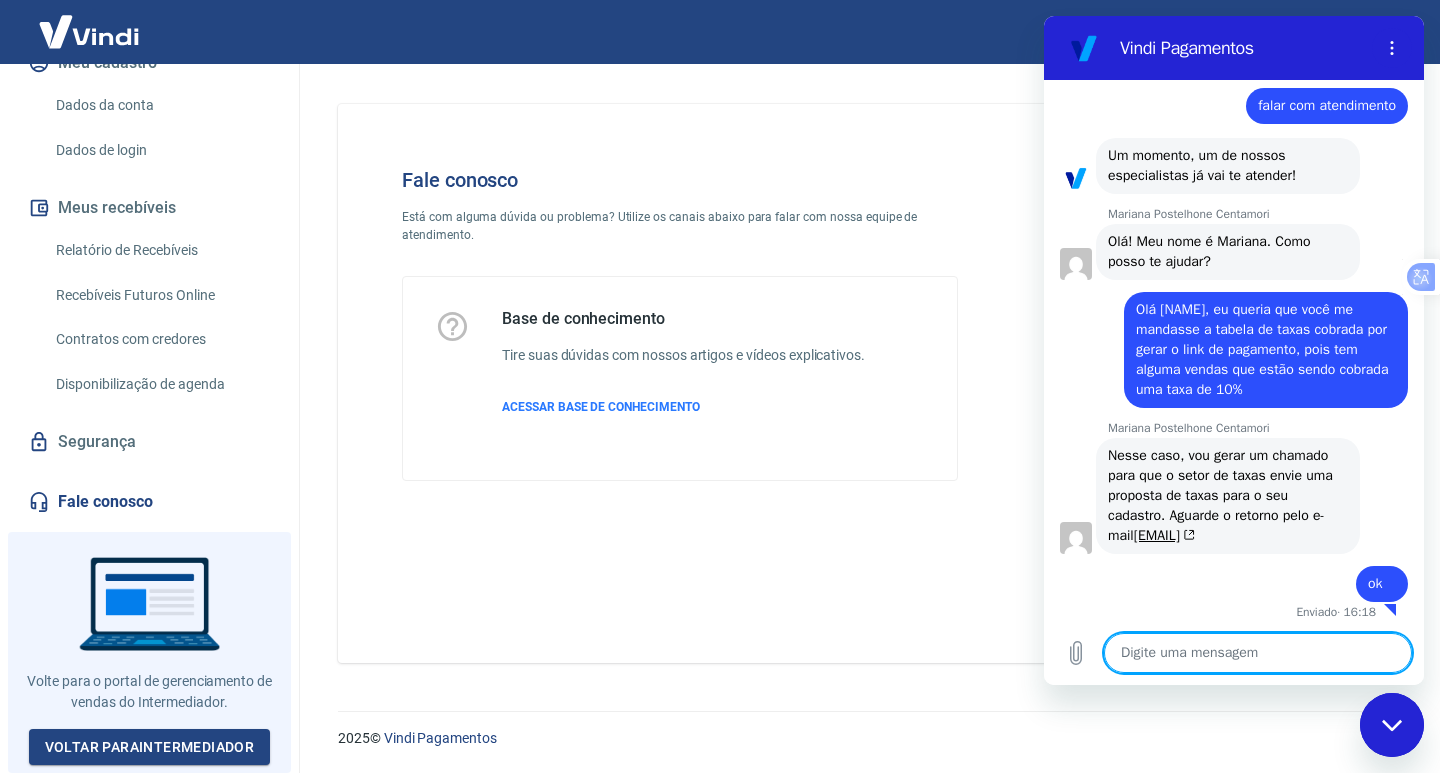 scroll, scrollTop: 1804, scrollLeft: 0, axis: vertical 